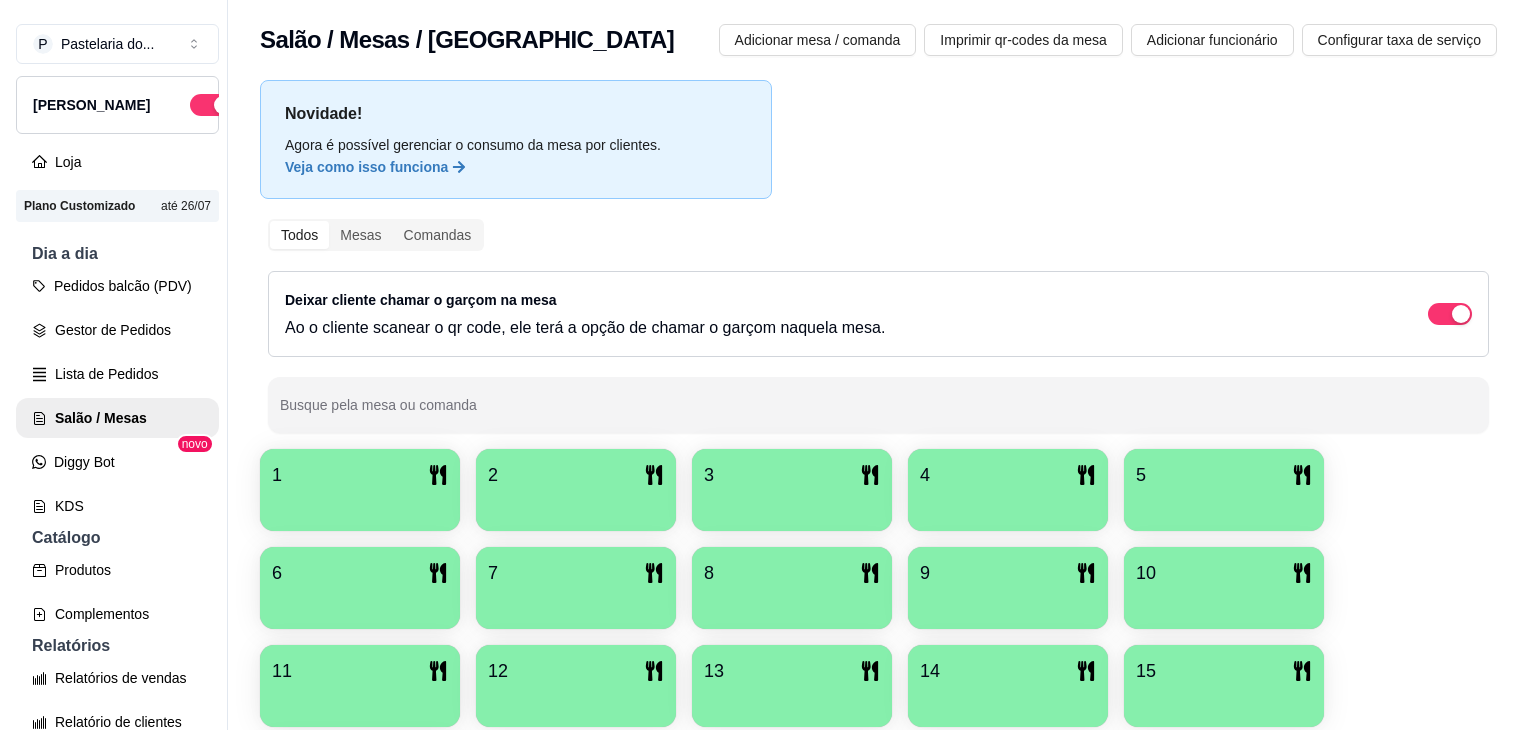 scroll, scrollTop: 0, scrollLeft: 0, axis: both 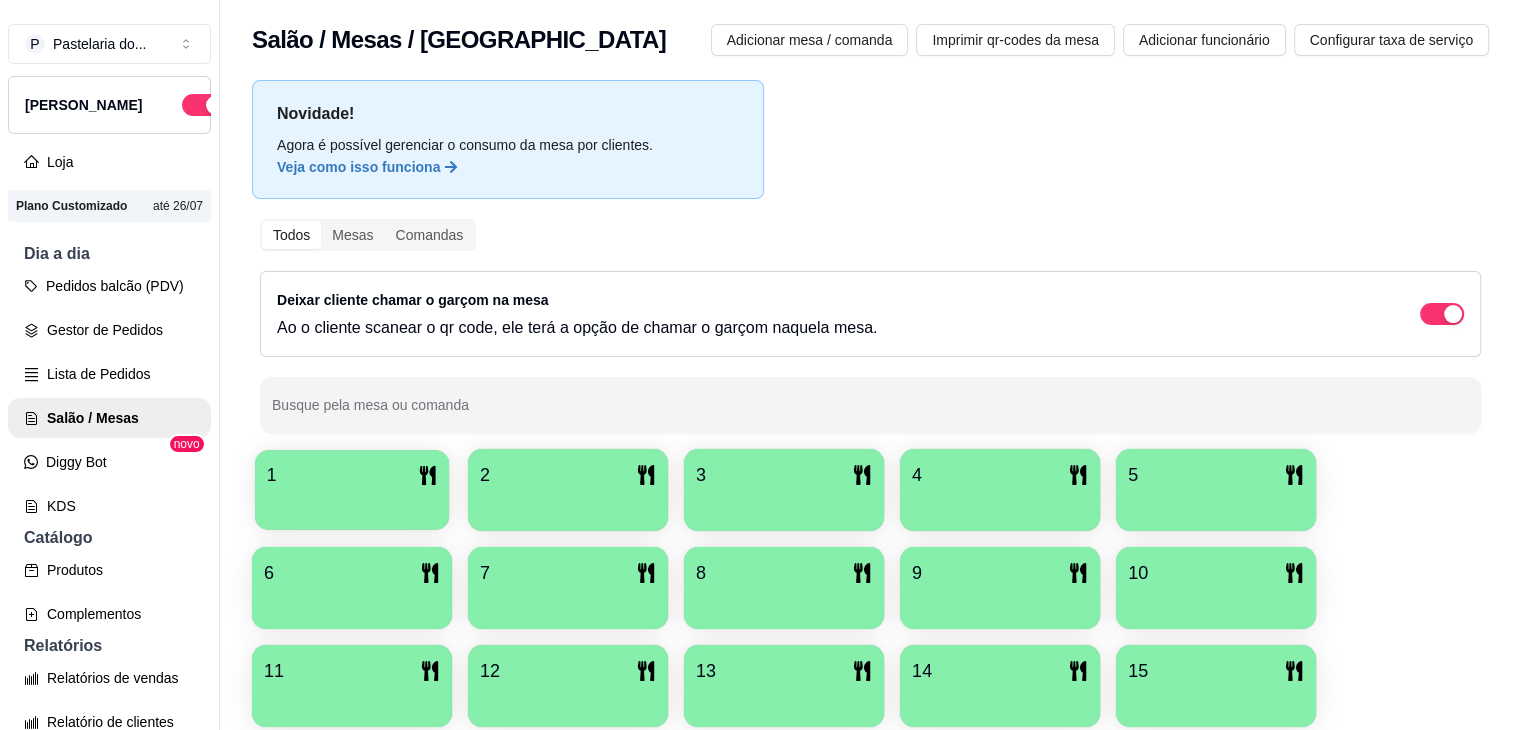 click on "1" at bounding box center [352, 475] 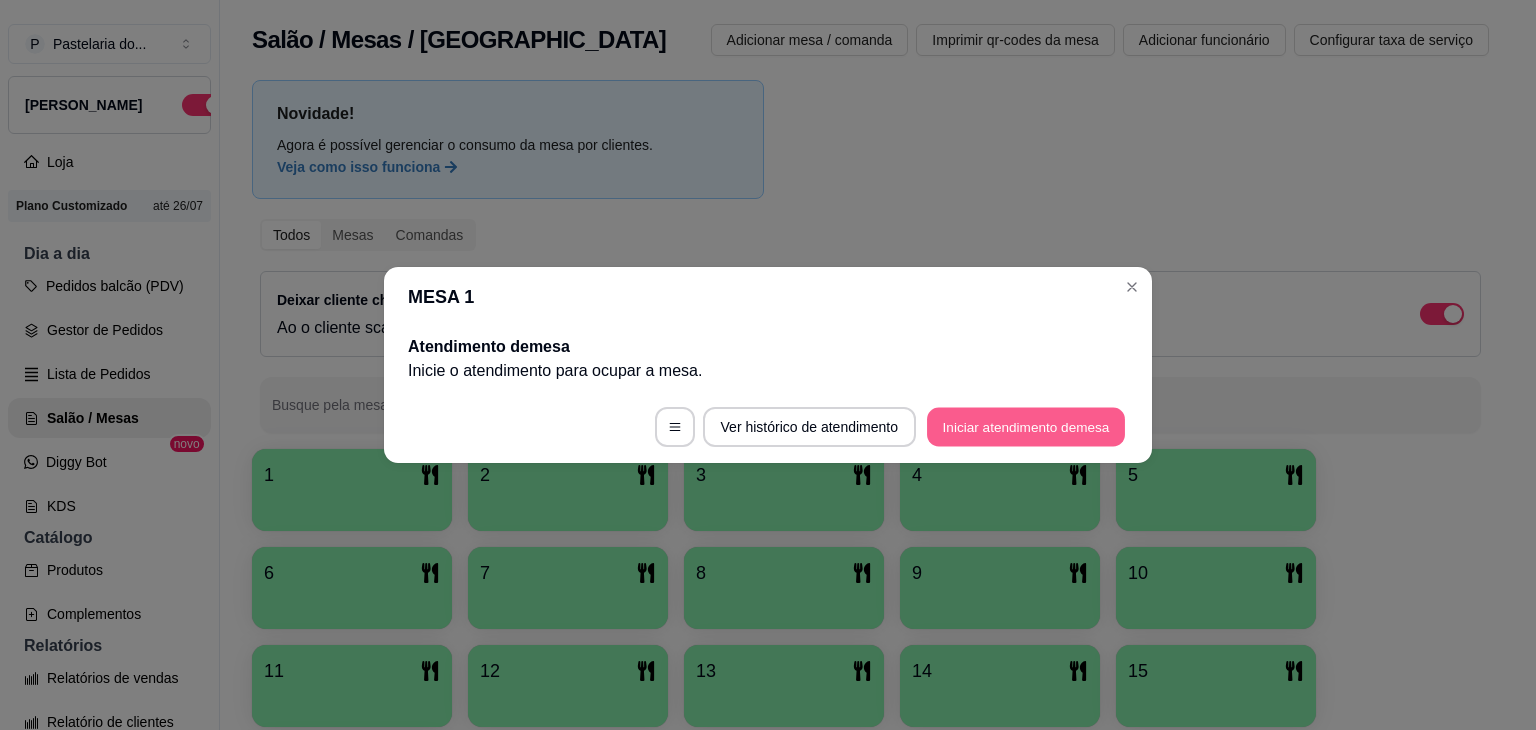 click on "Iniciar atendimento de  mesa" at bounding box center (1026, 427) 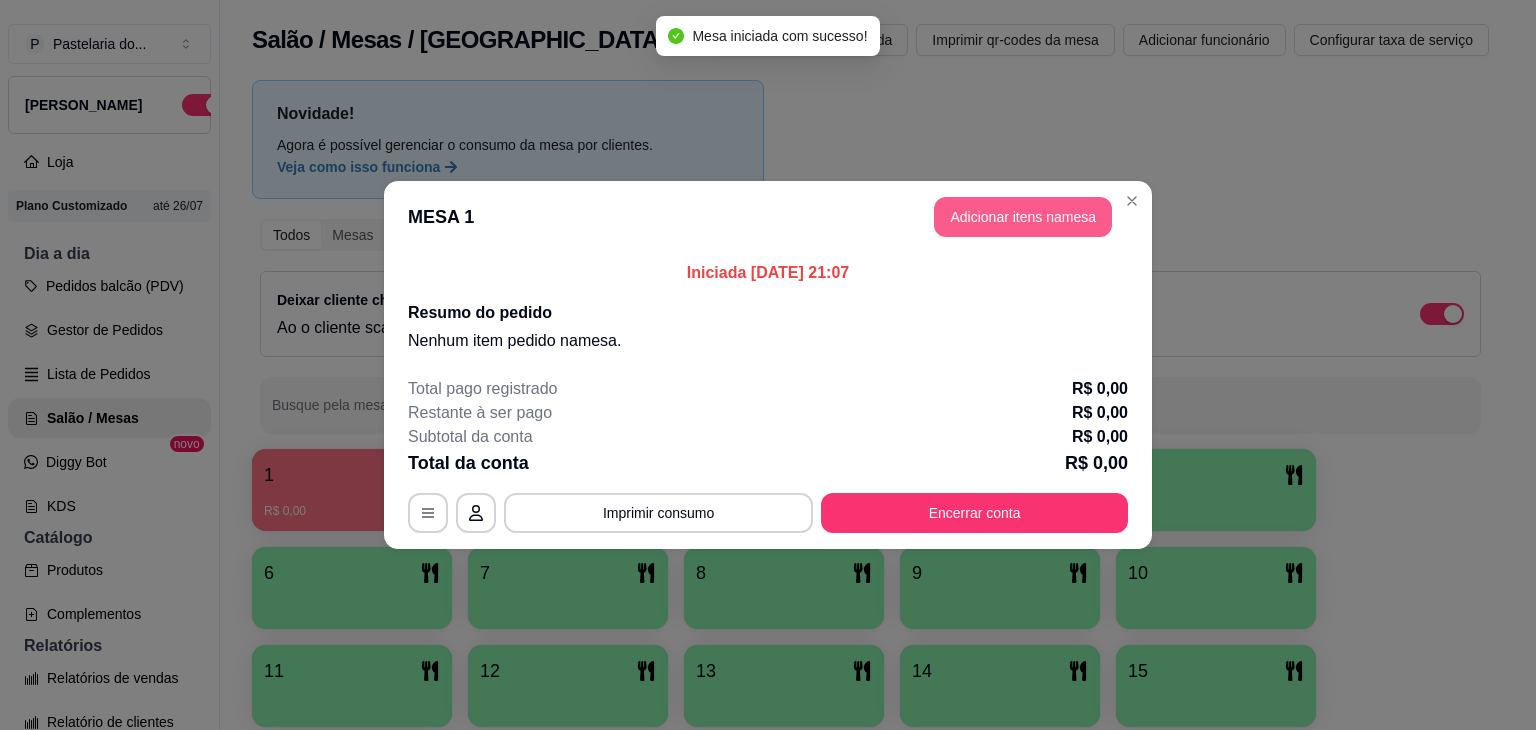 click on "Adicionar itens na  mesa" at bounding box center [1023, 217] 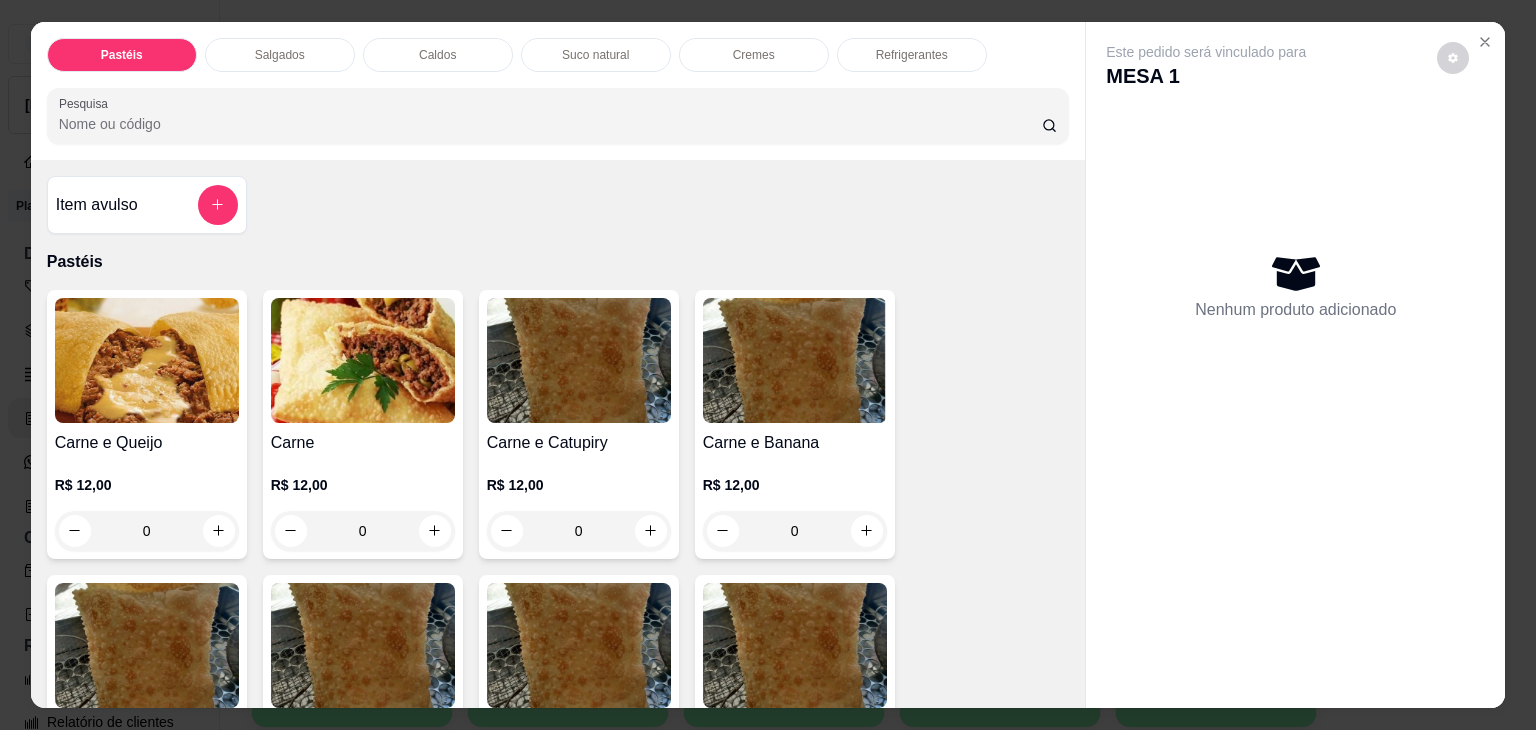 click on "0" at bounding box center (147, 531) 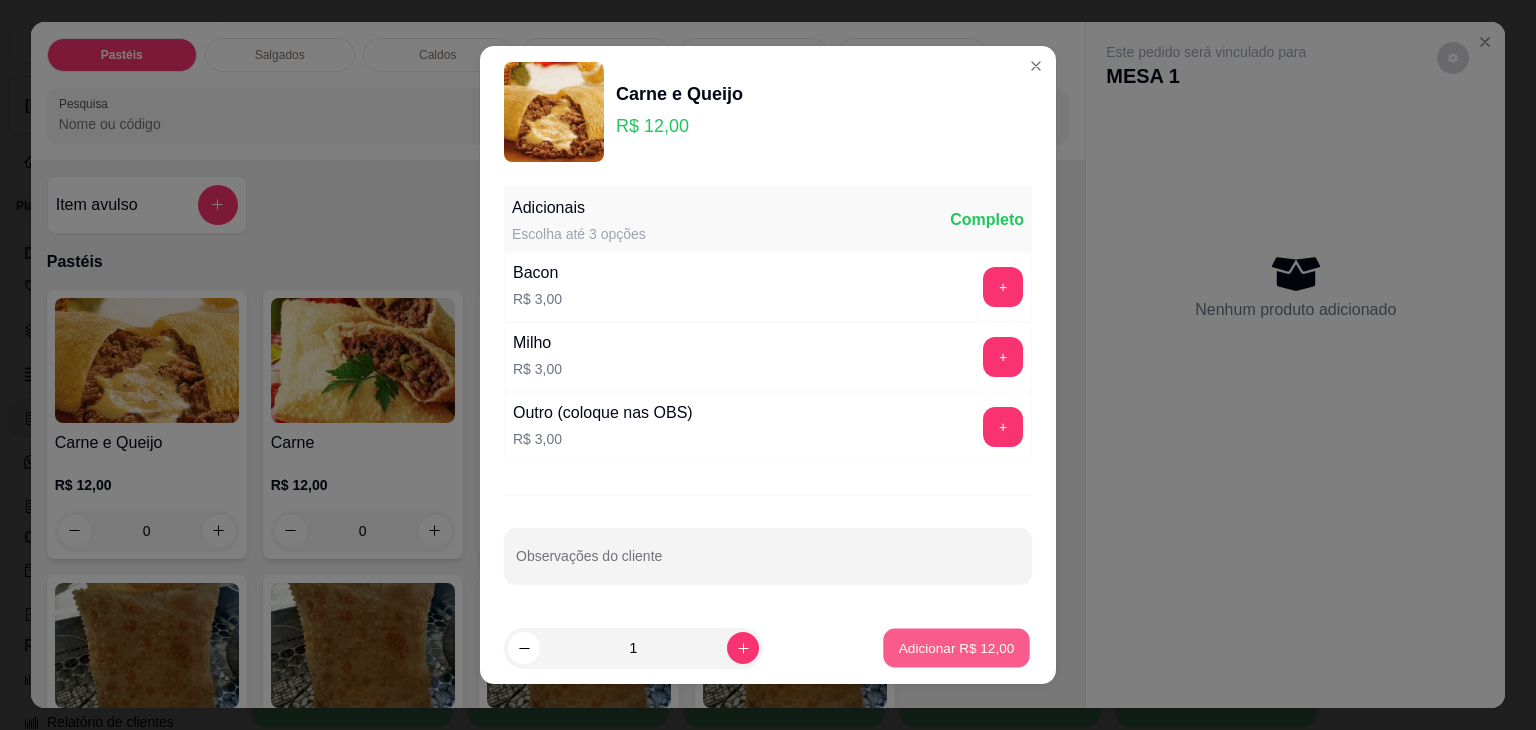 click on "Adicionar   R$ 12,00" at bounding box center [957, 647] 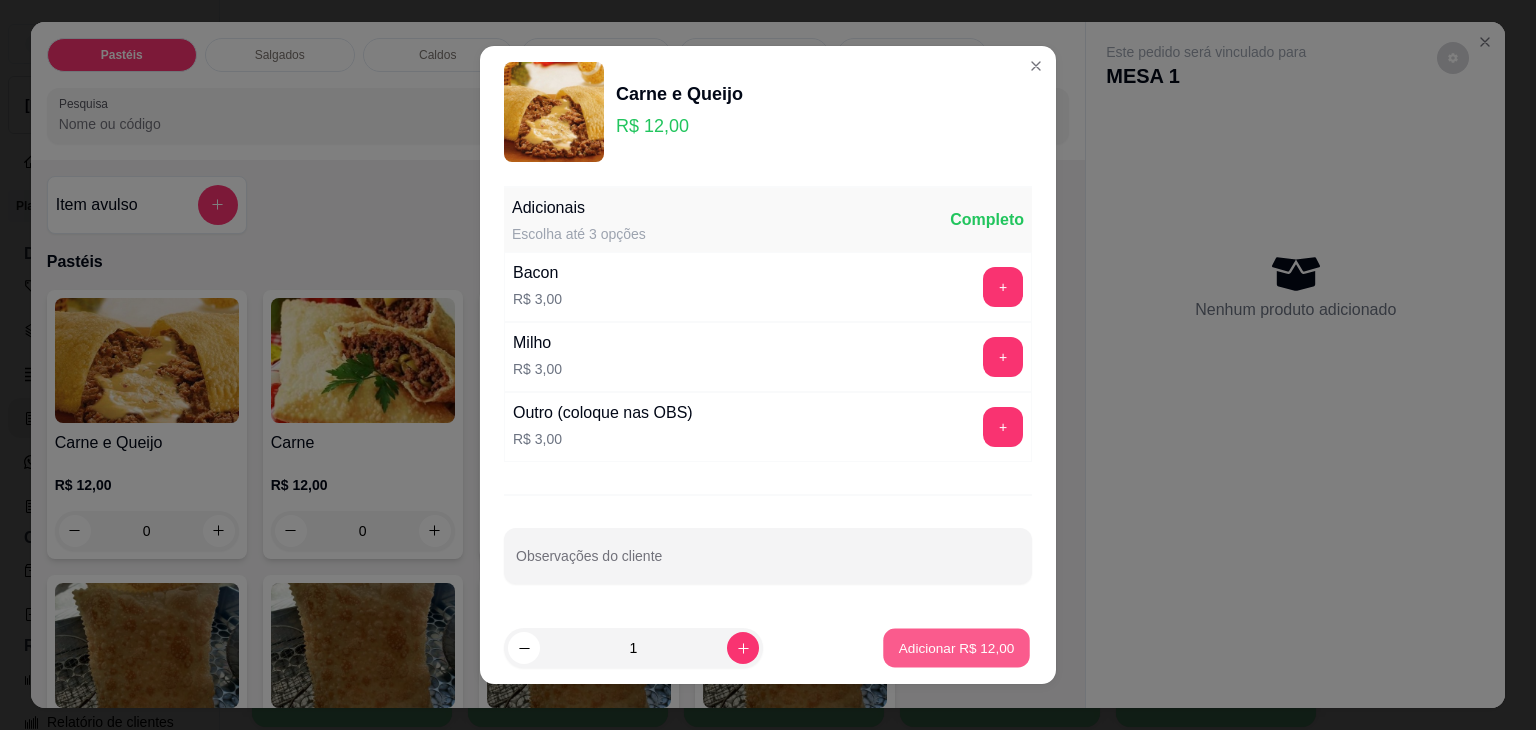 type on "1" 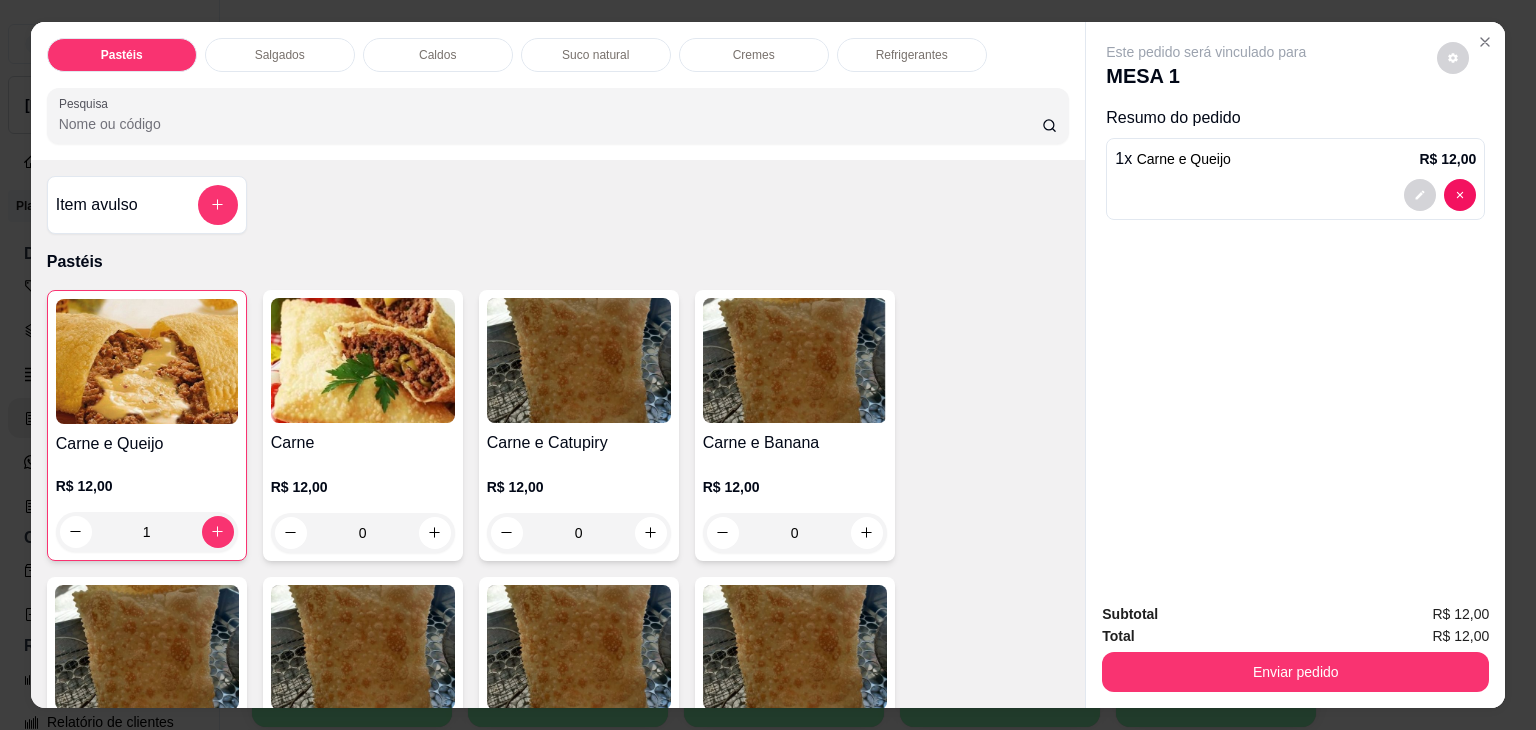 click on "Total R$ 12,00" at bounding box center (1295, 636) 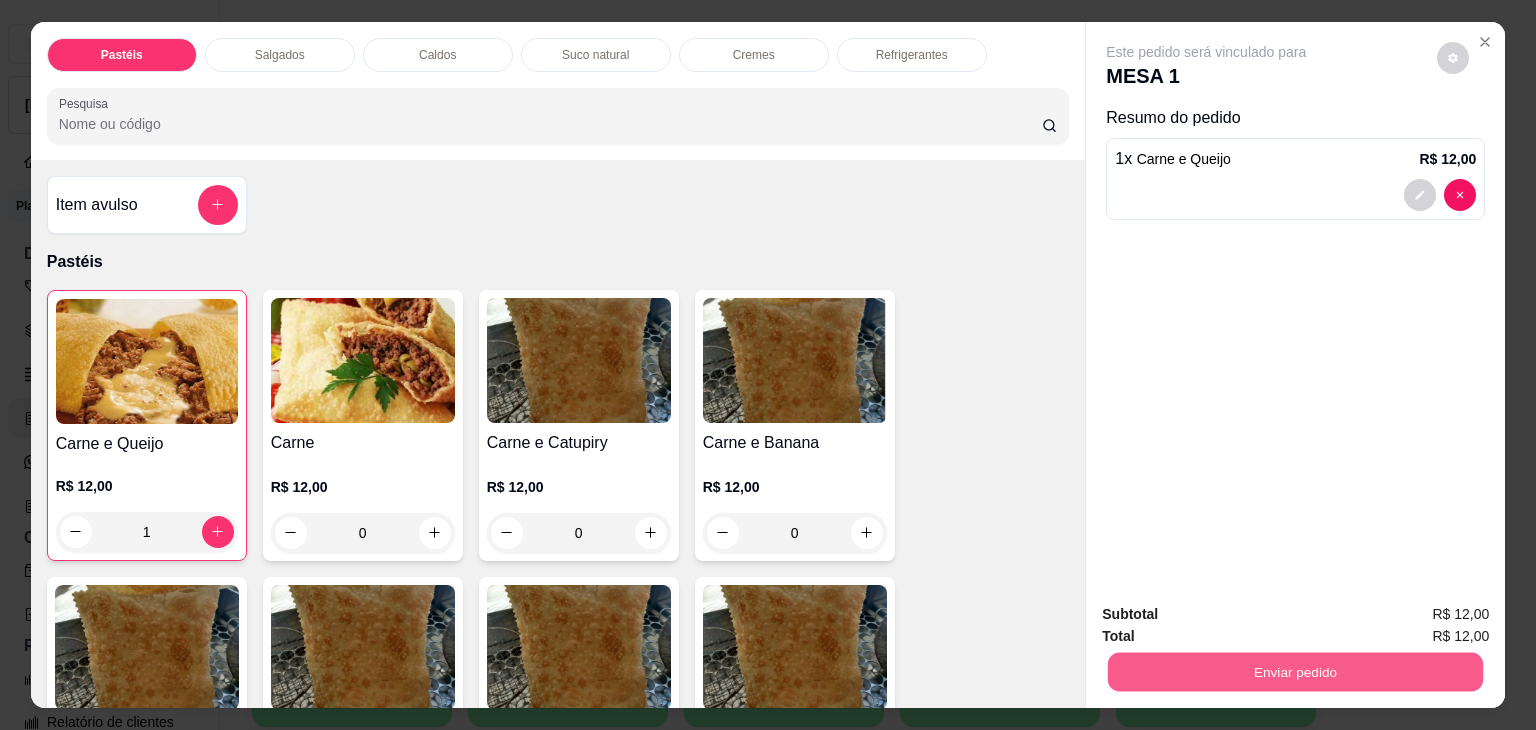 click on "Enviar pedido" at bounding box center (1295, 672) 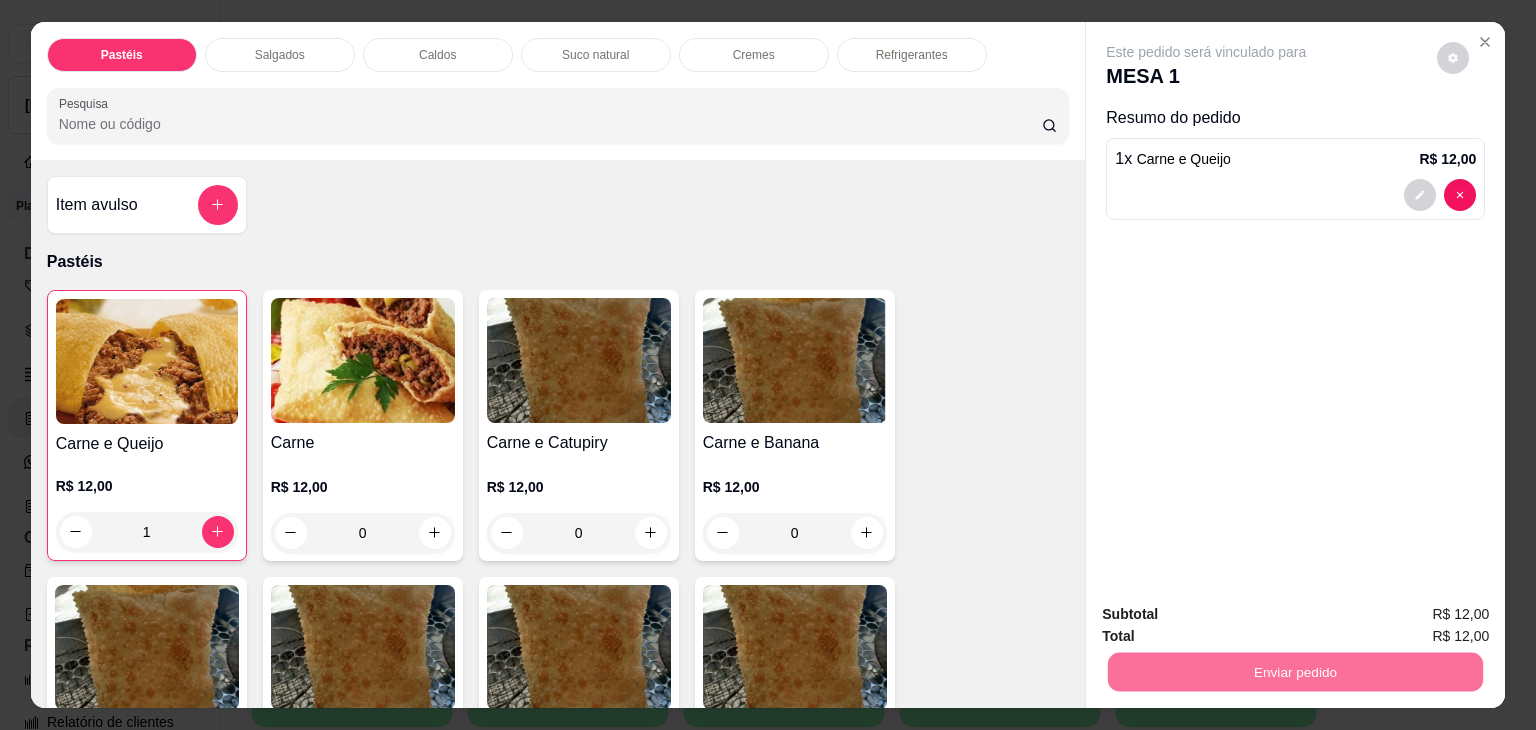 click on "Não registrar e enviar pedido" at bounding box center (1229, 614) 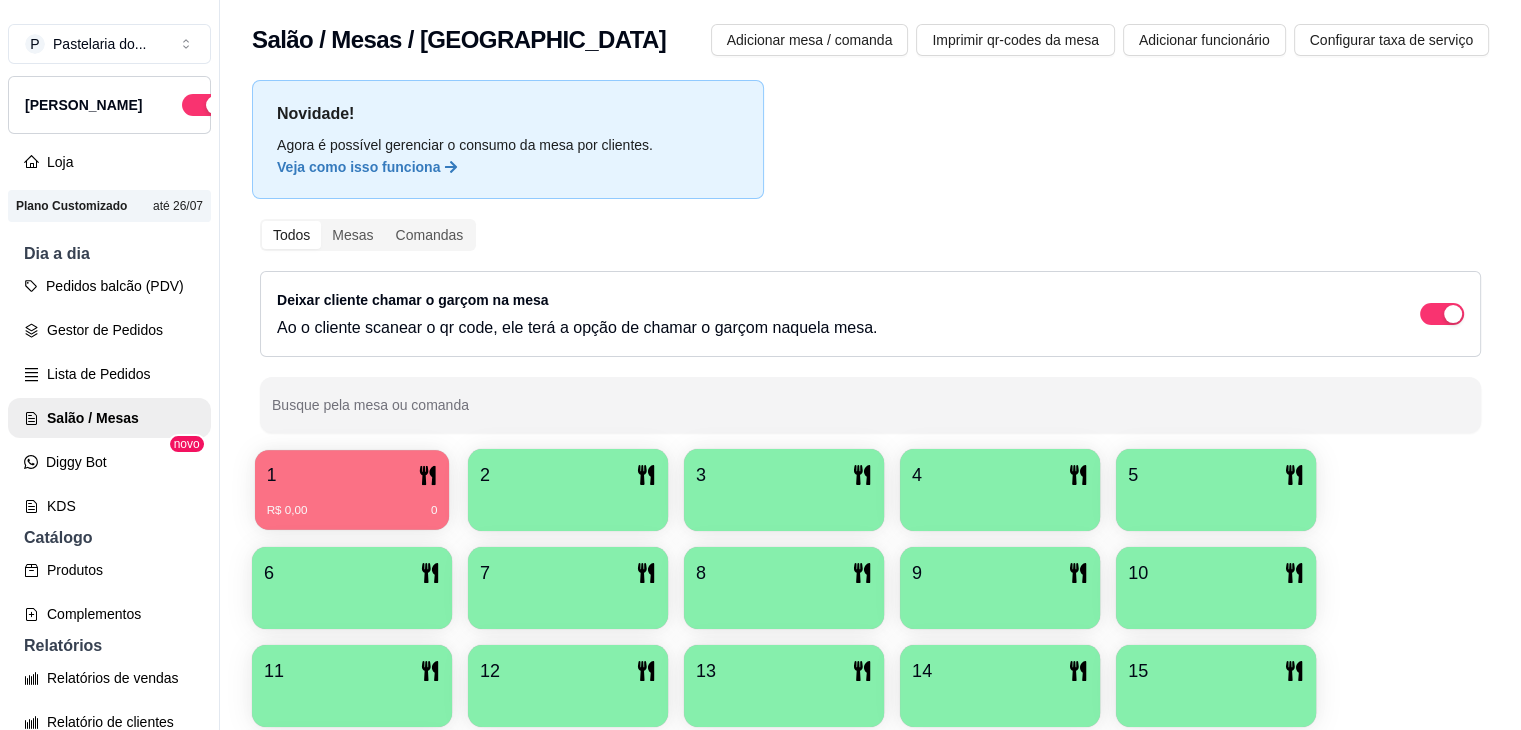 click on "1" at bounding box center [352, 475] 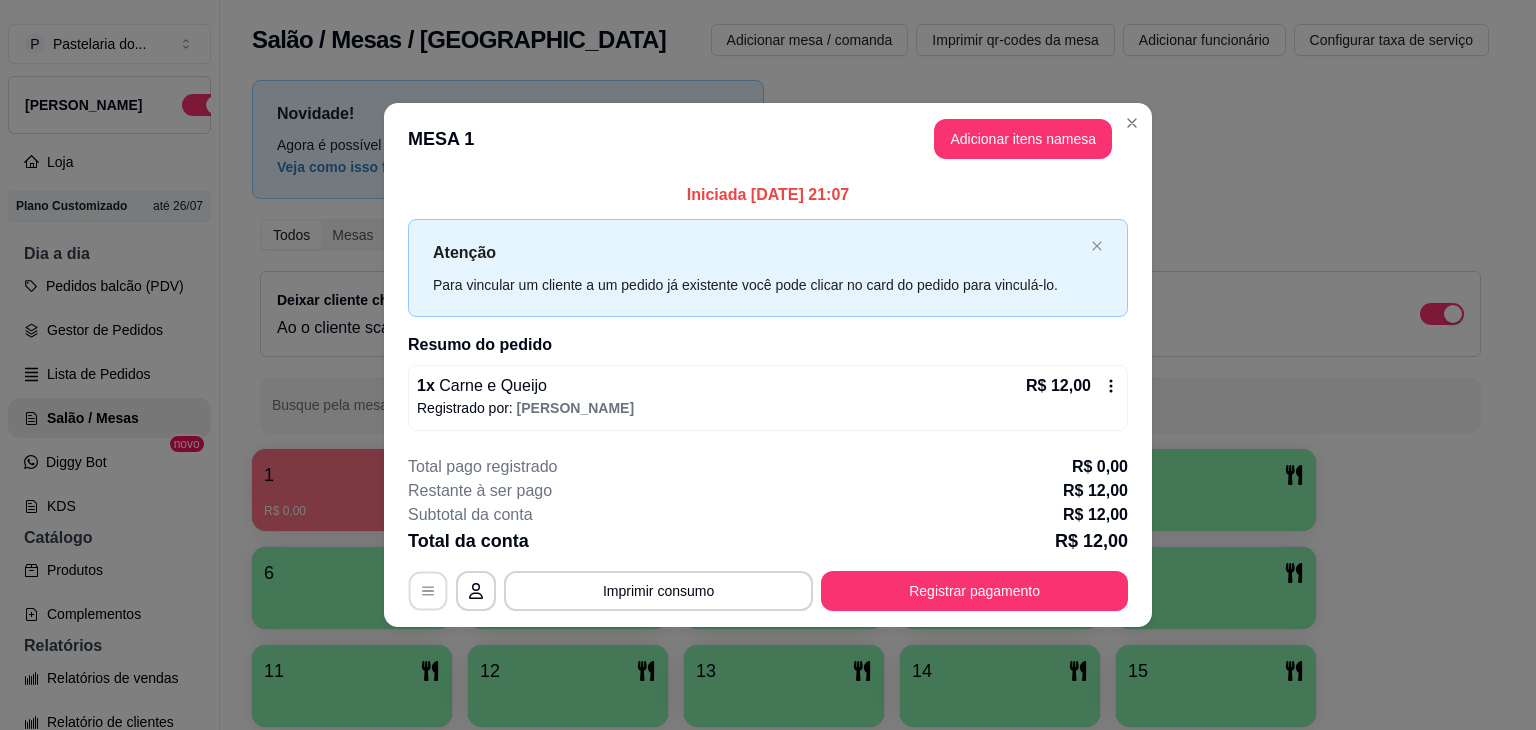 click at bounding box center (428, 590) 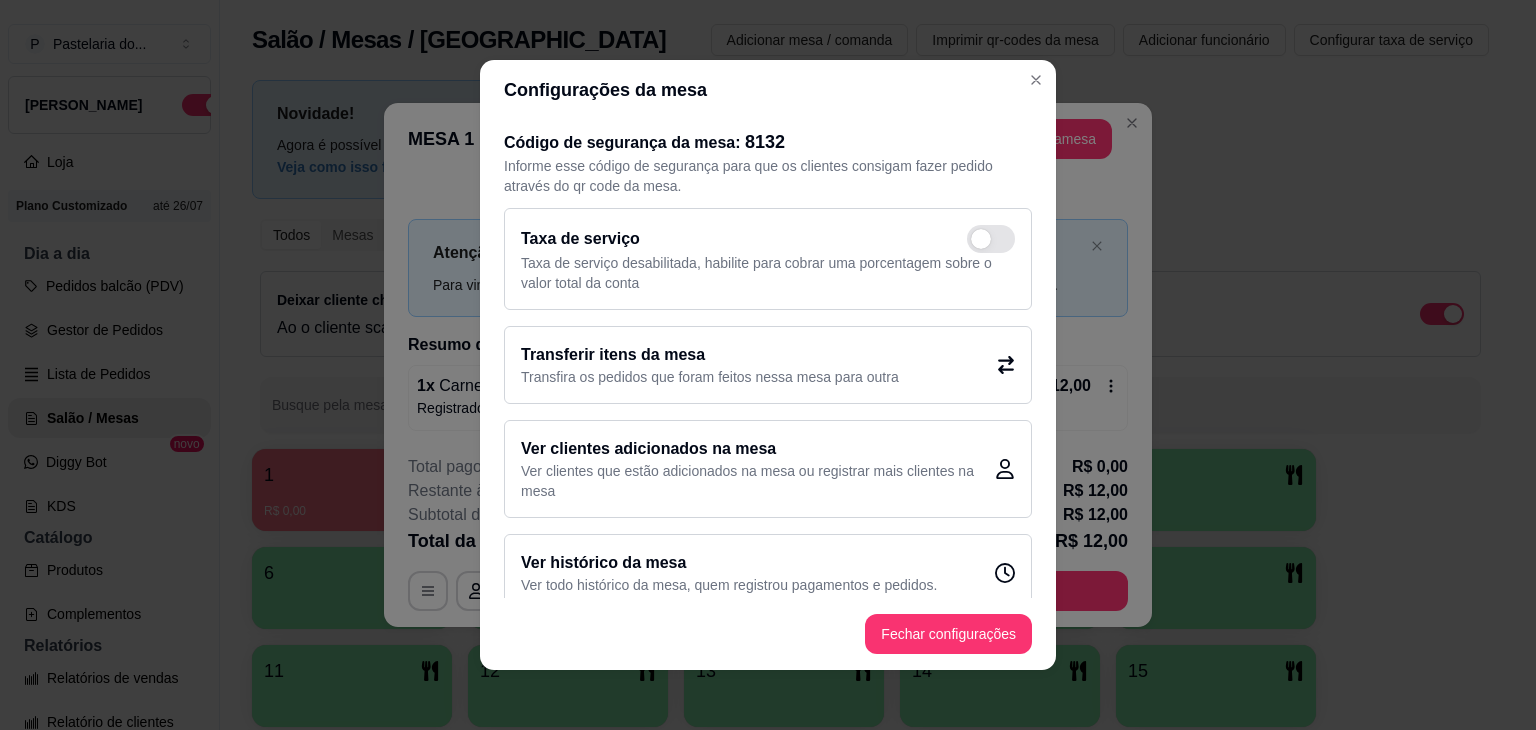 click on "Transferir itens da mesa" at bounding box center [710, 355] 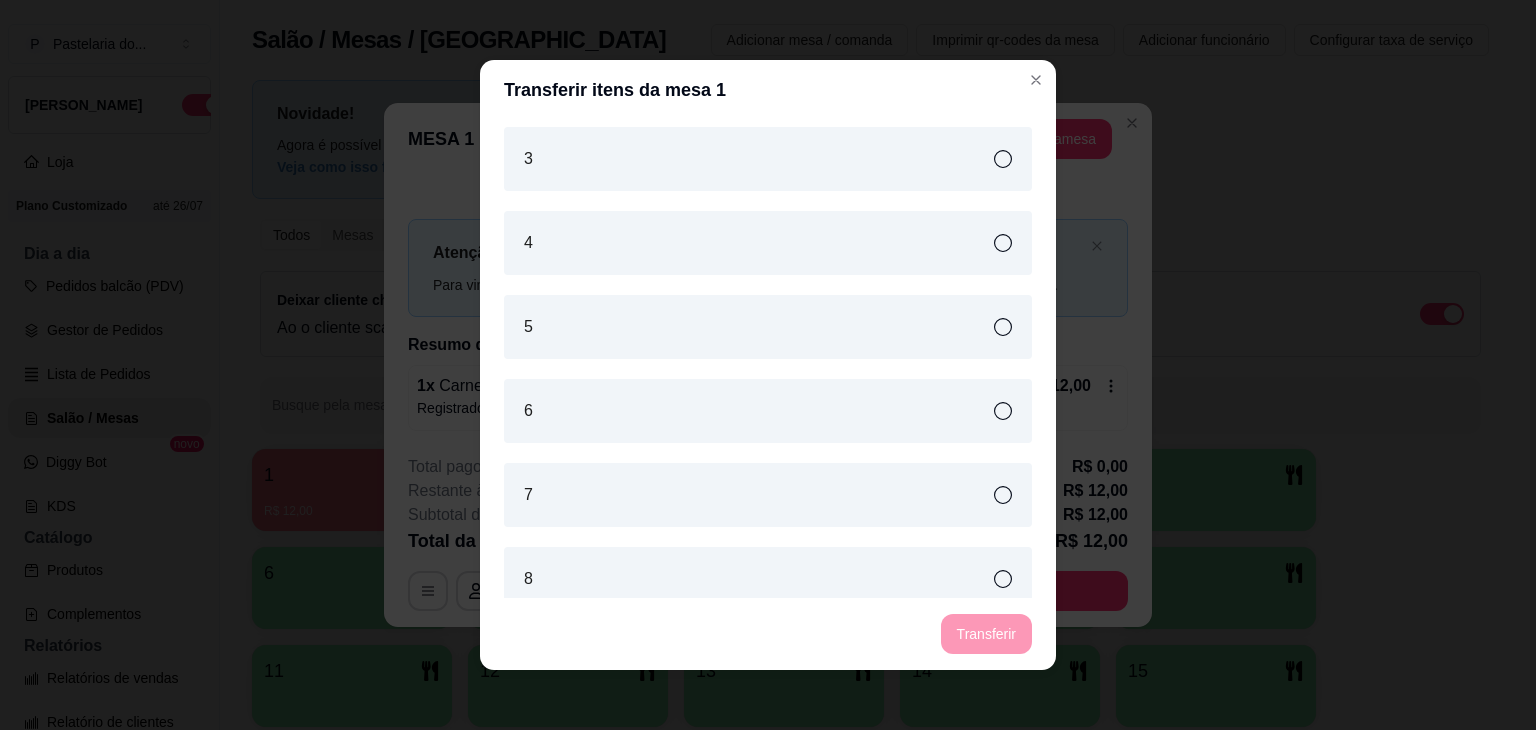 scroll, scrollTop: 700, scrollLeft: 0, axis: vertical 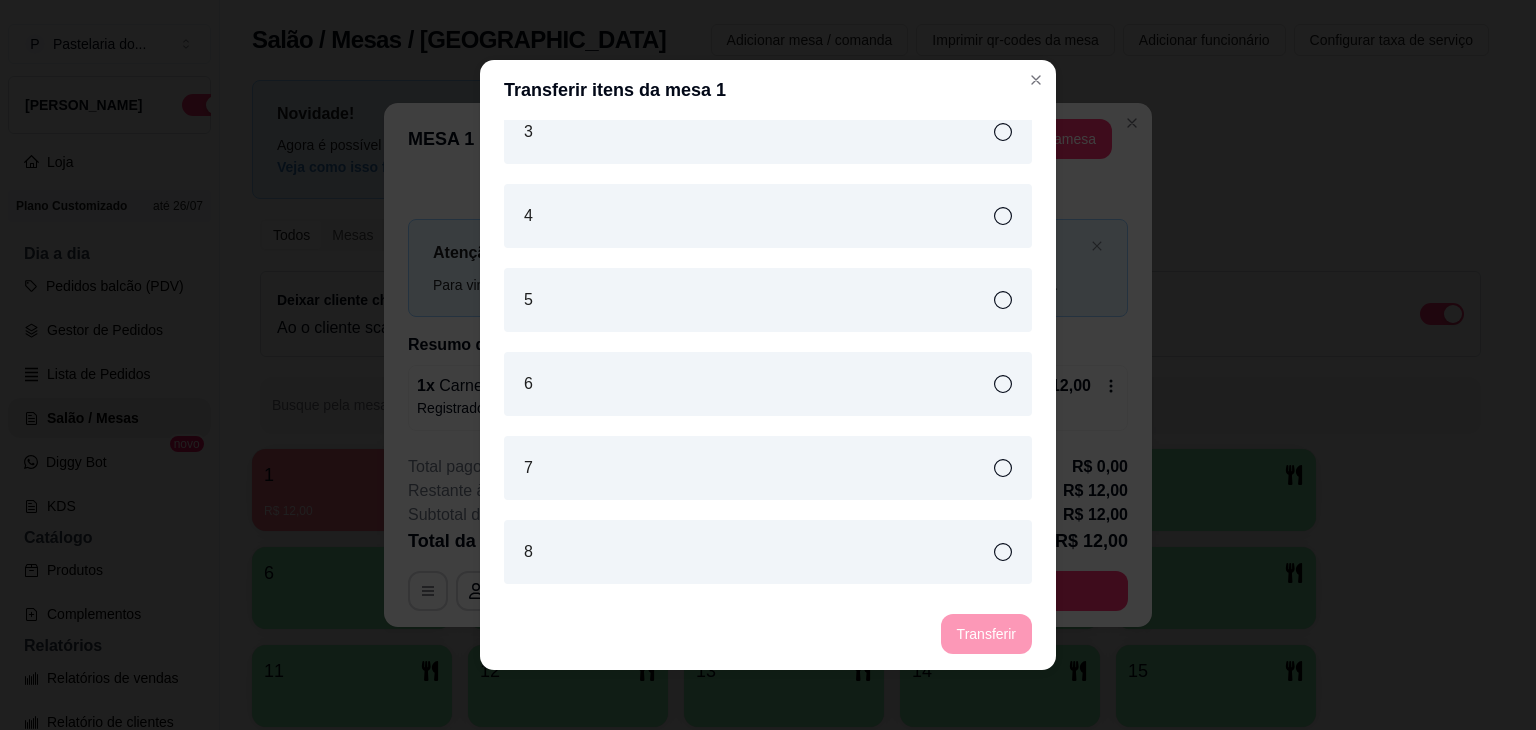 click on "7" at bounding box center (768, 468) 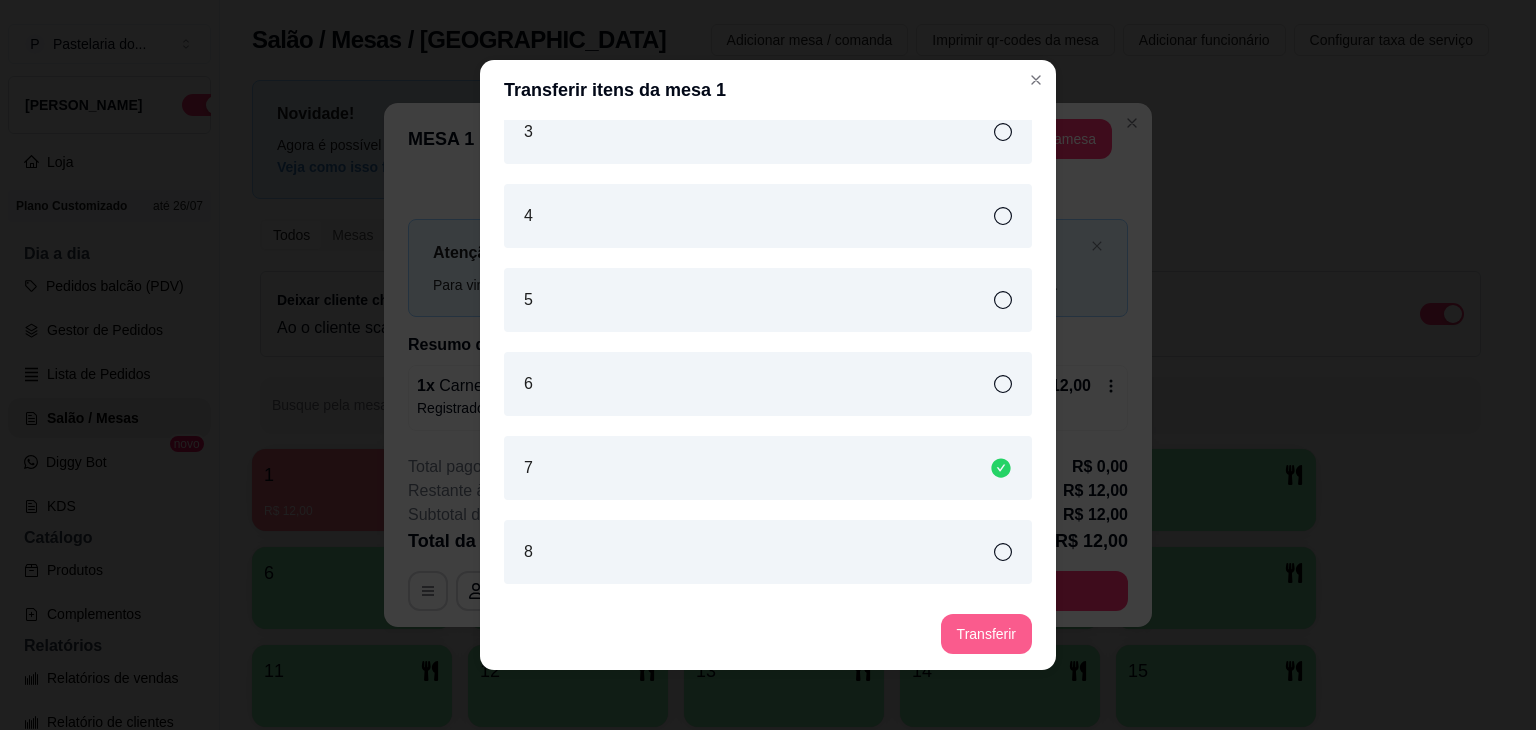 click on "Transferir" at bounding box center (986, 634) 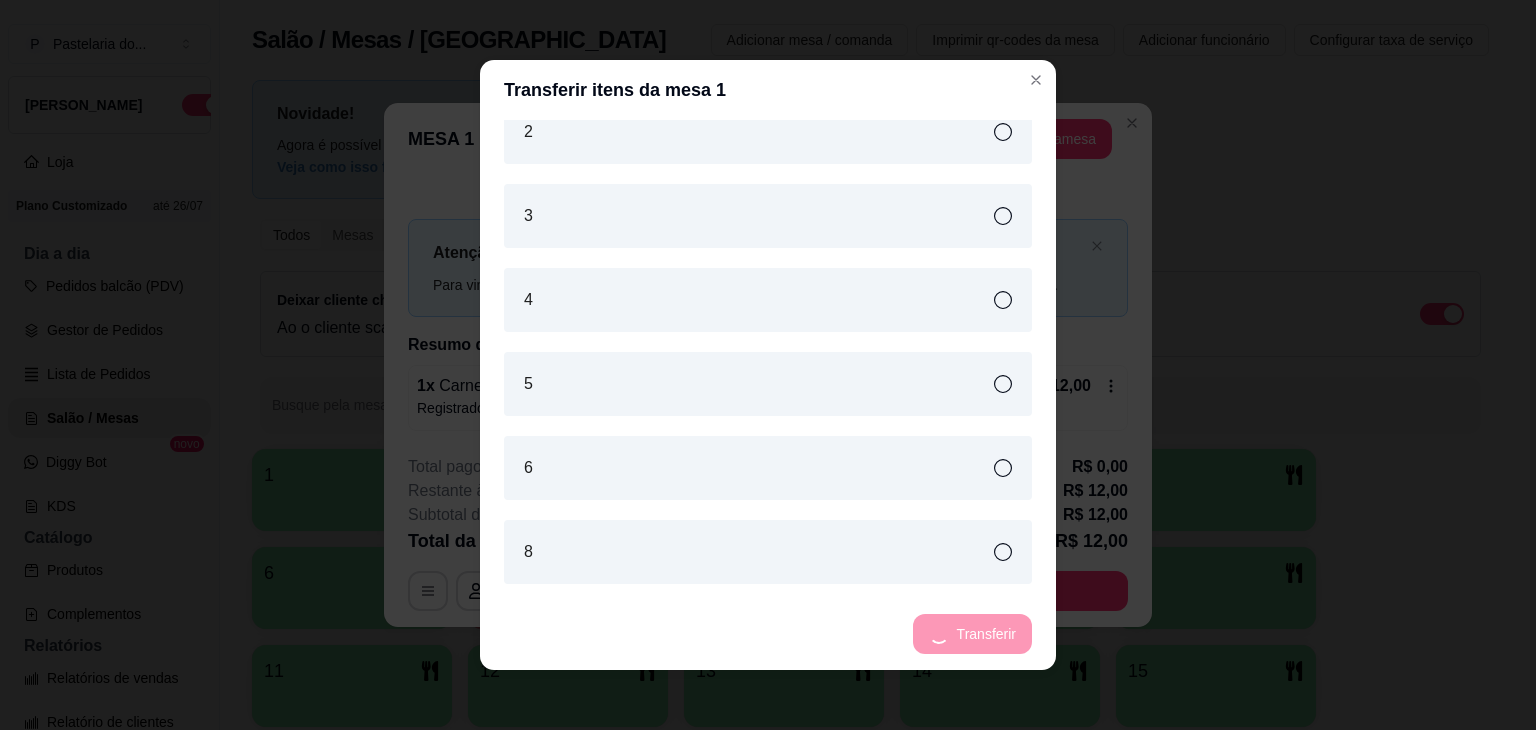 scroll, scrollTop: 778, scrollLeft: 0, axis: vertical 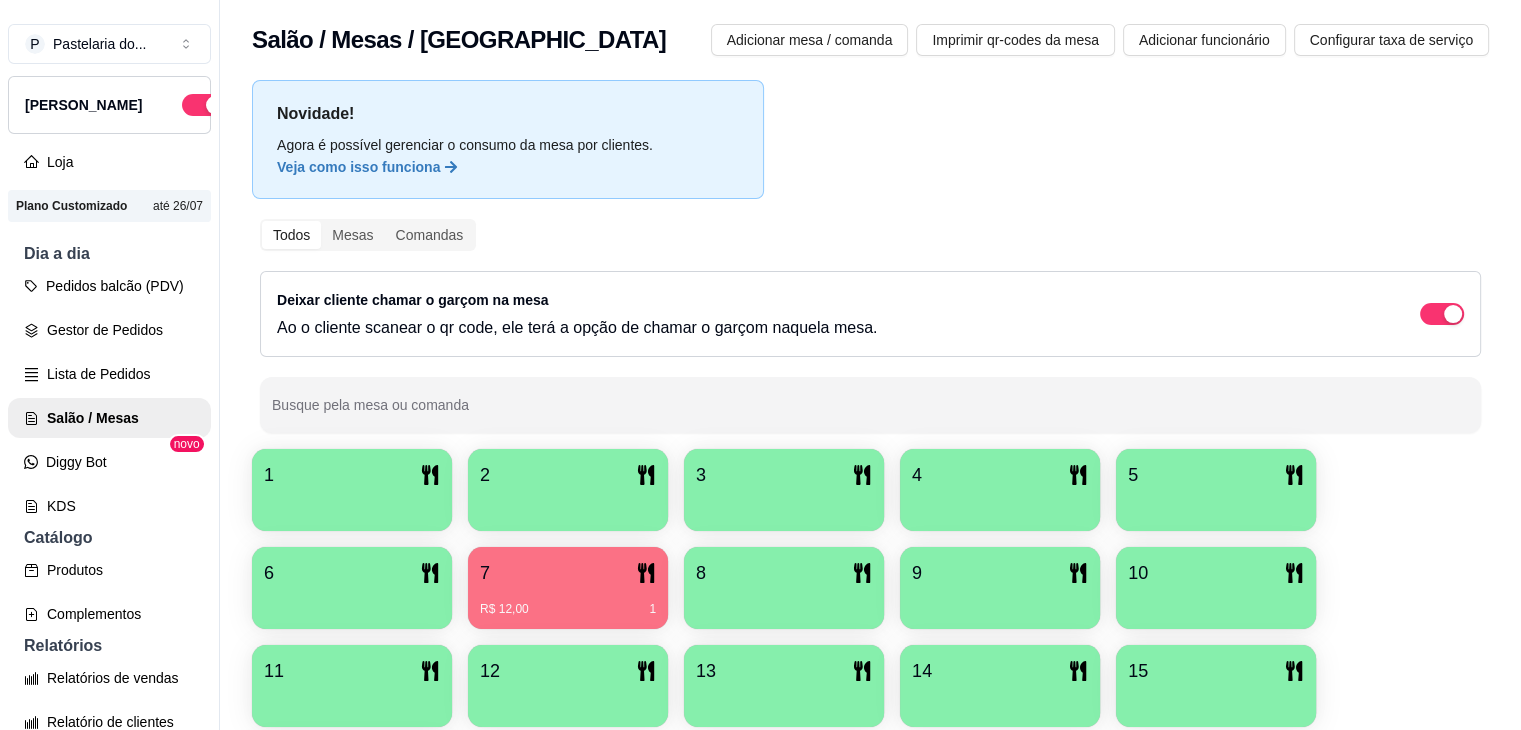 click on "R$ 12,00 1" at bounding box center (568, 609) 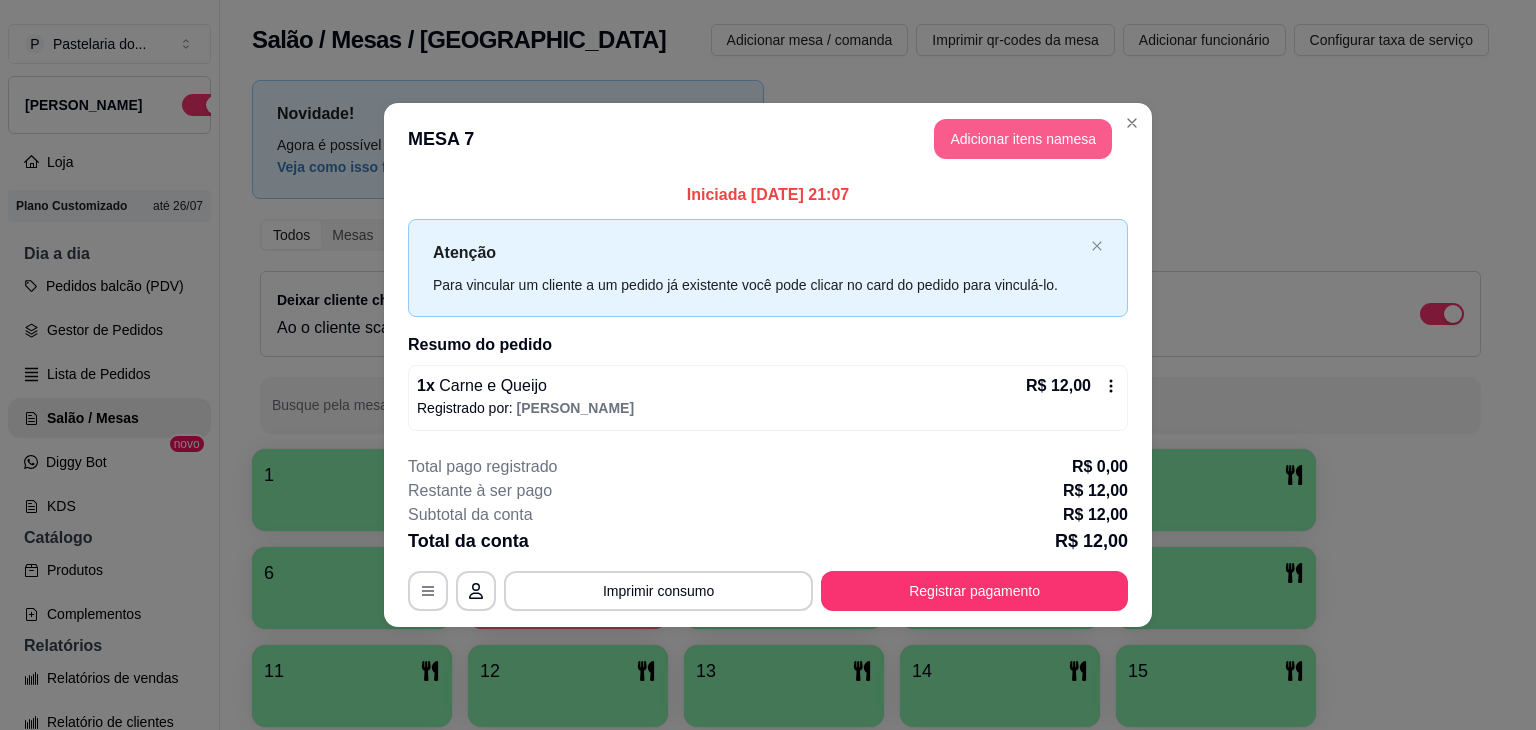 click on "Adicionar itens na  mesa" at bounding box center (1023, 139) 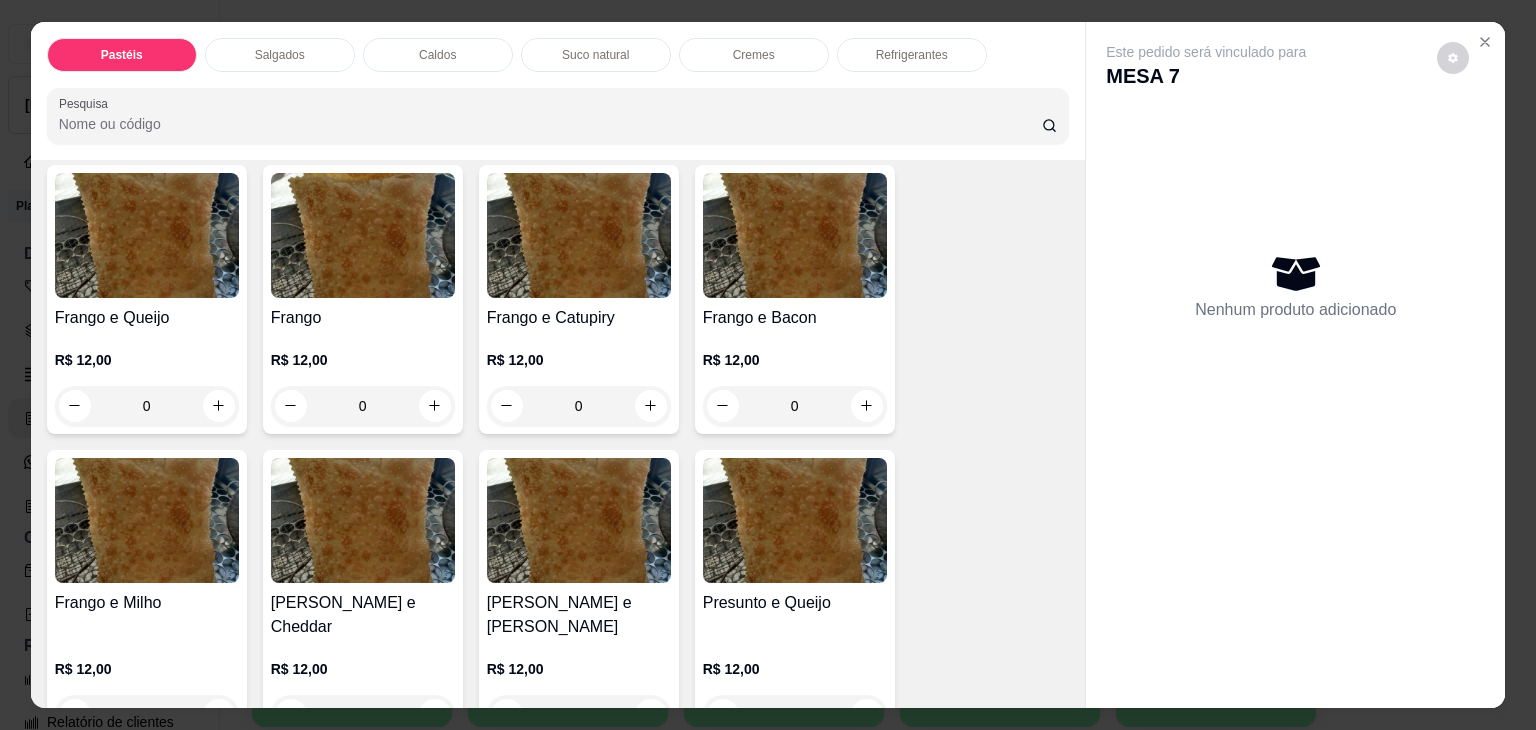 scroll, scrollTop: 700, scrollLeft: 0, axis: vertical 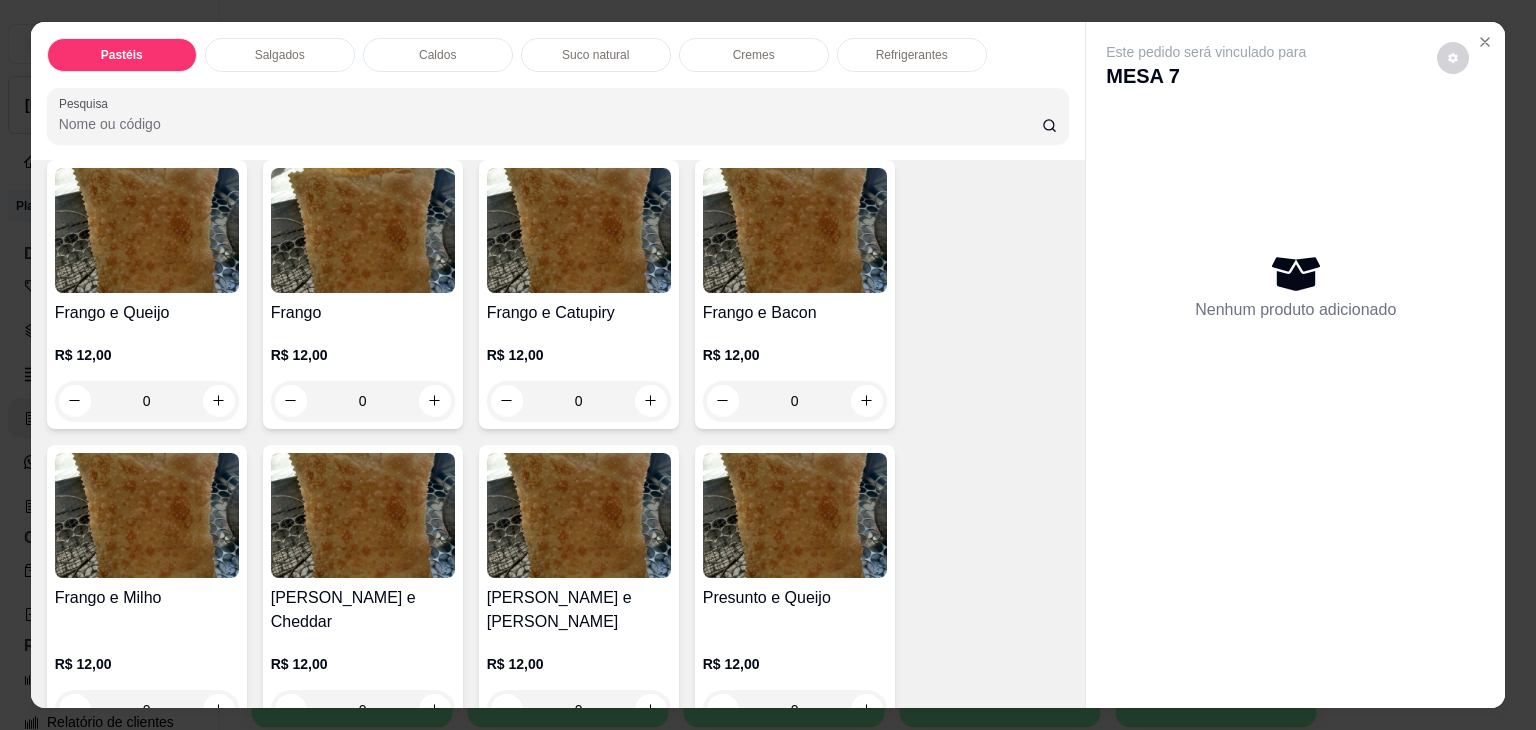 click at bounding box center (579, 515) 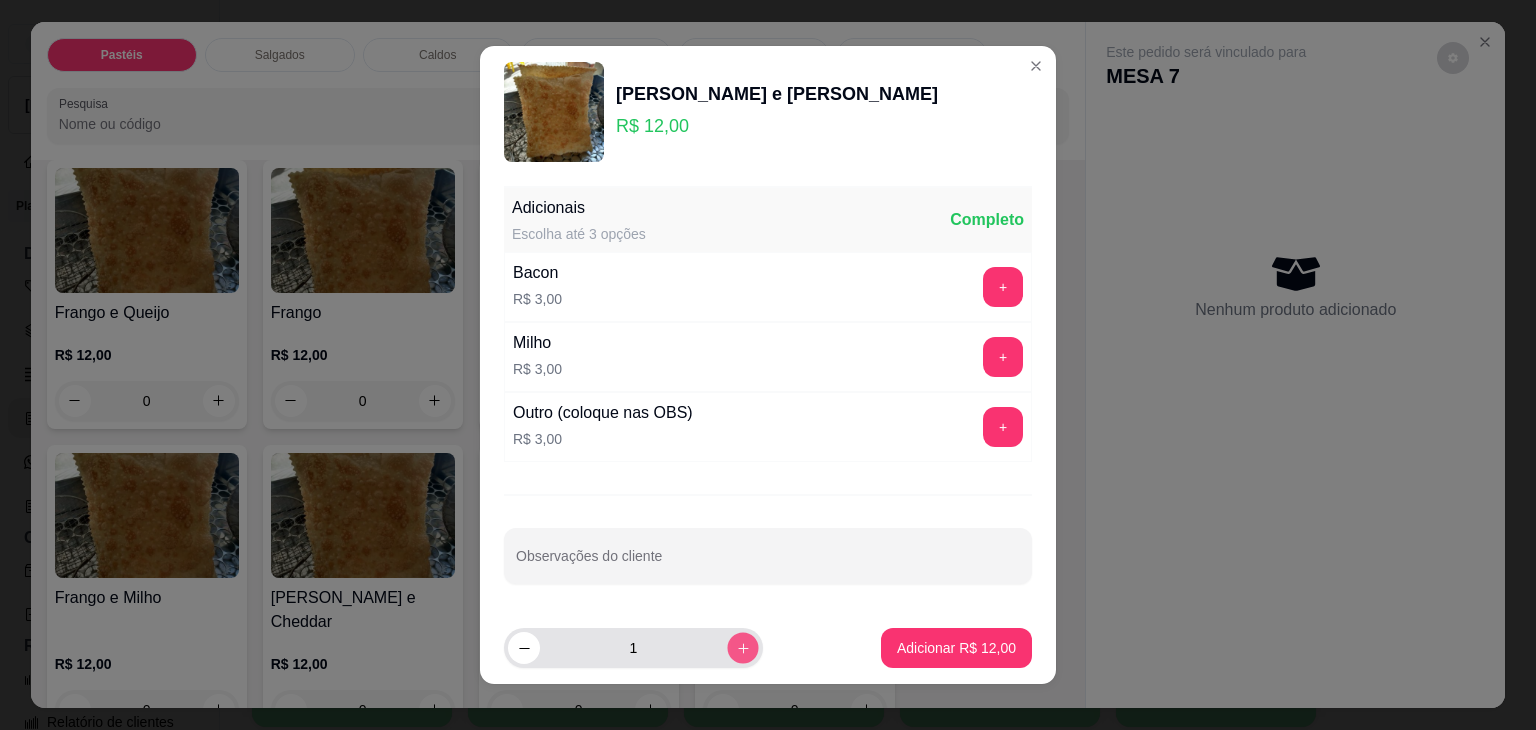 click at bounding box center (742, 647) 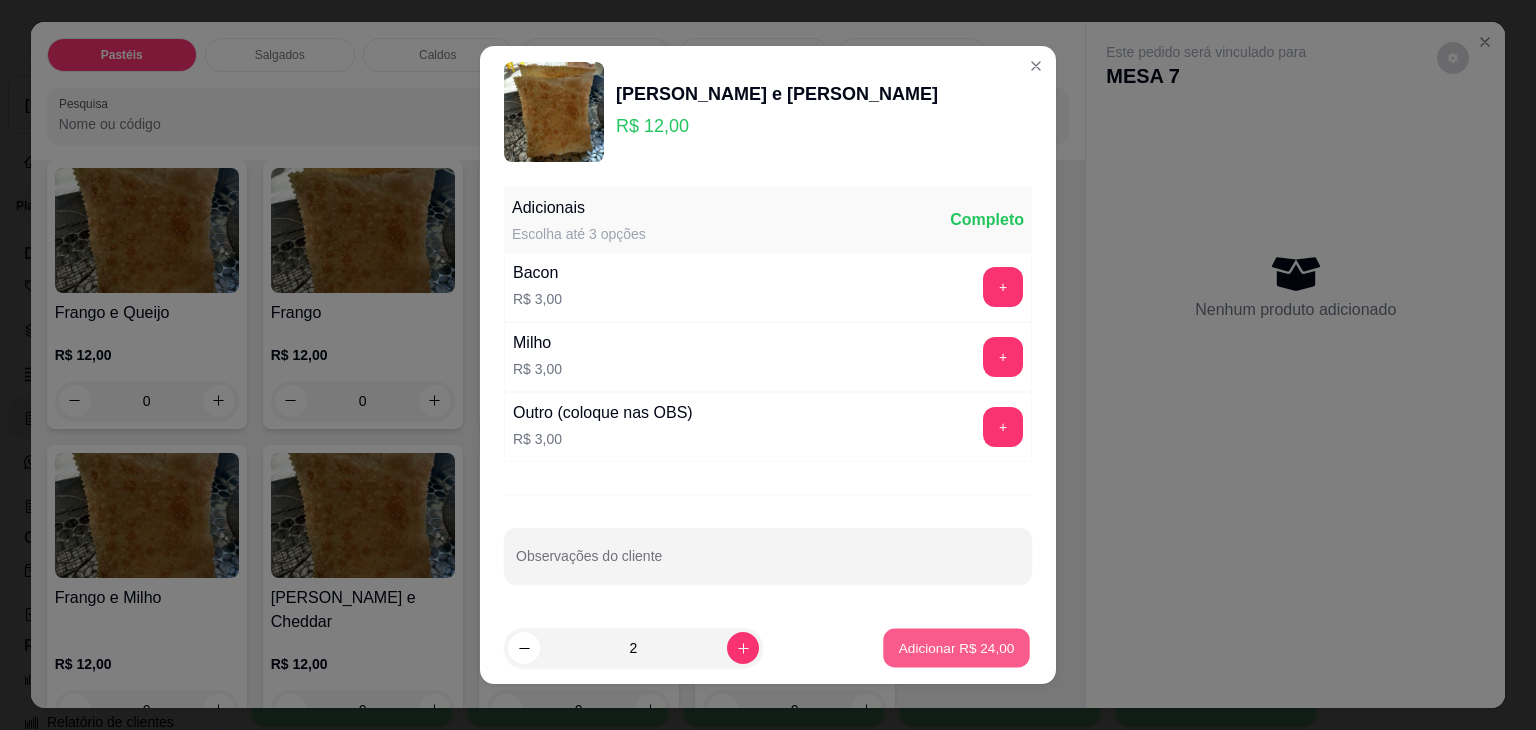click on "Adicionar   R$ 24,00" at bounding box center [956, 648] 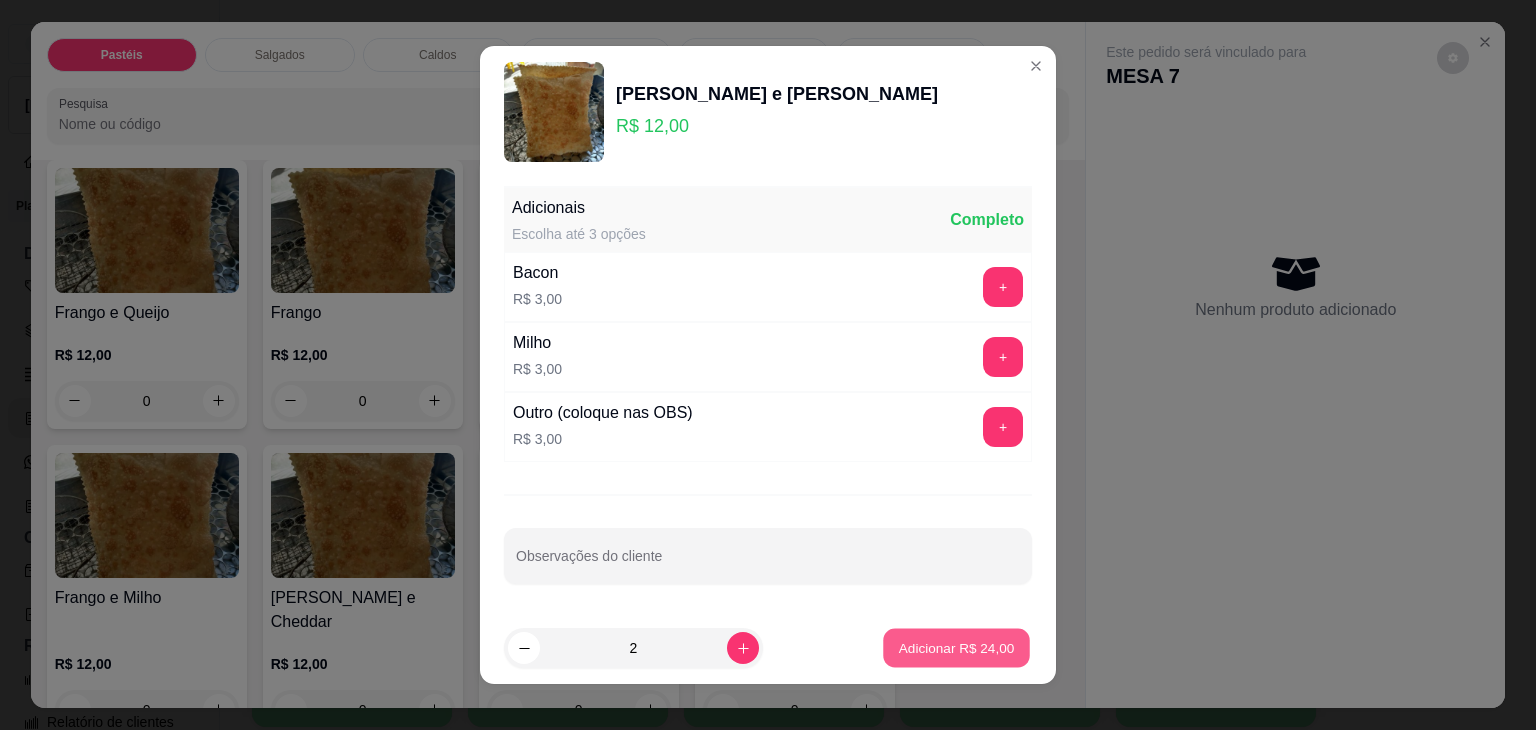 type on "2" 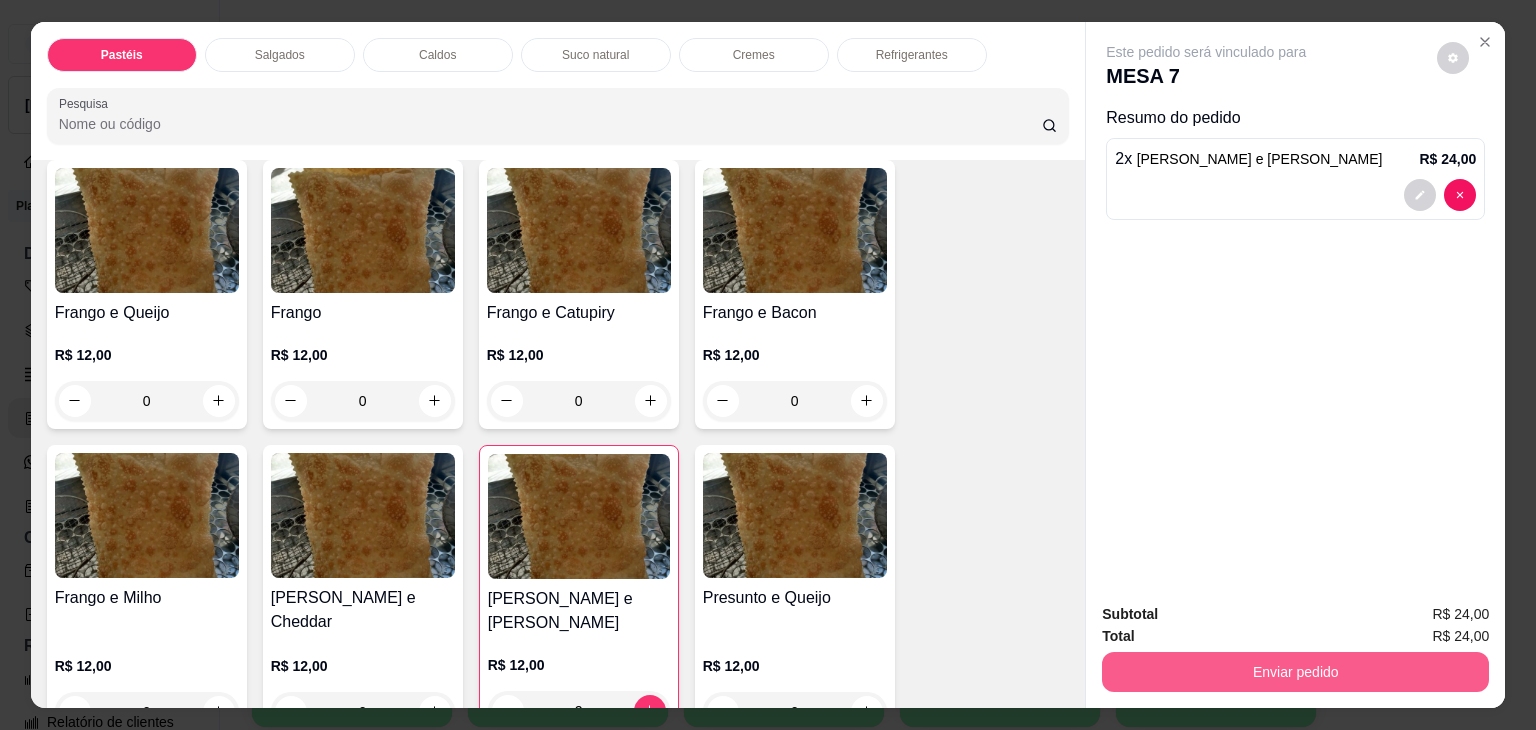 click on "Enviar pedido" at bounding box center [1295, 672] 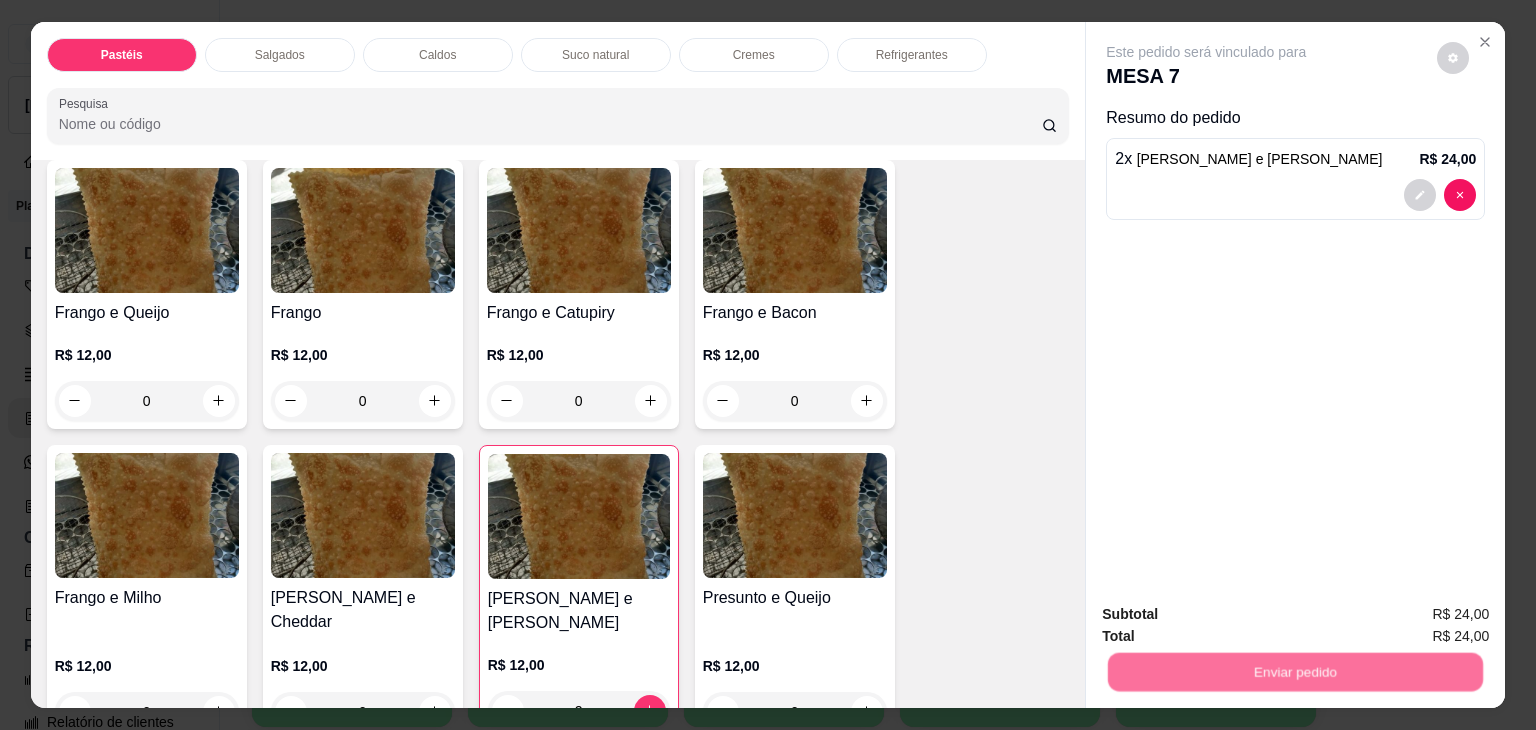 click on "Não registrar e enviar pedido" at bounding box center (1229, 615) 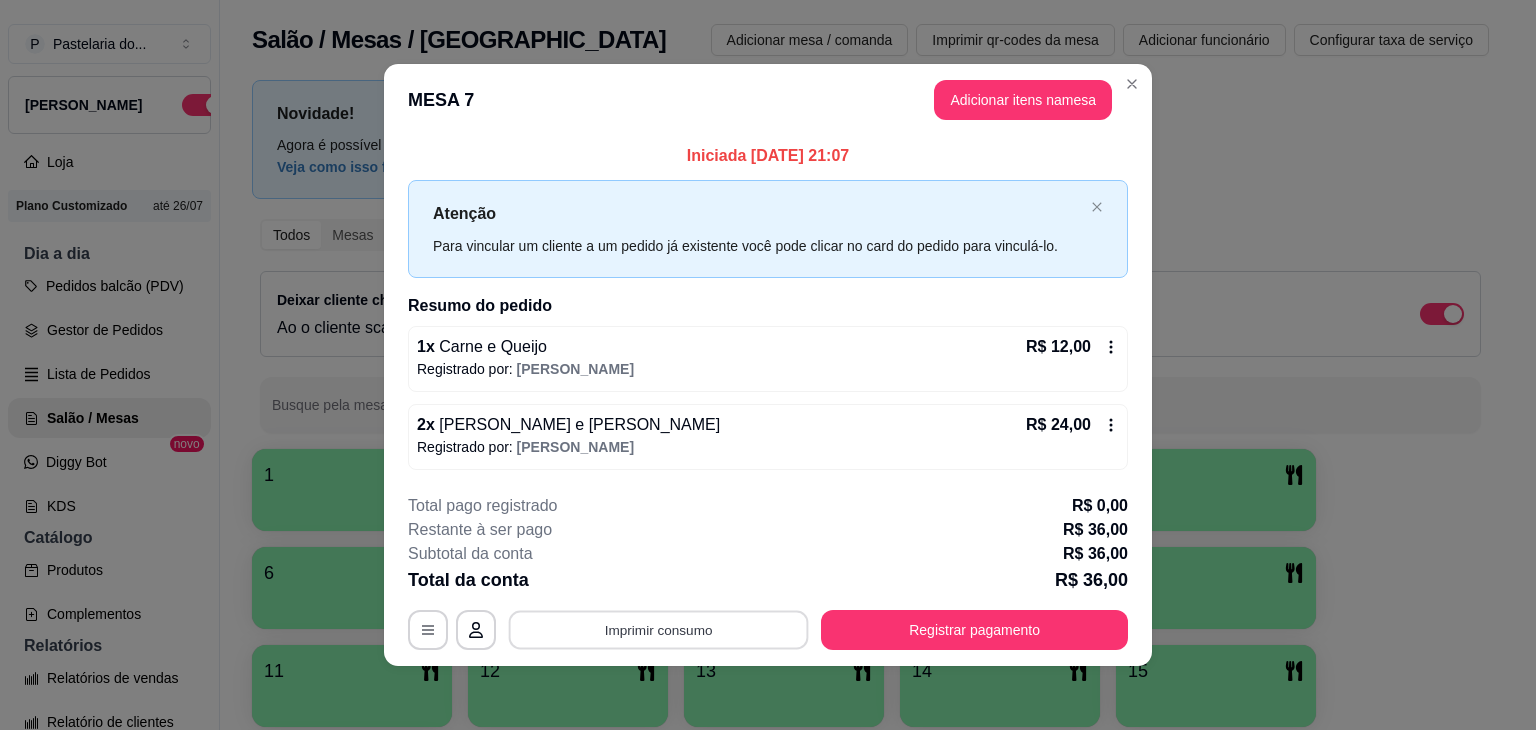 click on "Imprimir consumo" at bounding box center (659, 629) 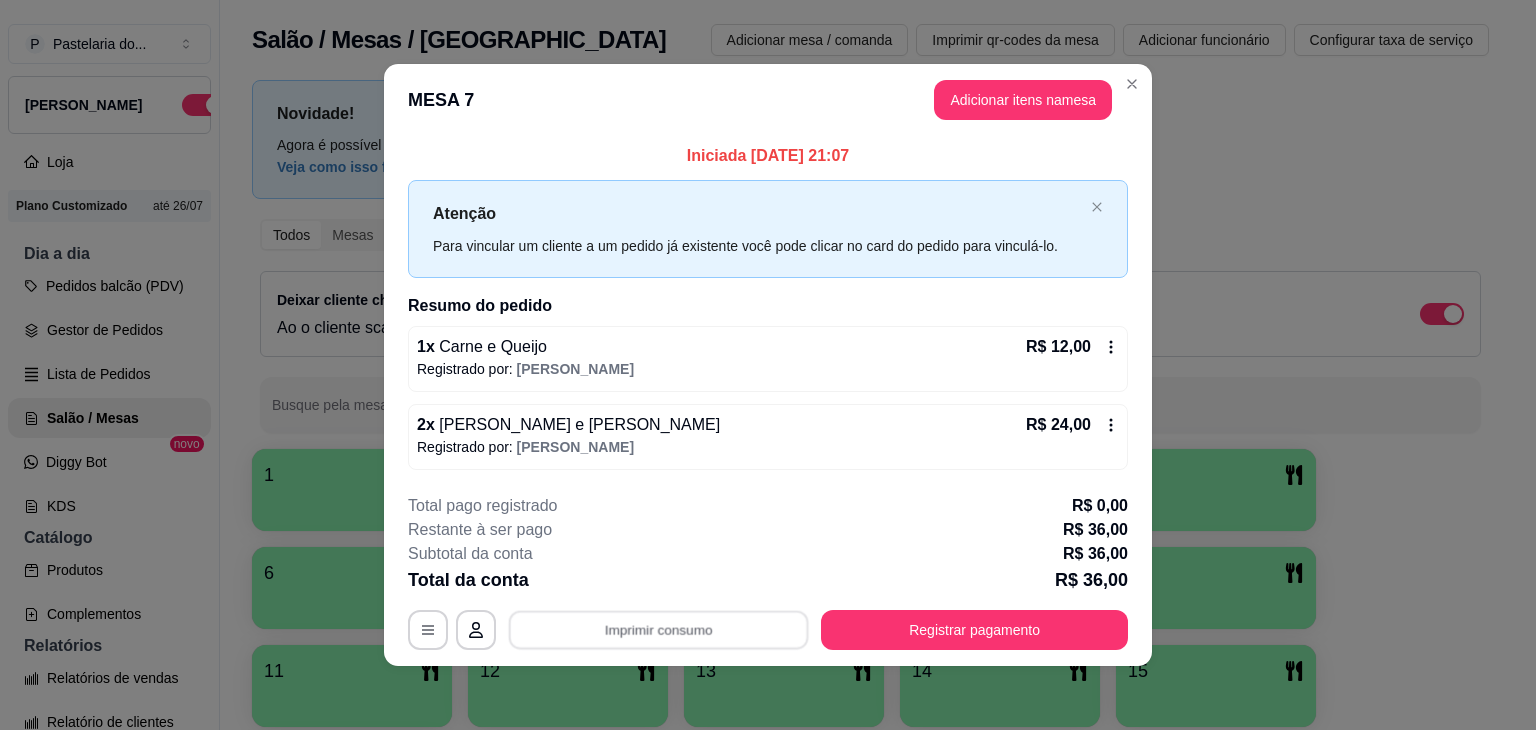 click on "IMPRESSORA" at bounding box center [665, 587] 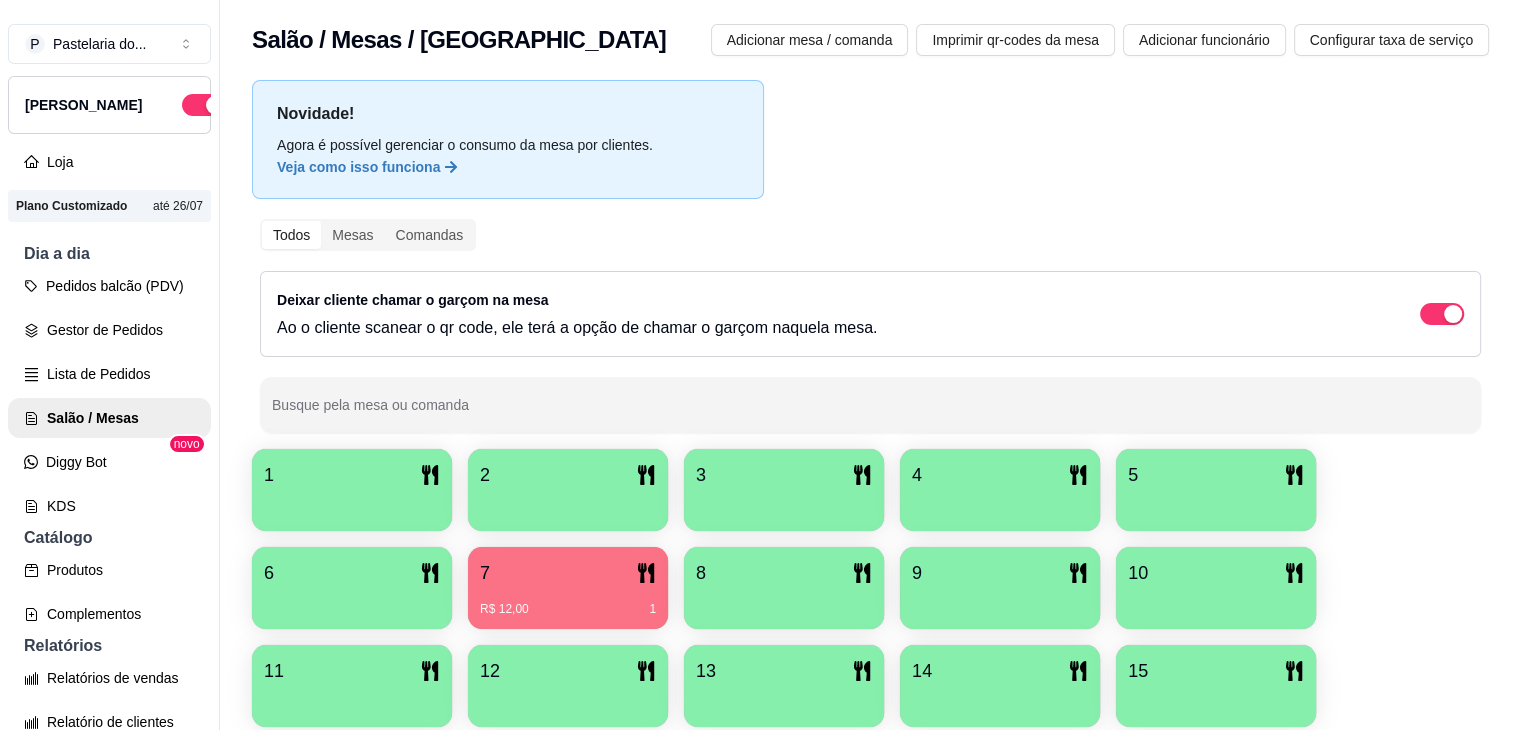 click on "2" at bounding box center [568, 475] 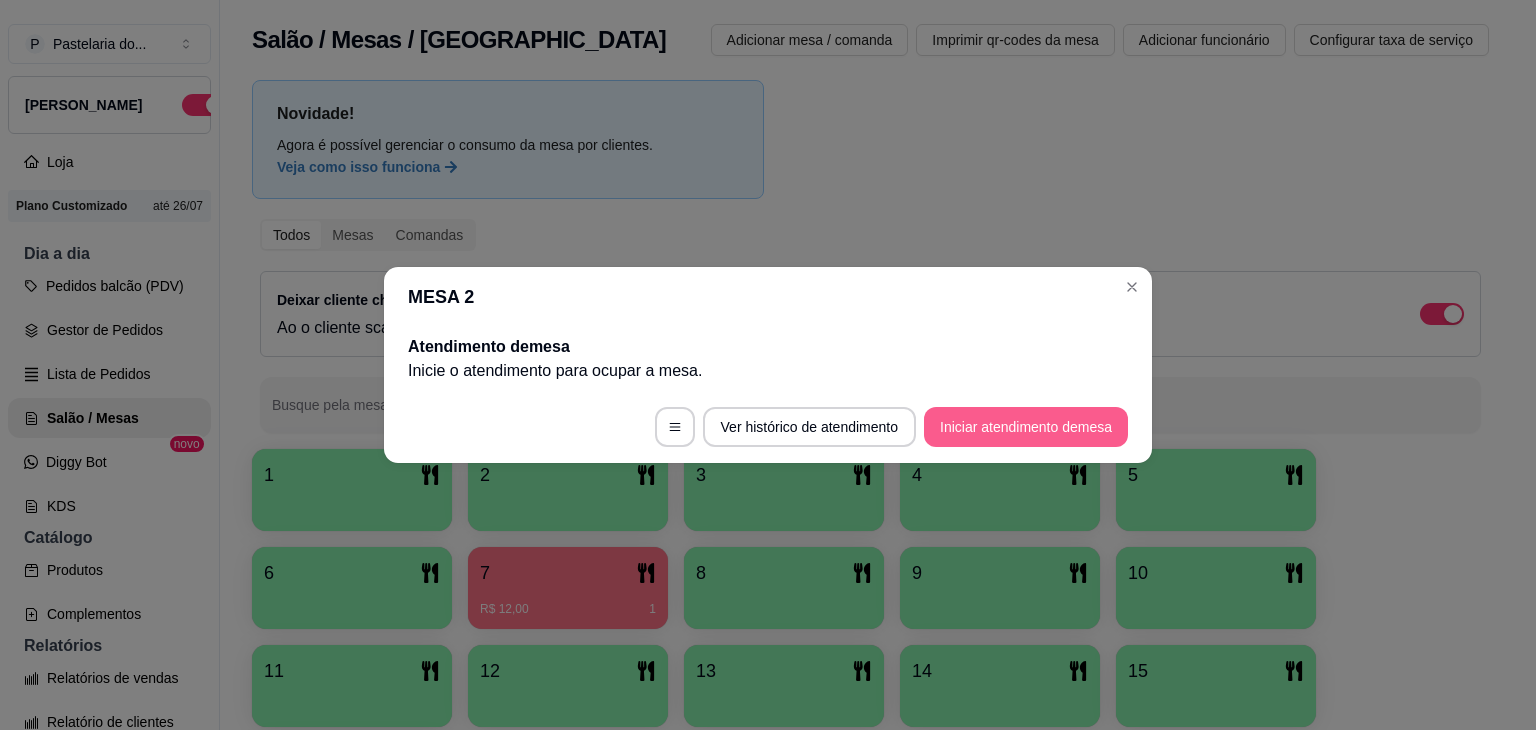 click on "Iniciar atendimento de  mesa" at bounding box center [1026, 427] 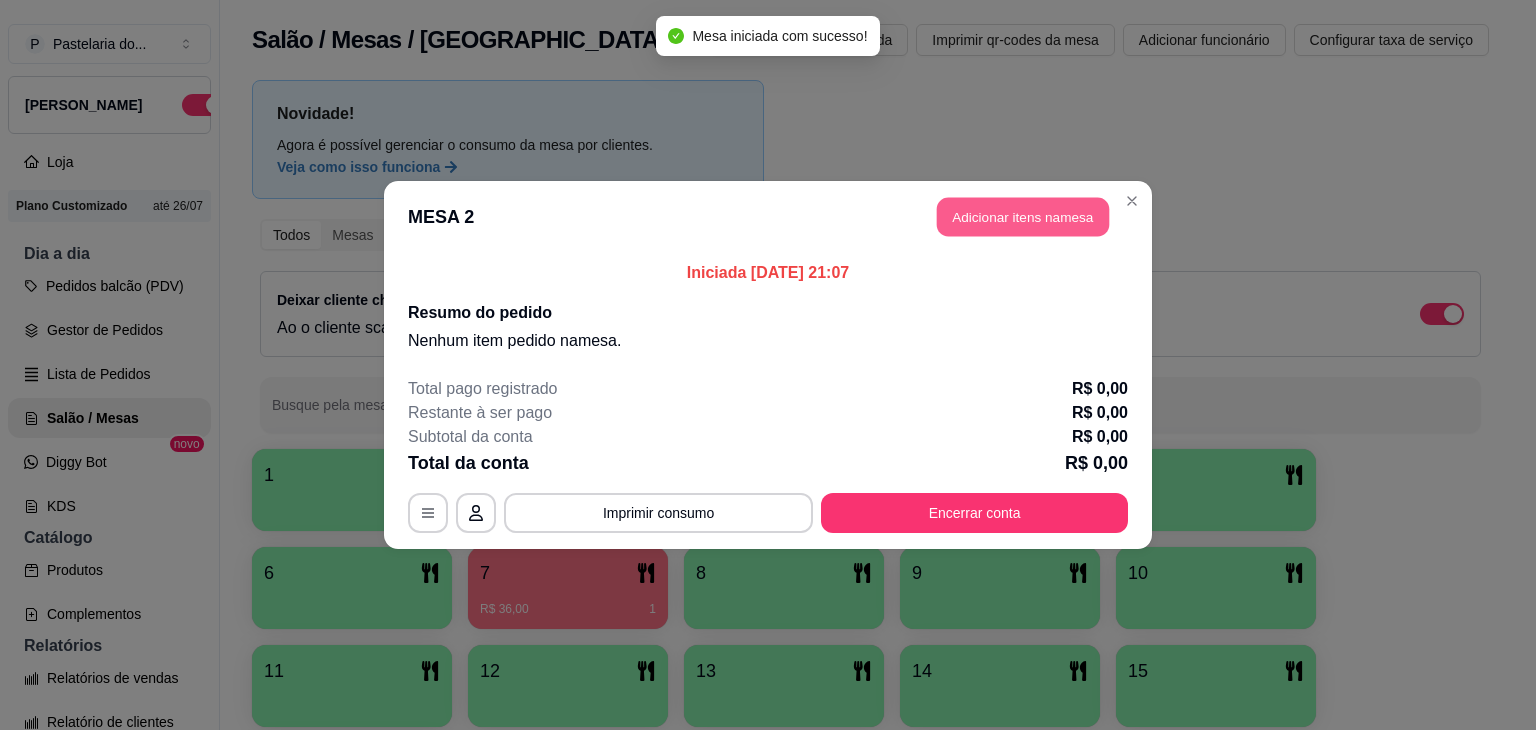 click on "Adicionar itens na  mesa" at bounding box center [1023, 217] 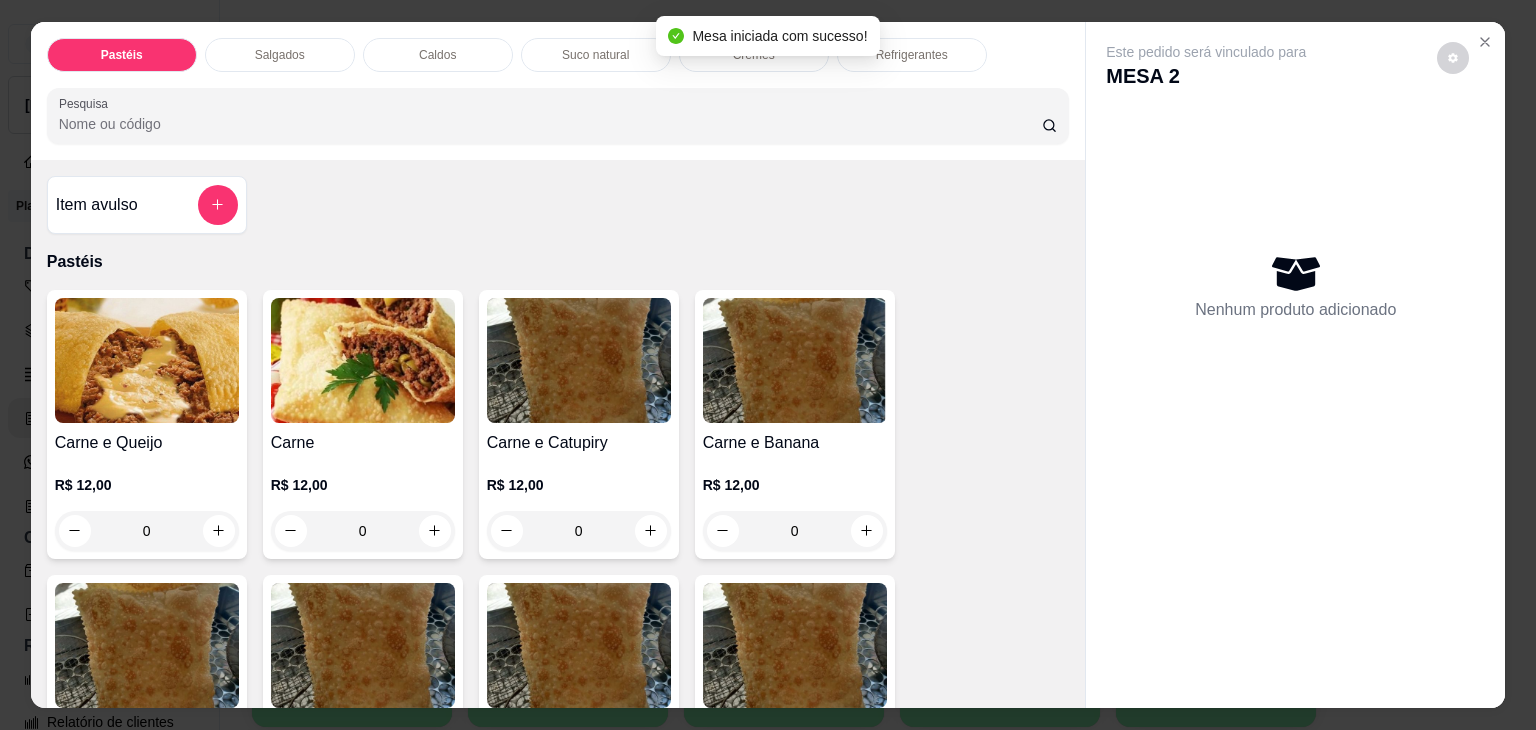 click at bounding box center [147, 360] 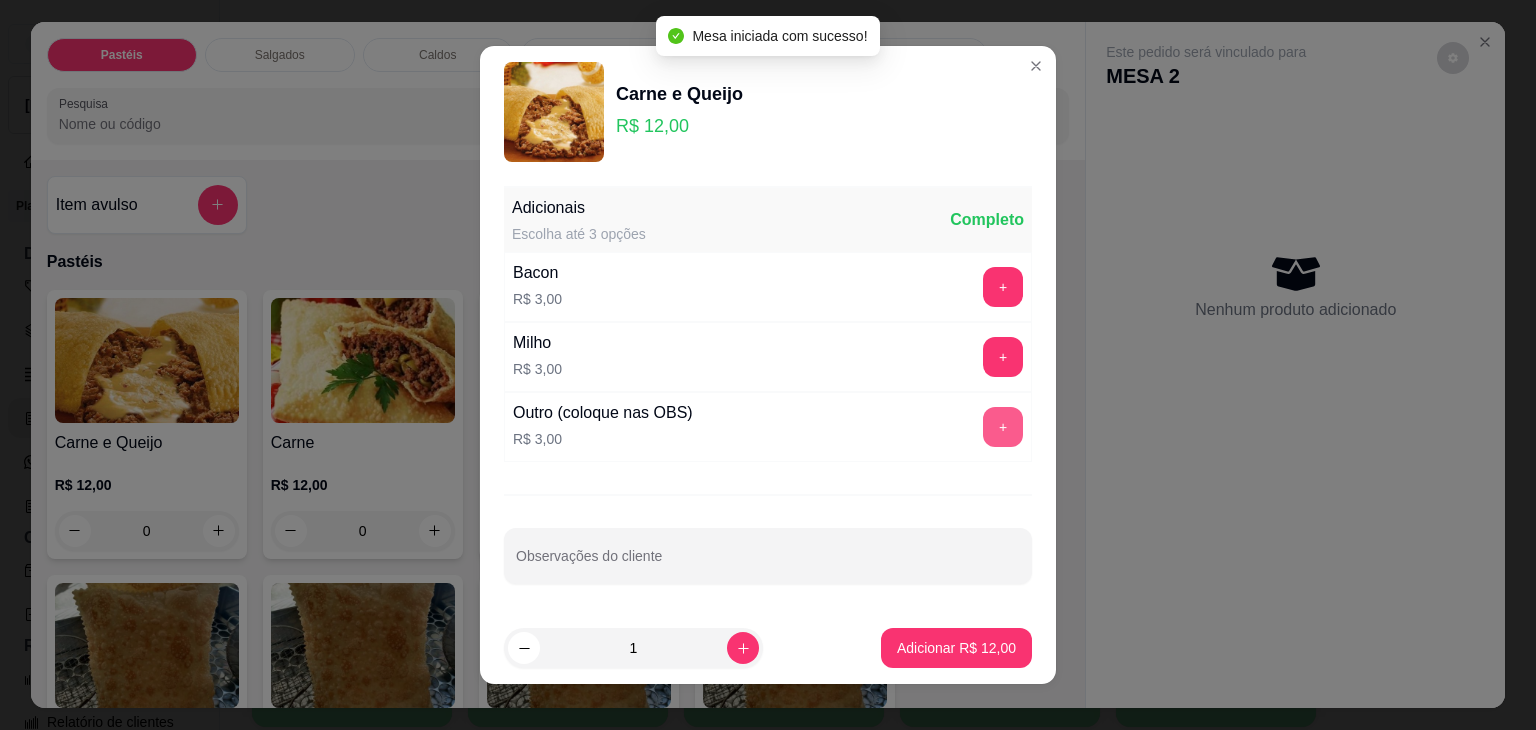 click on "+" at bounding box center [1003, 427] 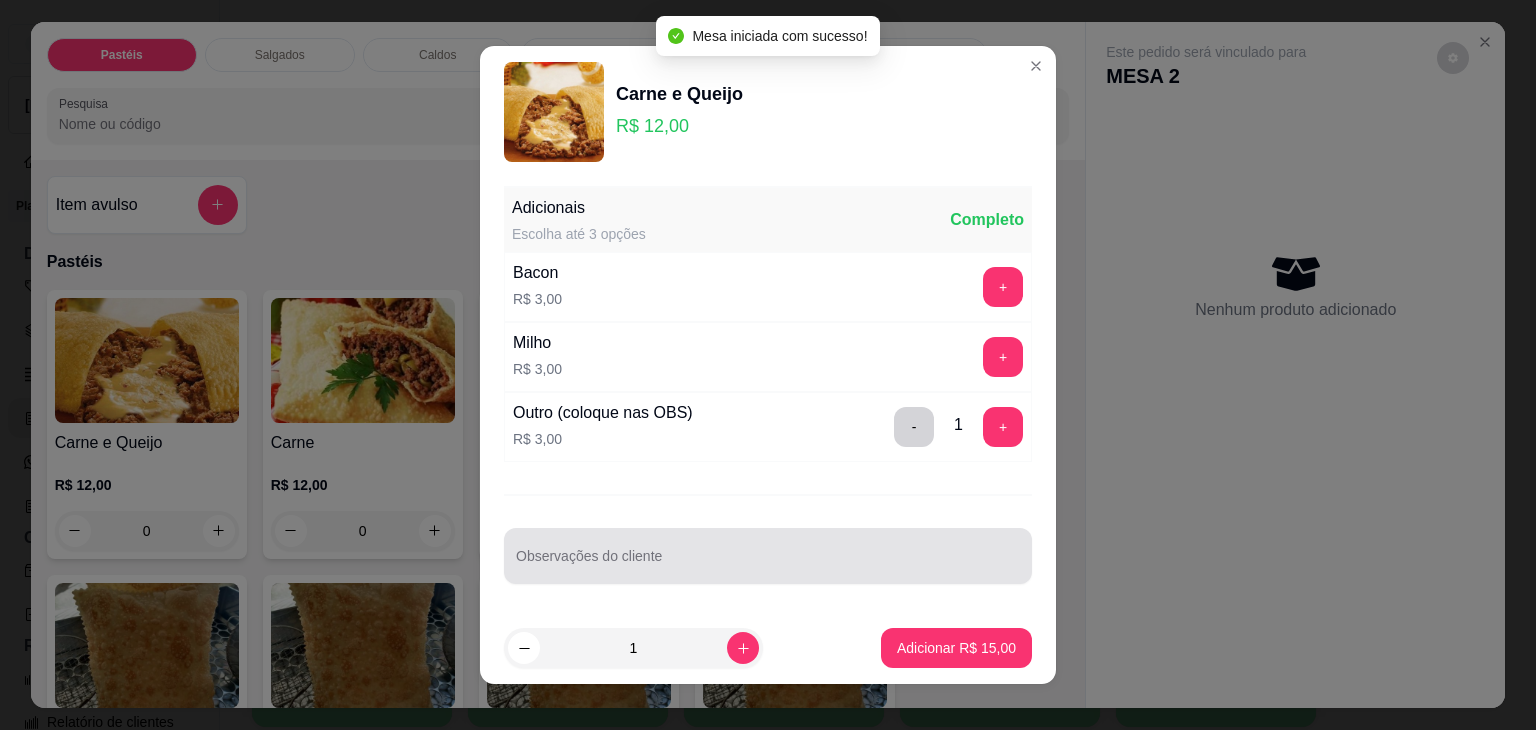 click on "Observações do cliente" at bounding box center [768, 564] 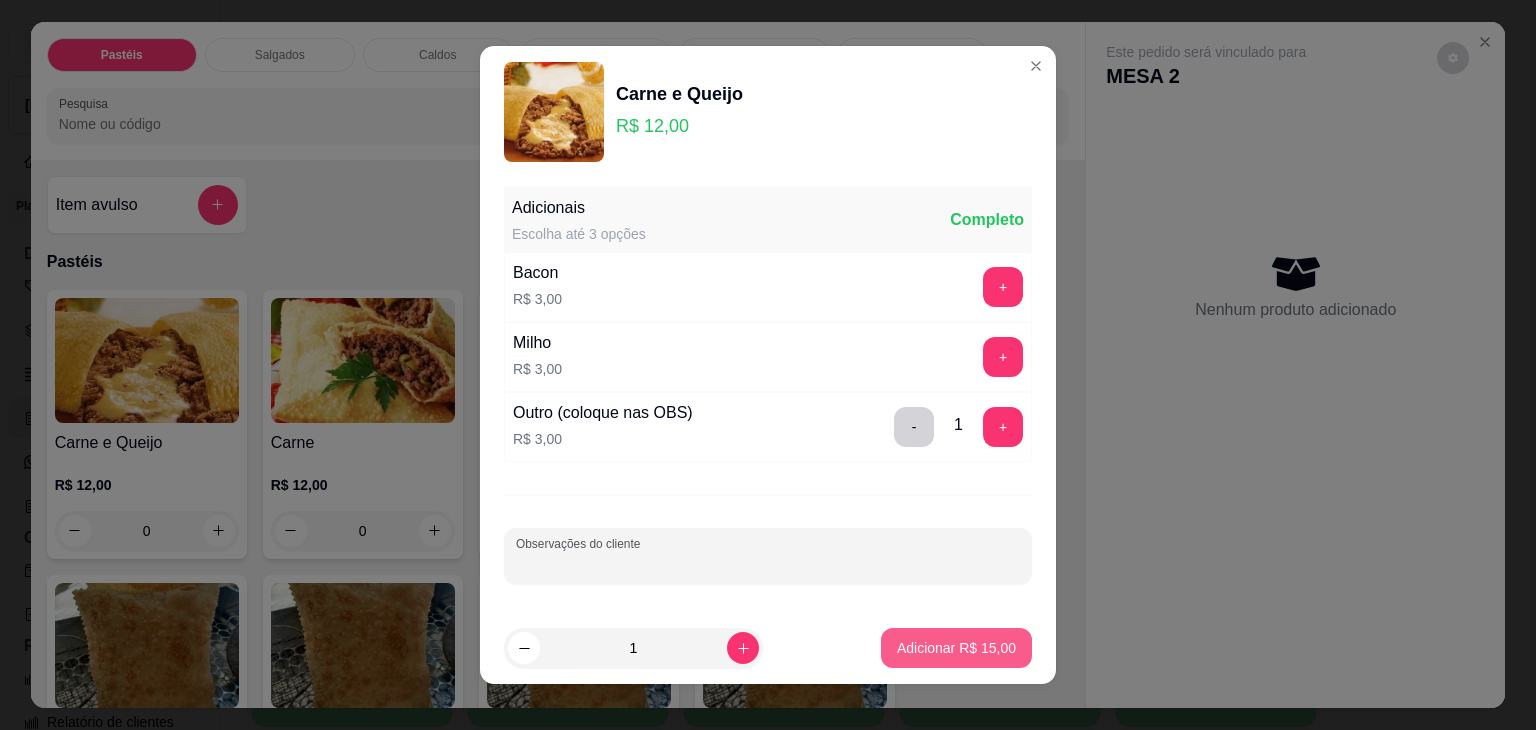 click on "Adicionar   R$ 15,00" at bounding box center (956, 648) 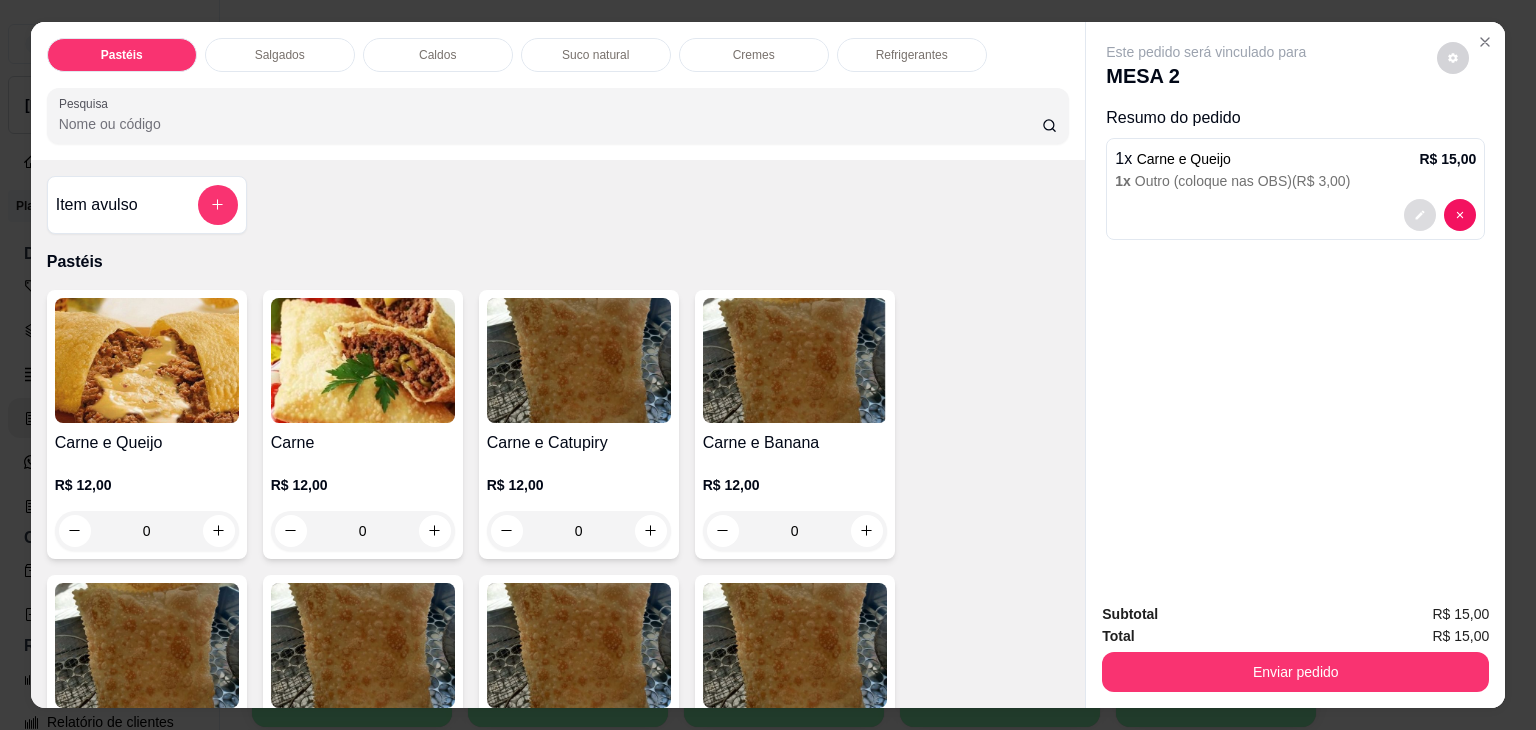 click at bounding box center (1420, 215) 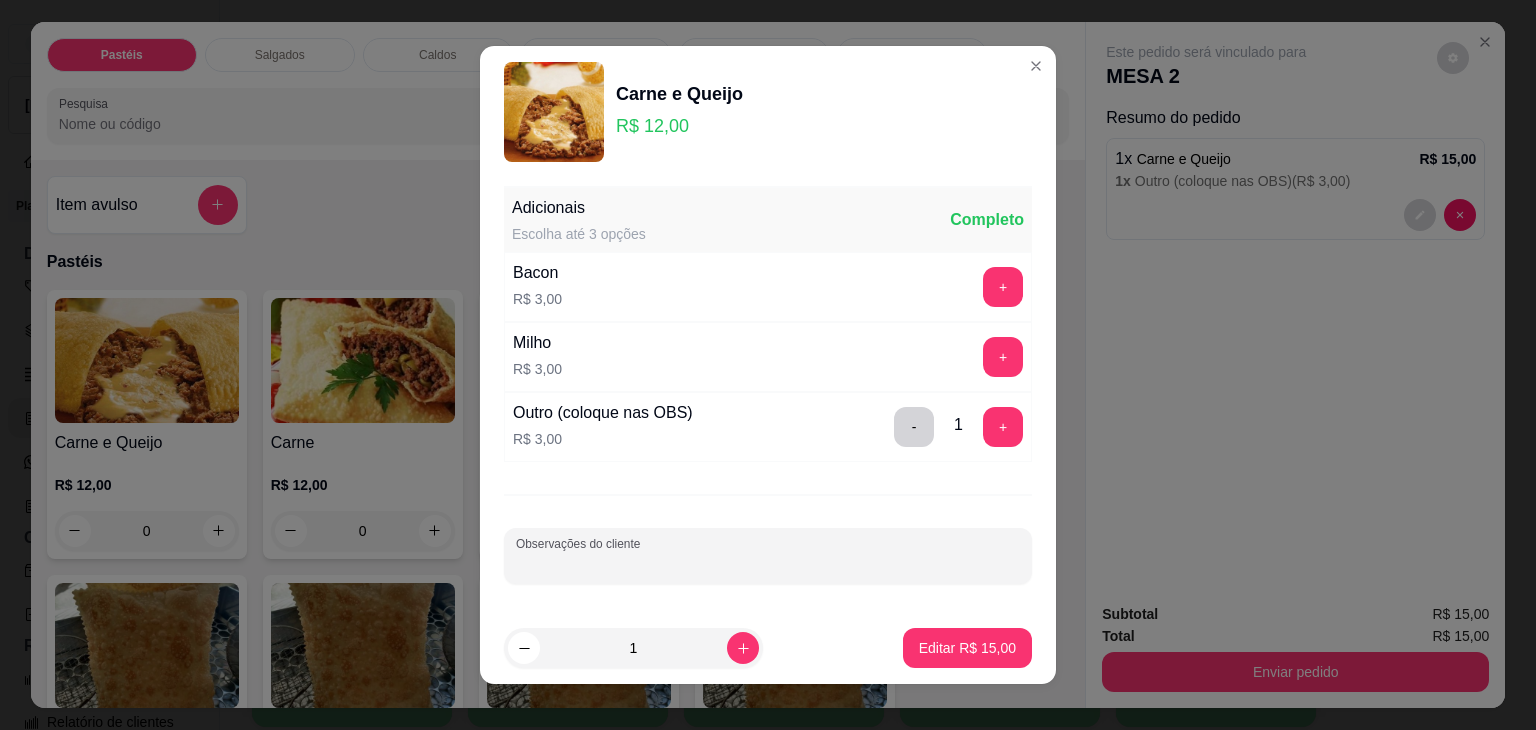 click on "Observações do cliente" at bounding box center [768, 564] 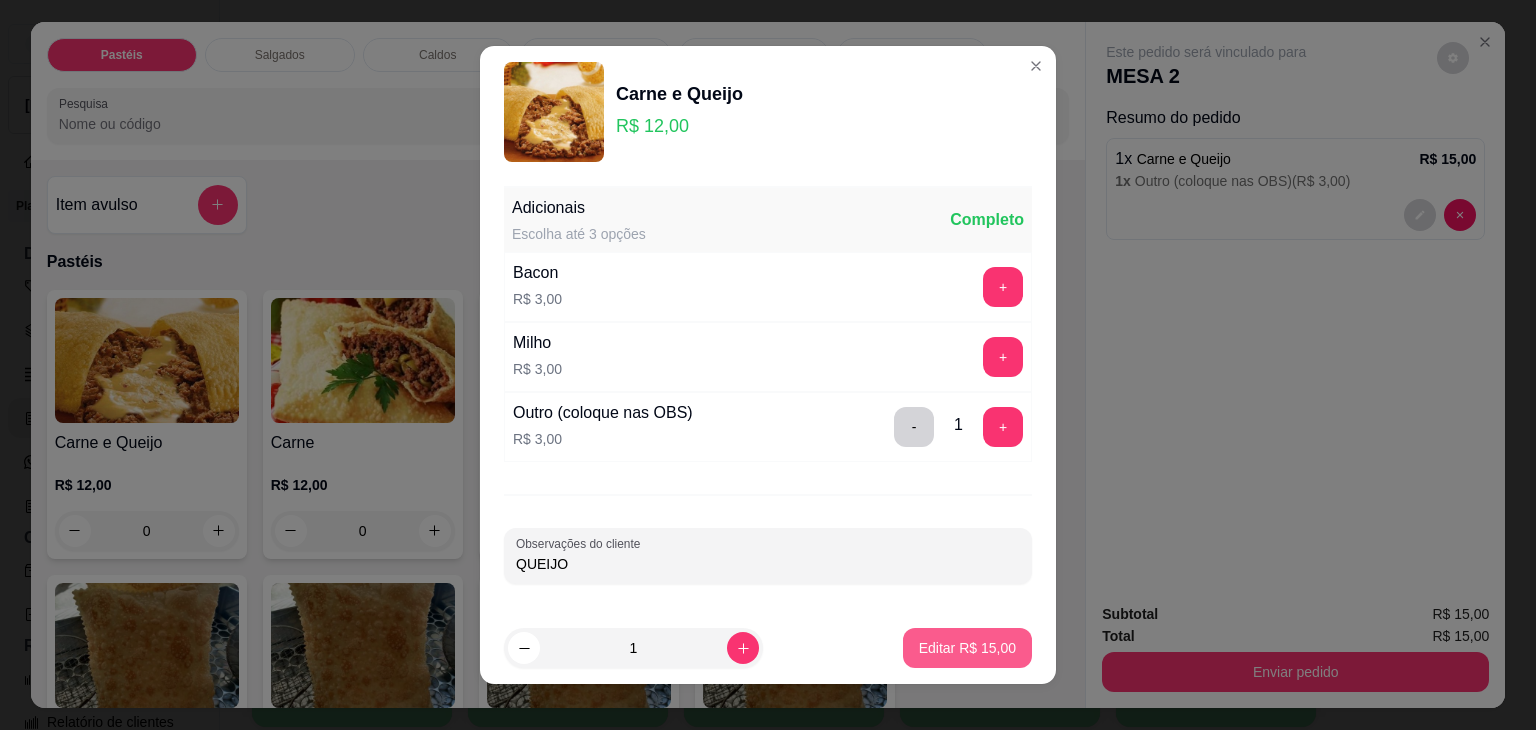 type on "QUEIJO" 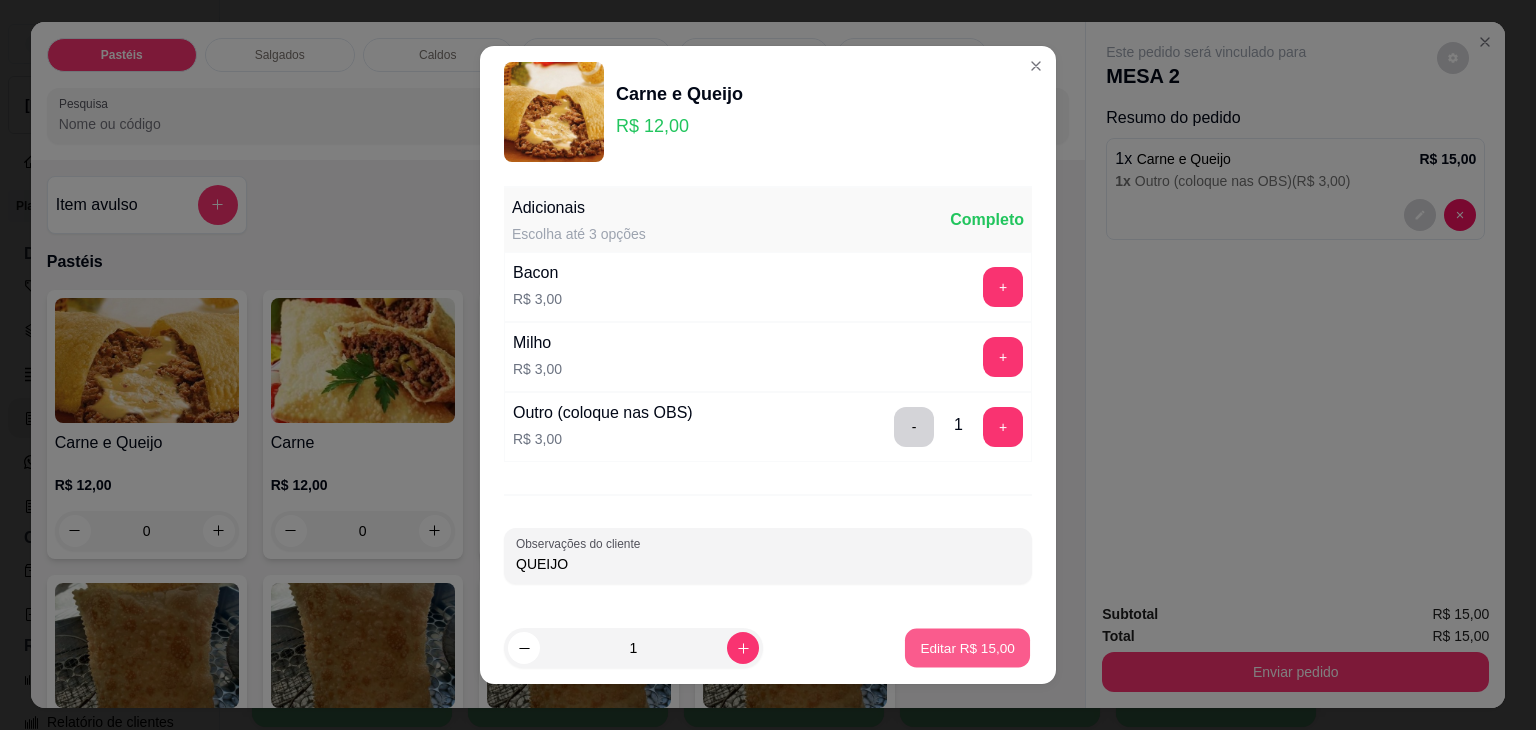 click on "Editar   R$ 15,00" at bounding box center [967, 647] 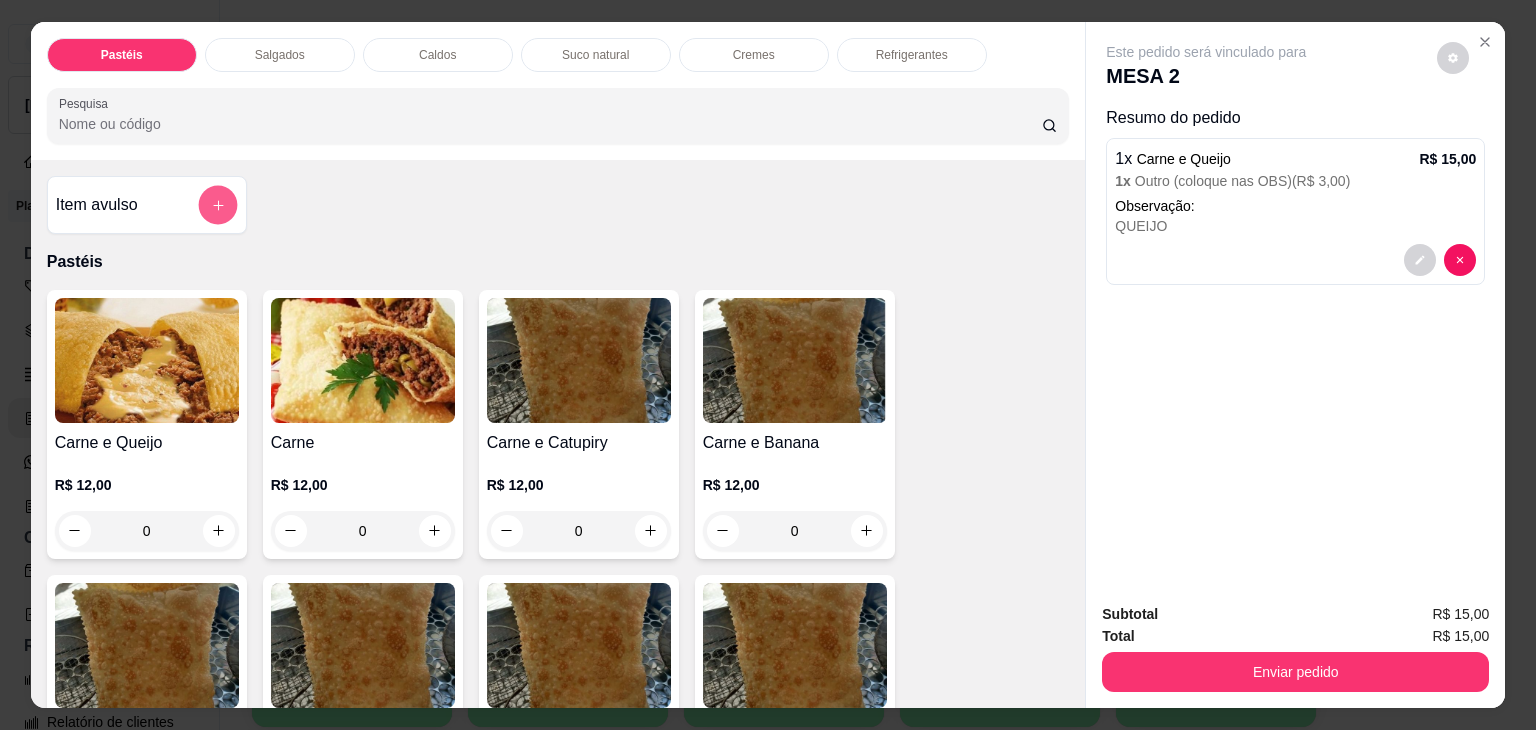 click at bounding box center (217, 205) 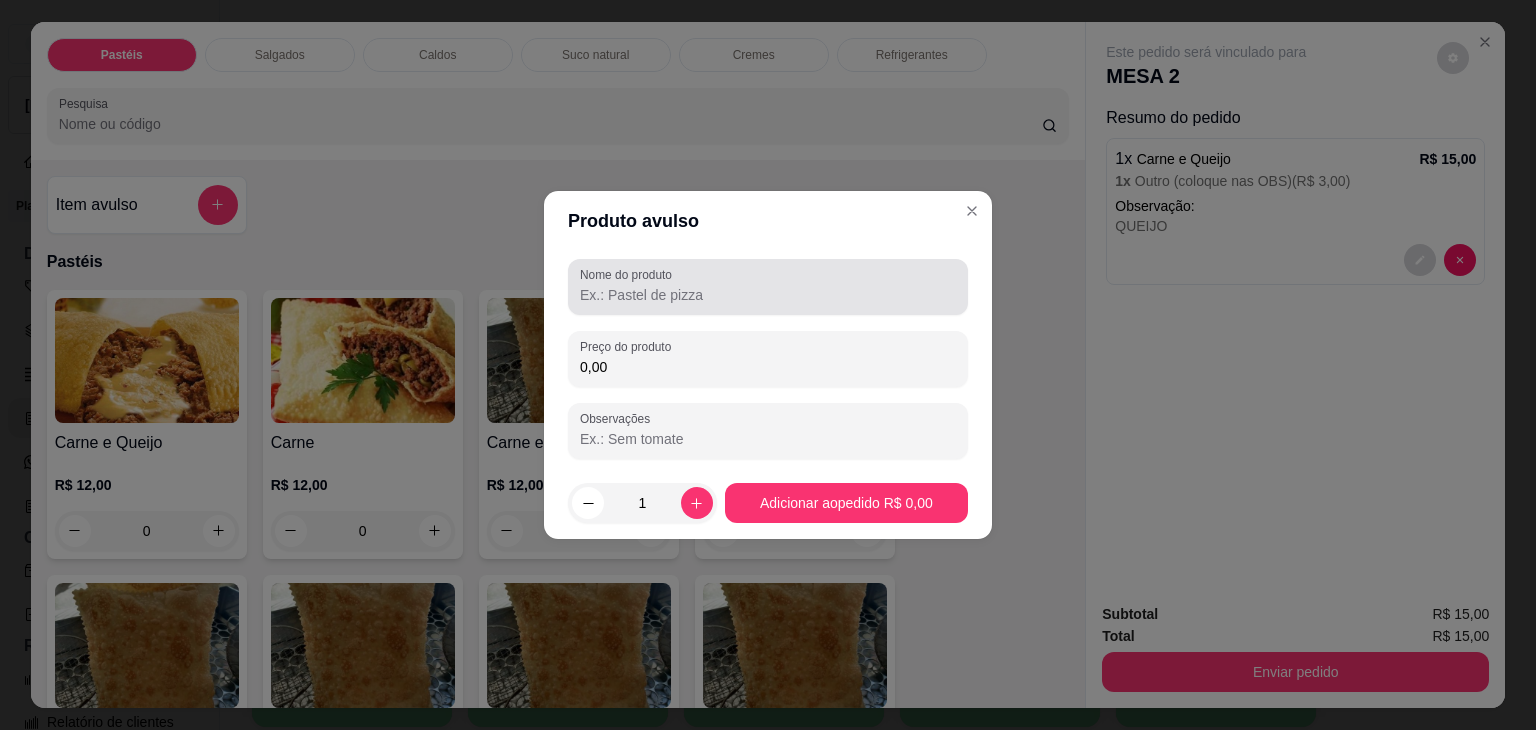 click on "Nome do produto" at bounding box center [629, 274] 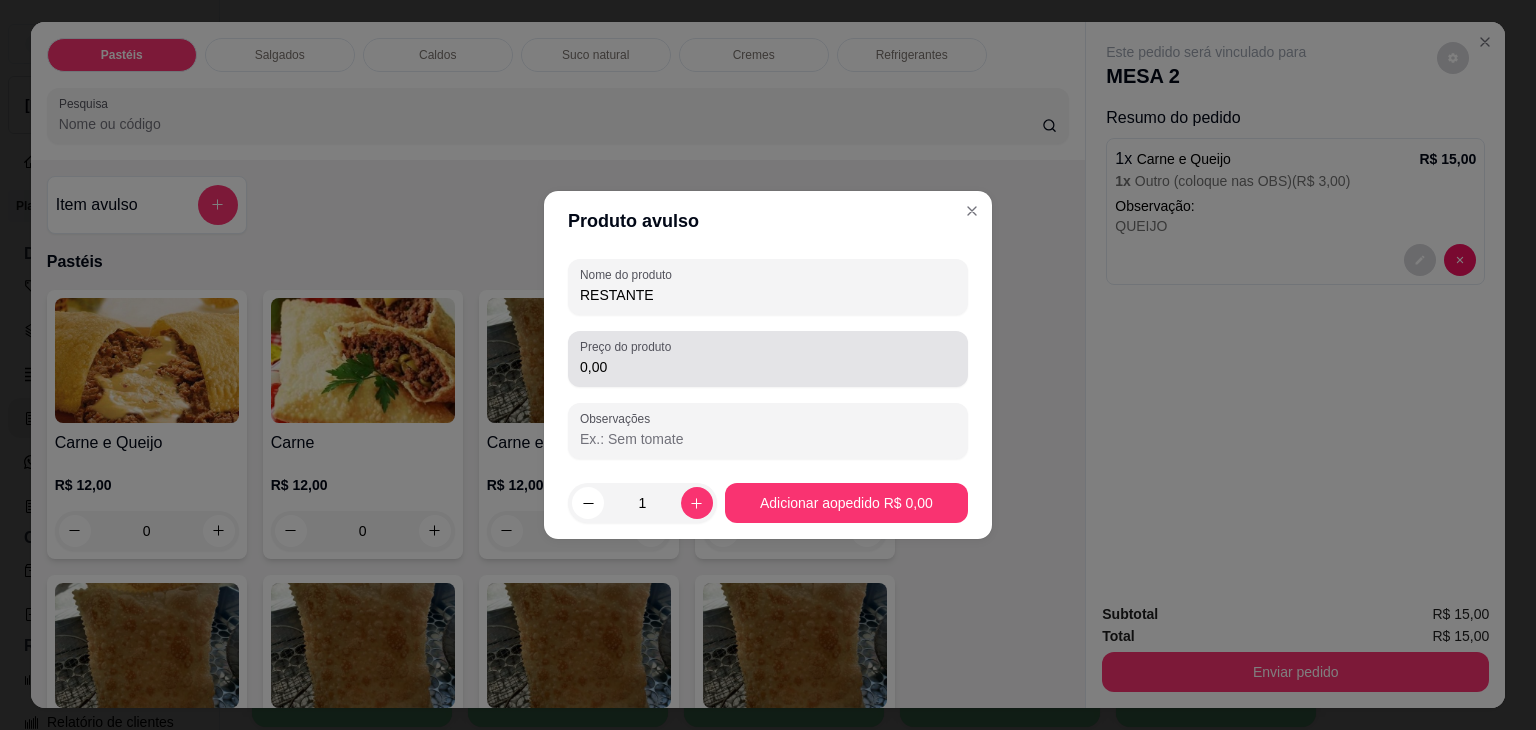 type on "RESTANTE" 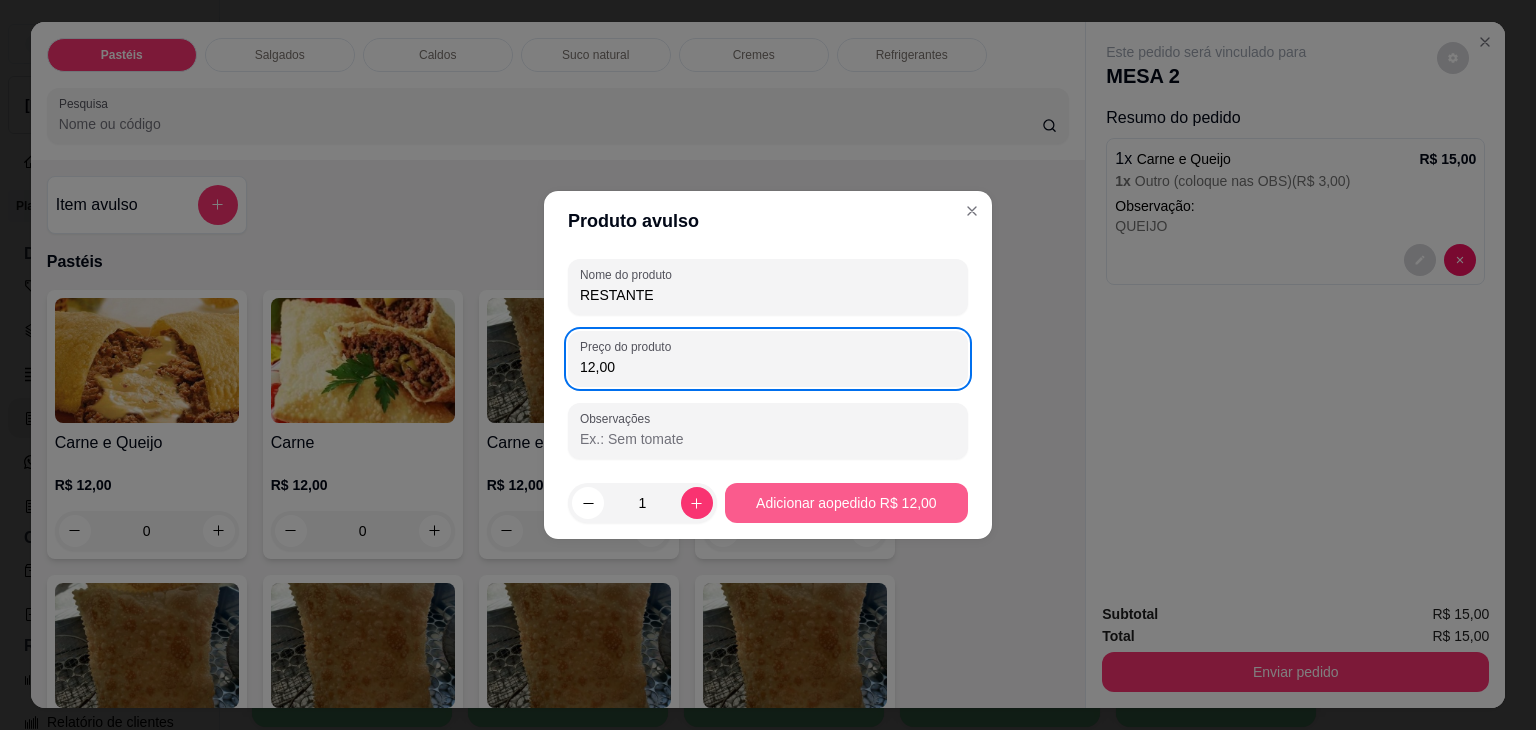 type on "12,00" 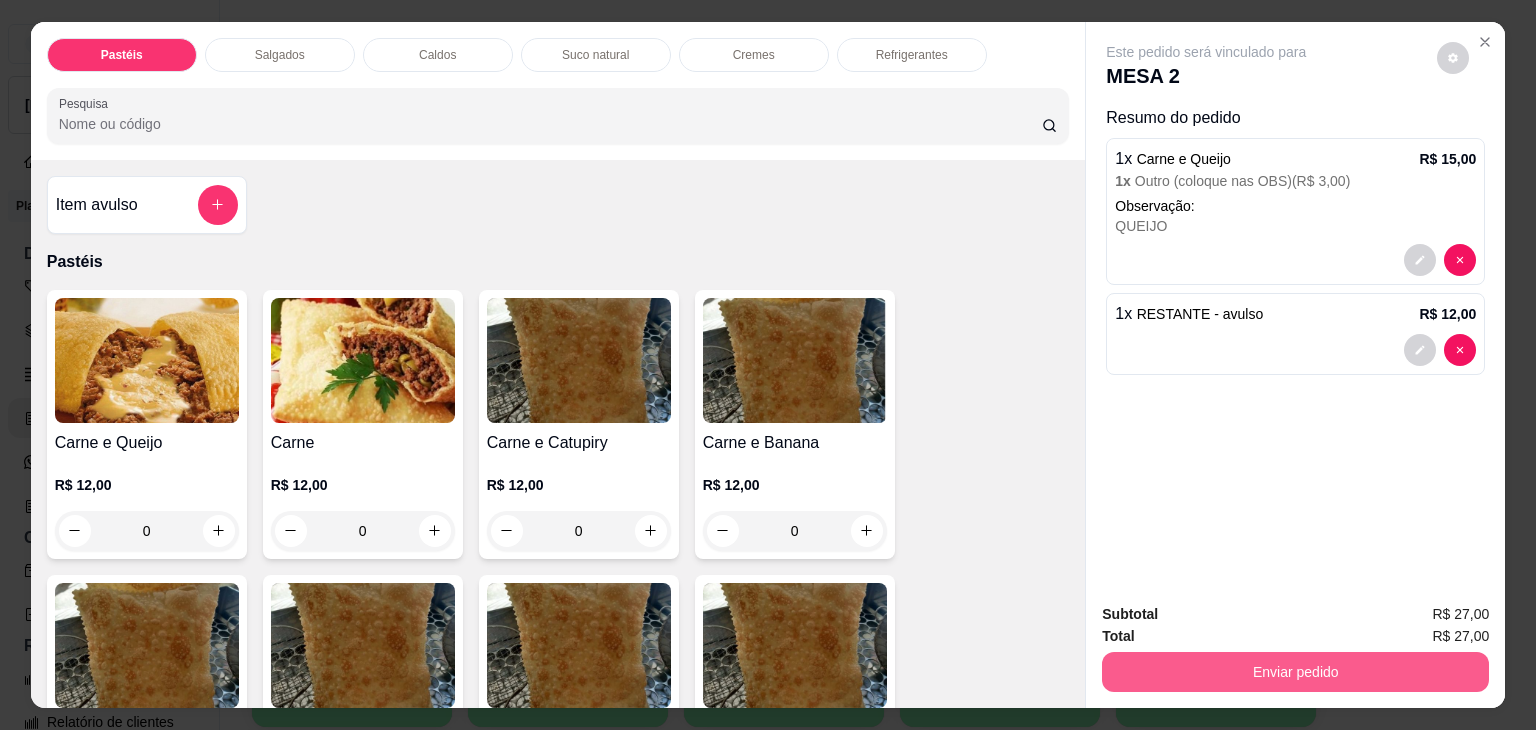 click on "Enviar pedido" at bounding box center [1295, 672] 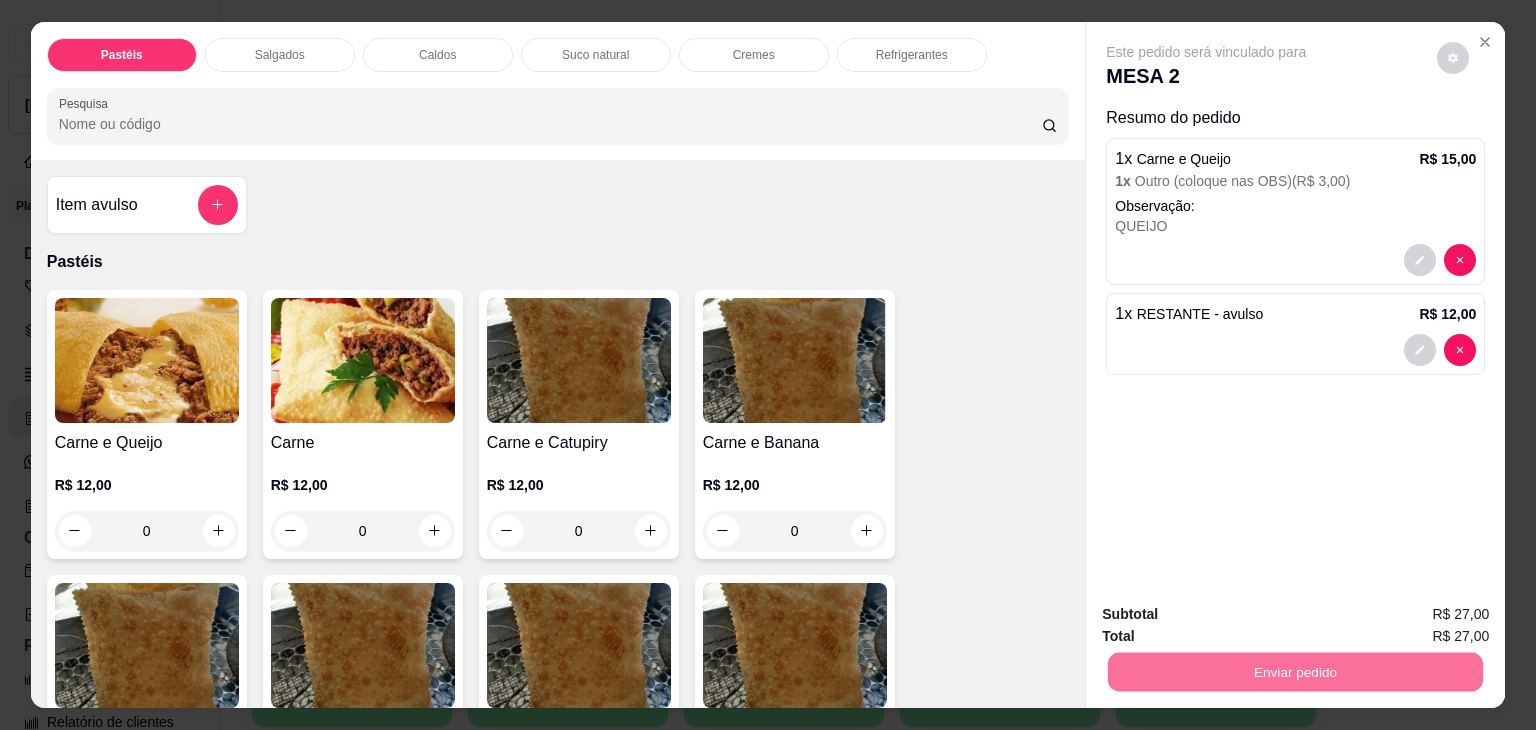 click on "Não registrar e enviar pedido" at bounding box center [1229, 615] 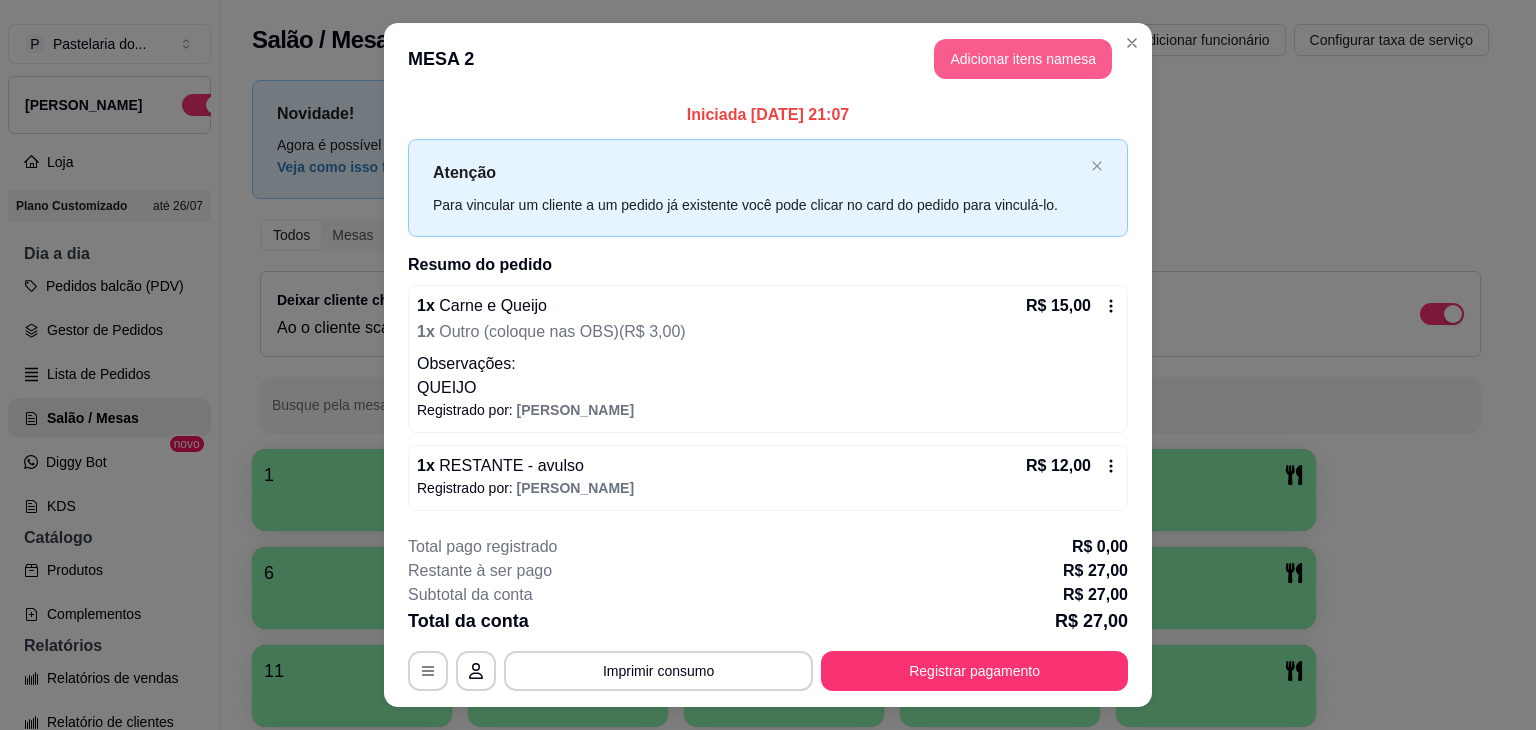 click on "Adicionar itens na  mesa" at bounding box center (1023, 59) 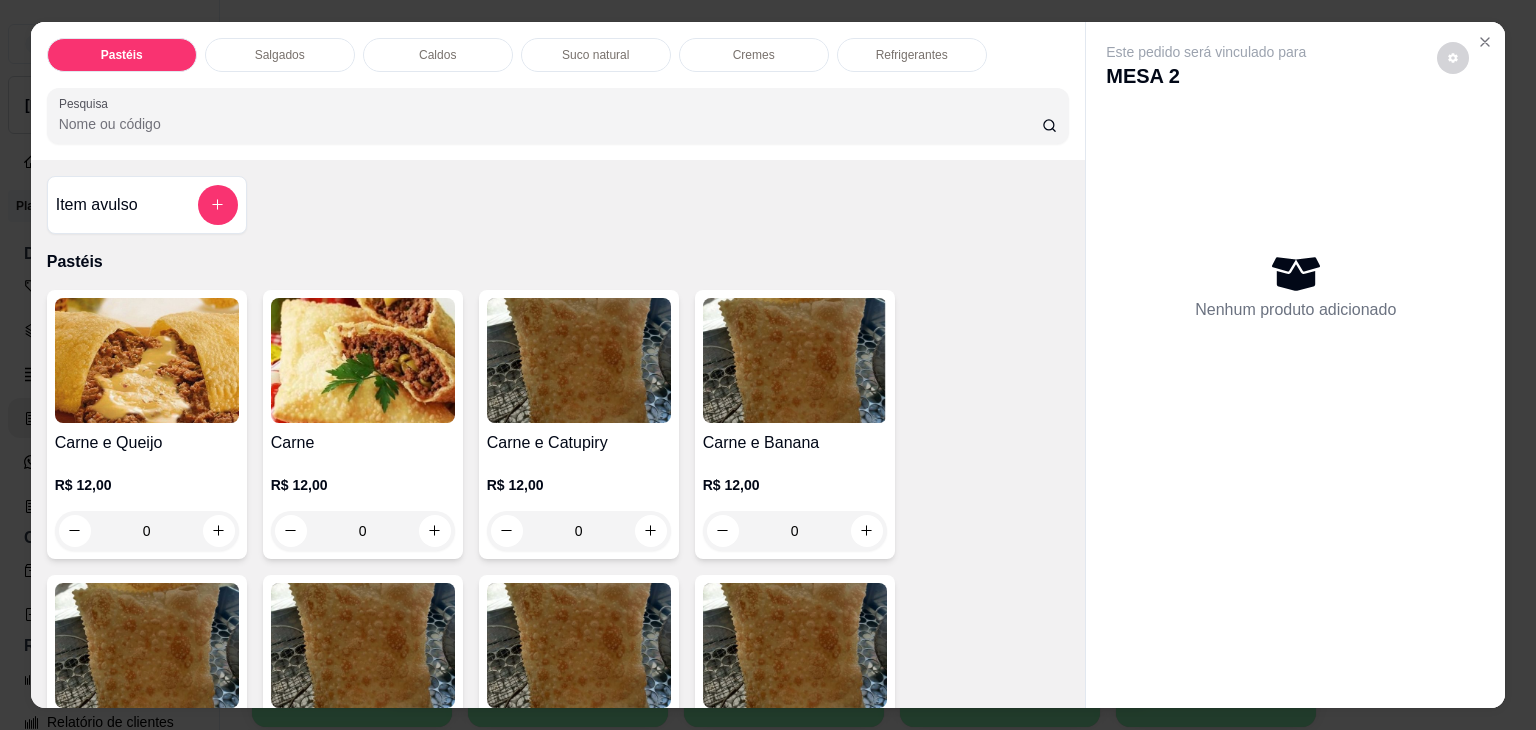 click on "Refrigerantes" at bounding box center [912, 55] 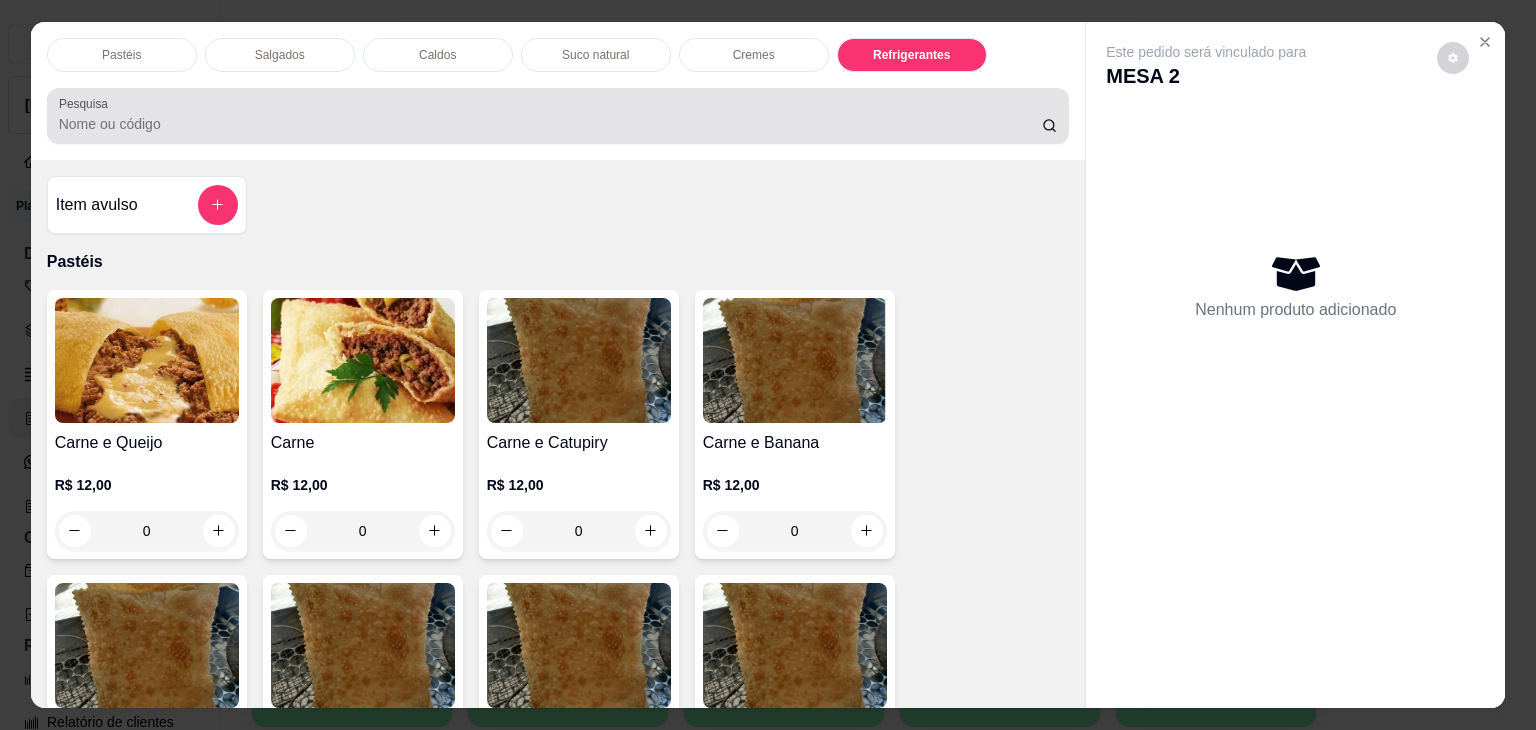 scroll, scrollTop: 5230, scrollLeft: 0, axis: vertical 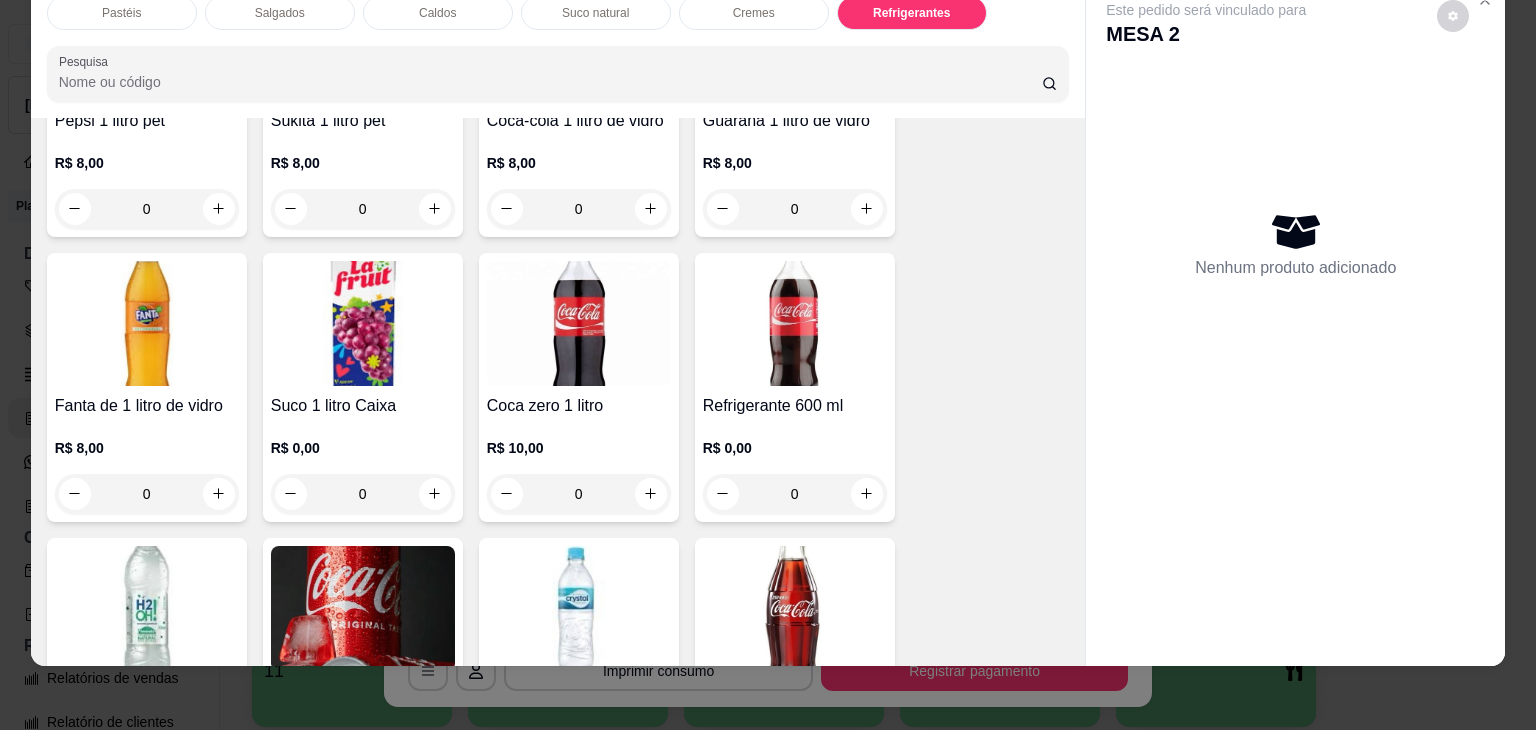 click at bounding box center [795, 608] 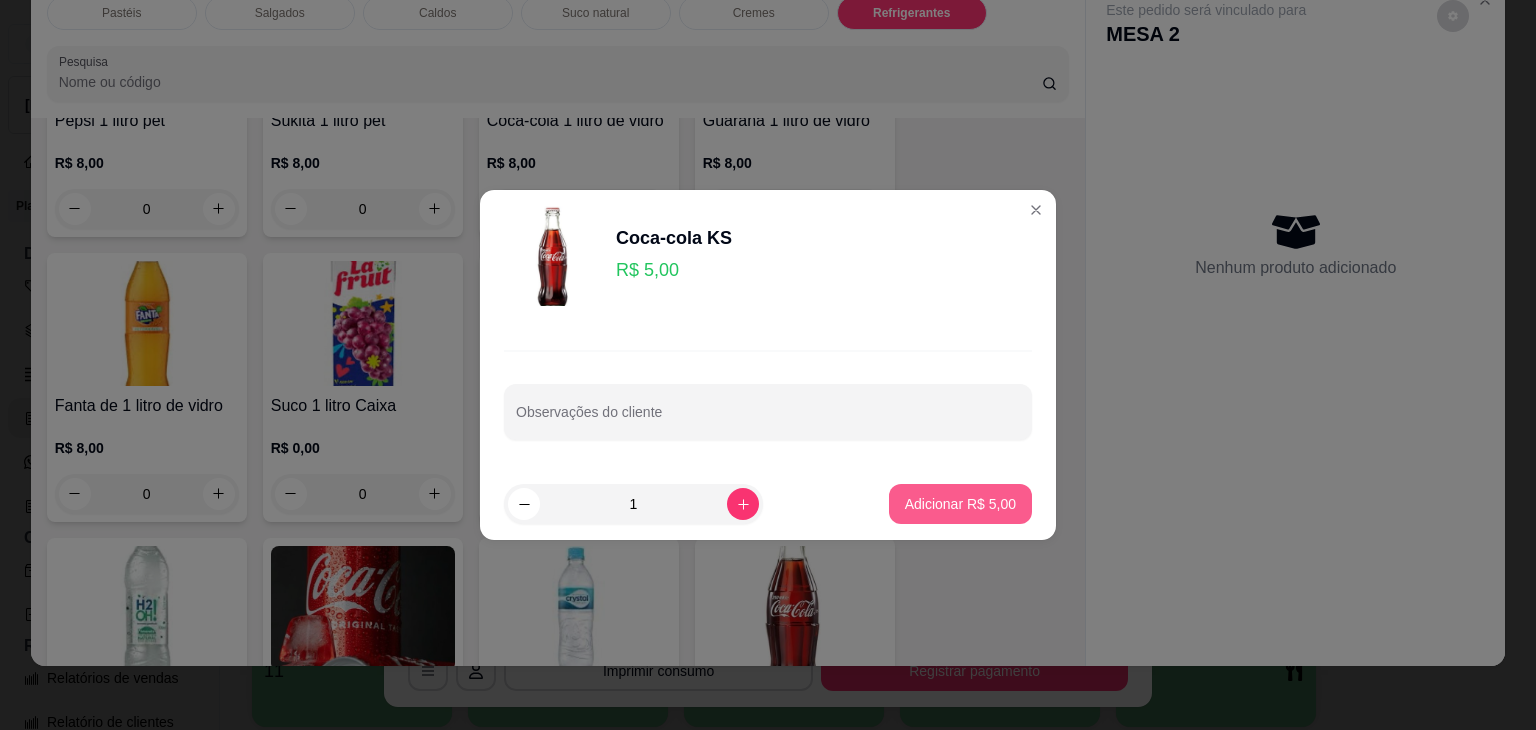 click on "Adicionar   R$ 5,00" at bounding box center [960, 504] 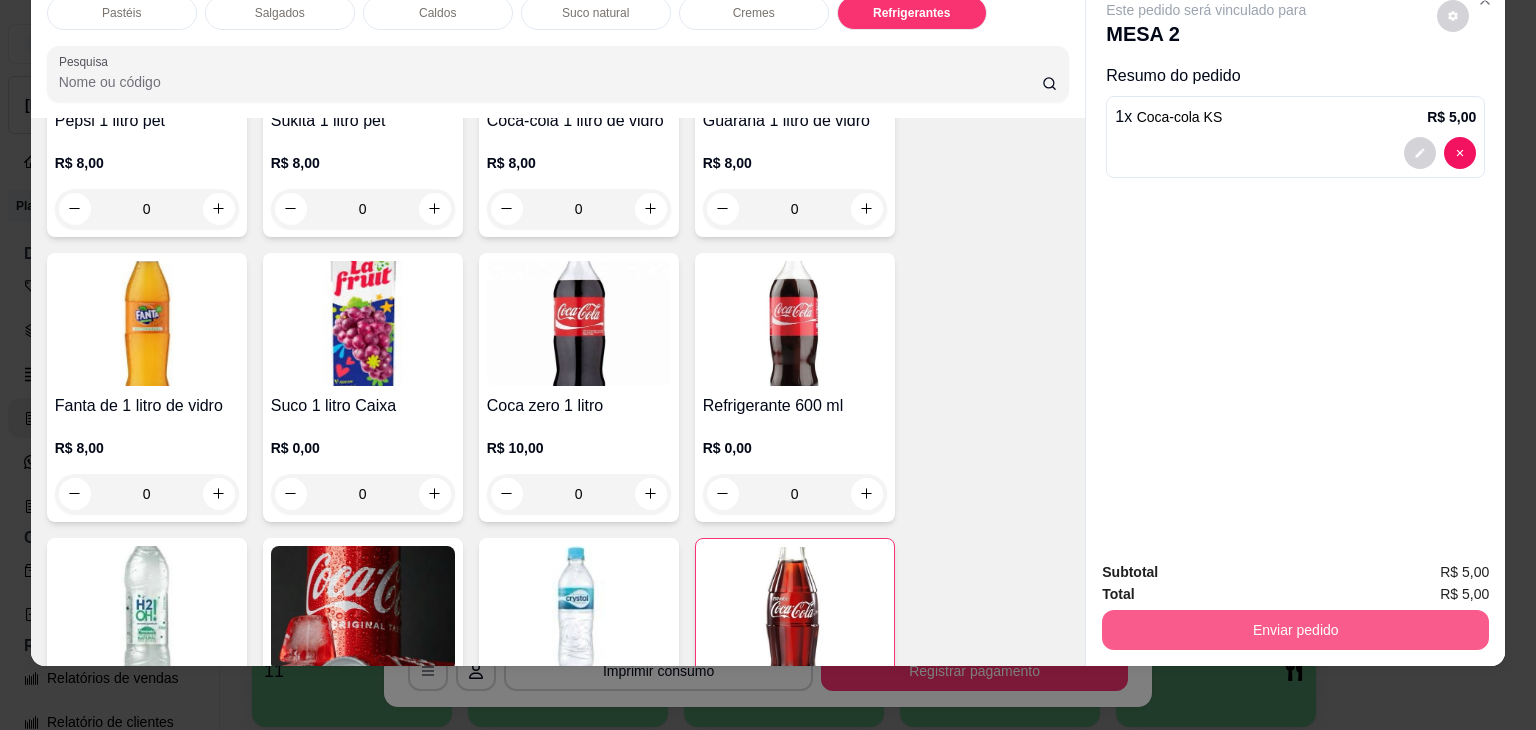 click on "Enviar pedido" at bounding box center [1295, 630] 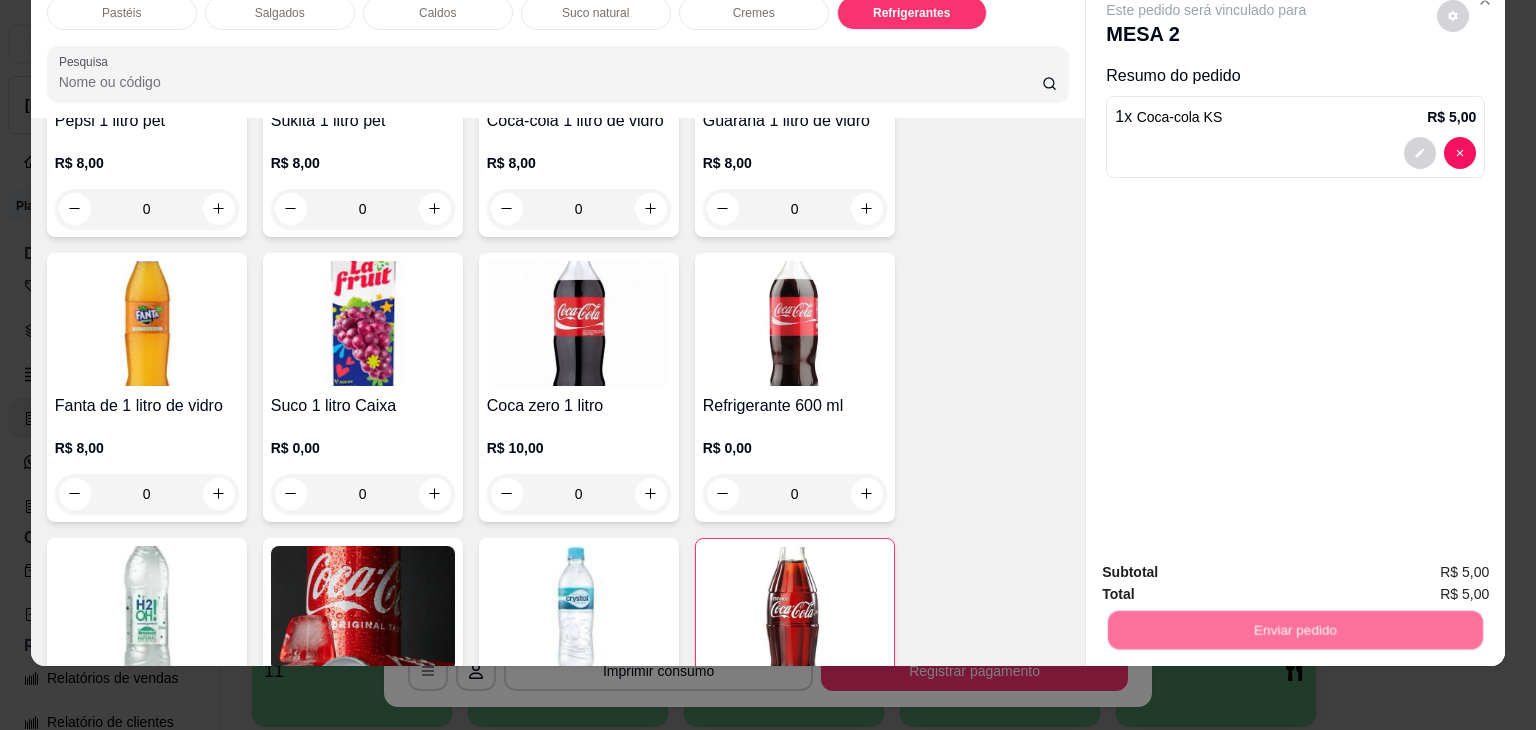 click on "Não registrar e enviar pedido" at bounding box center [1229, 564] 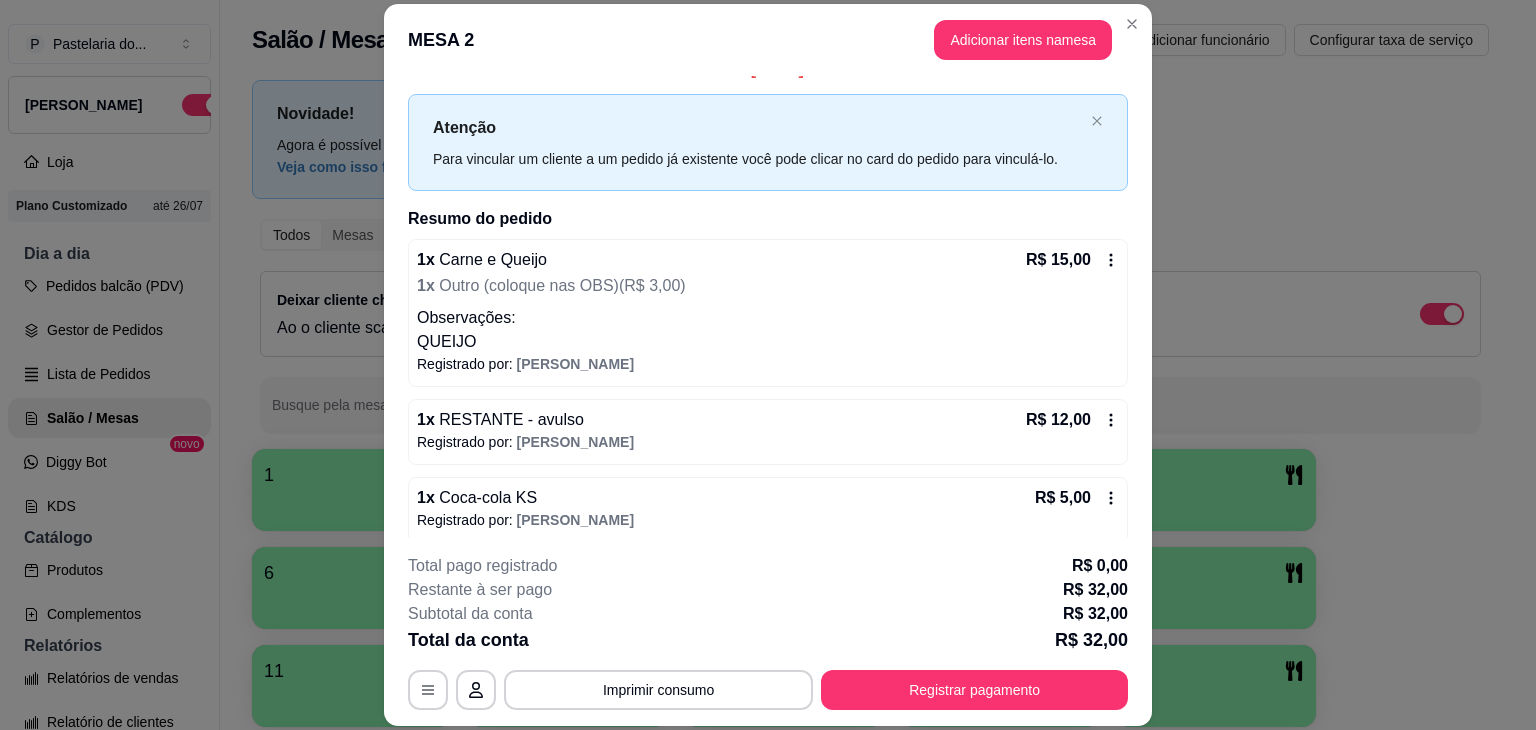 scroll, scrollTop: 36, scrollLeft: 0, axis: vertical 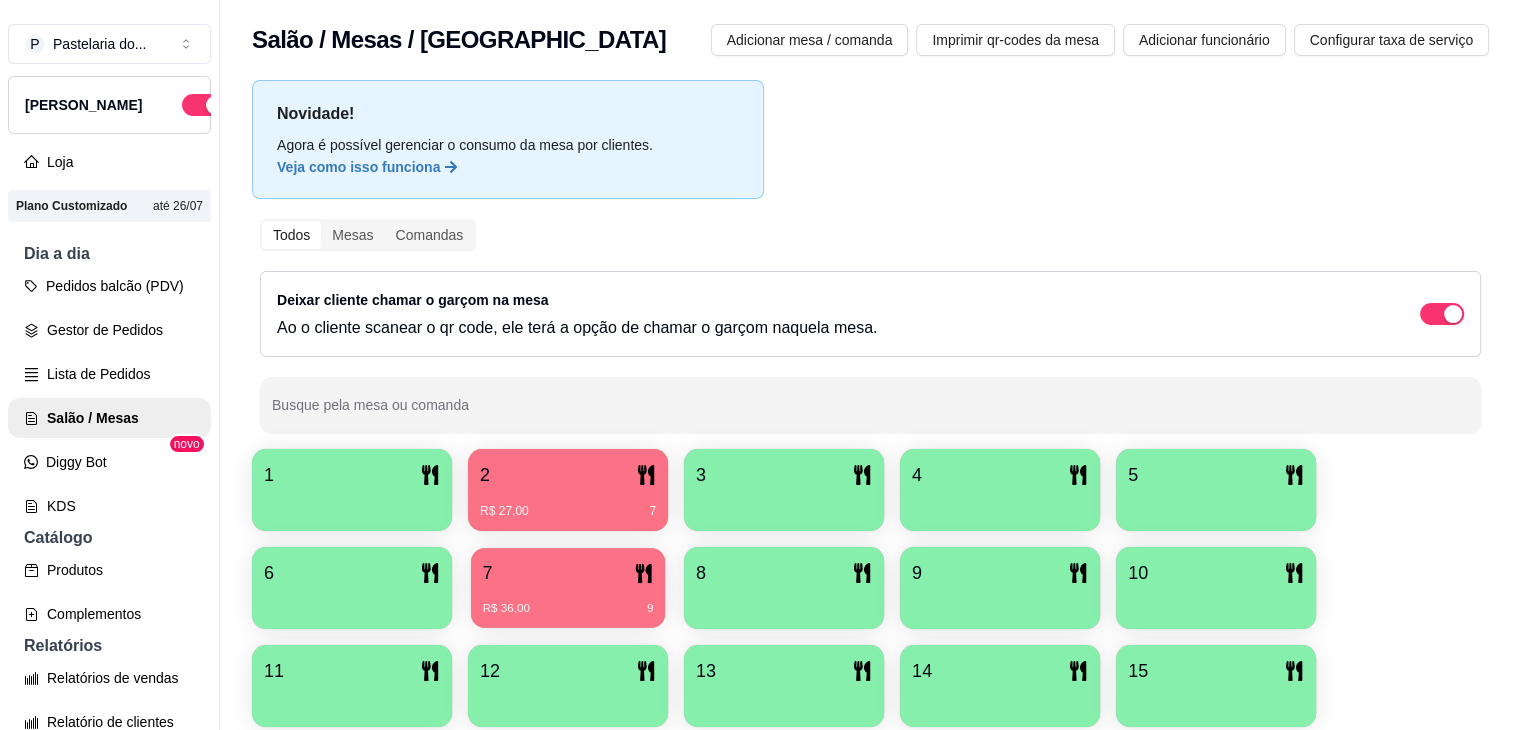 click on "7" at bounding box center [568, 573] 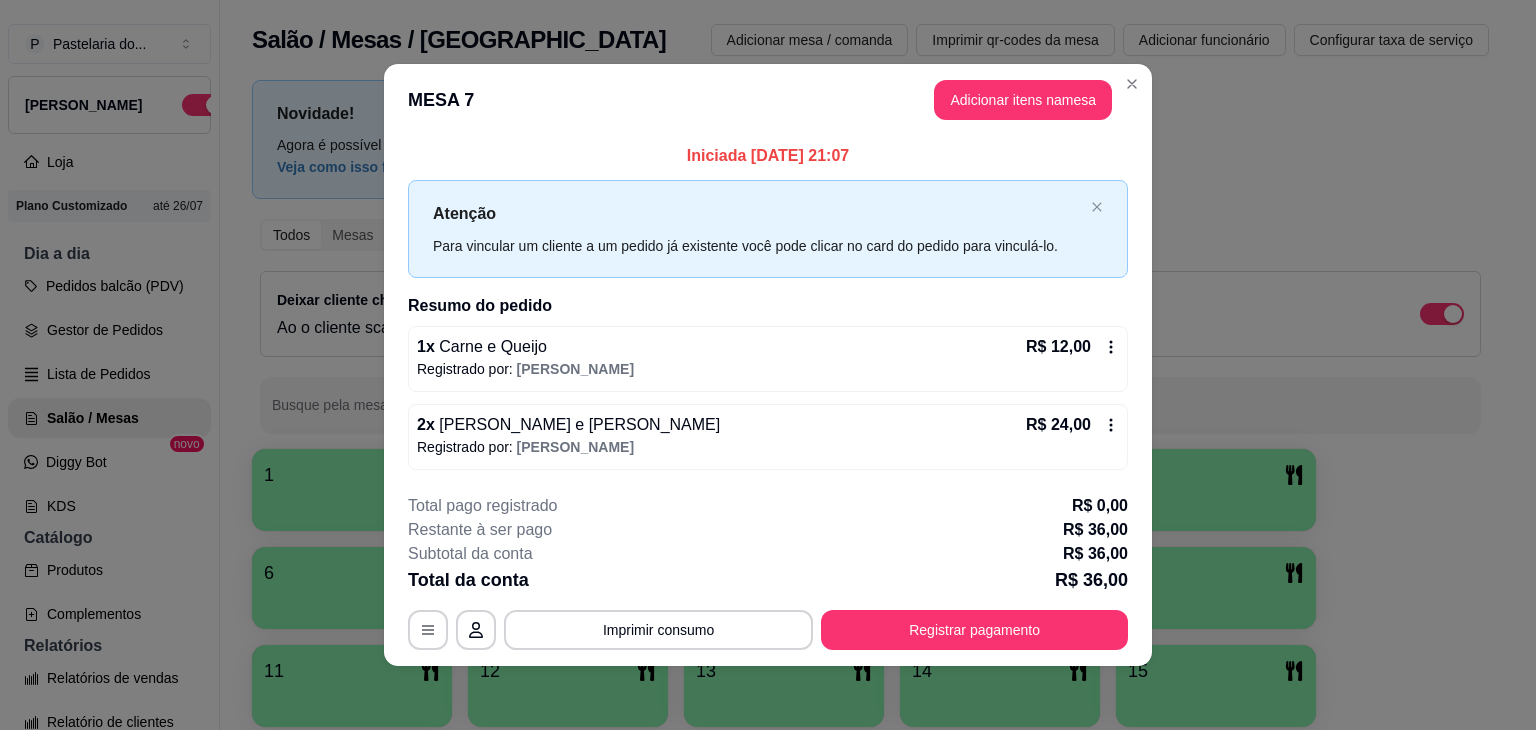 drag, startPoint x: 1059, startPoint y: 121, endPoint x: 1060, endPoint y: 107, distance: 14.035668 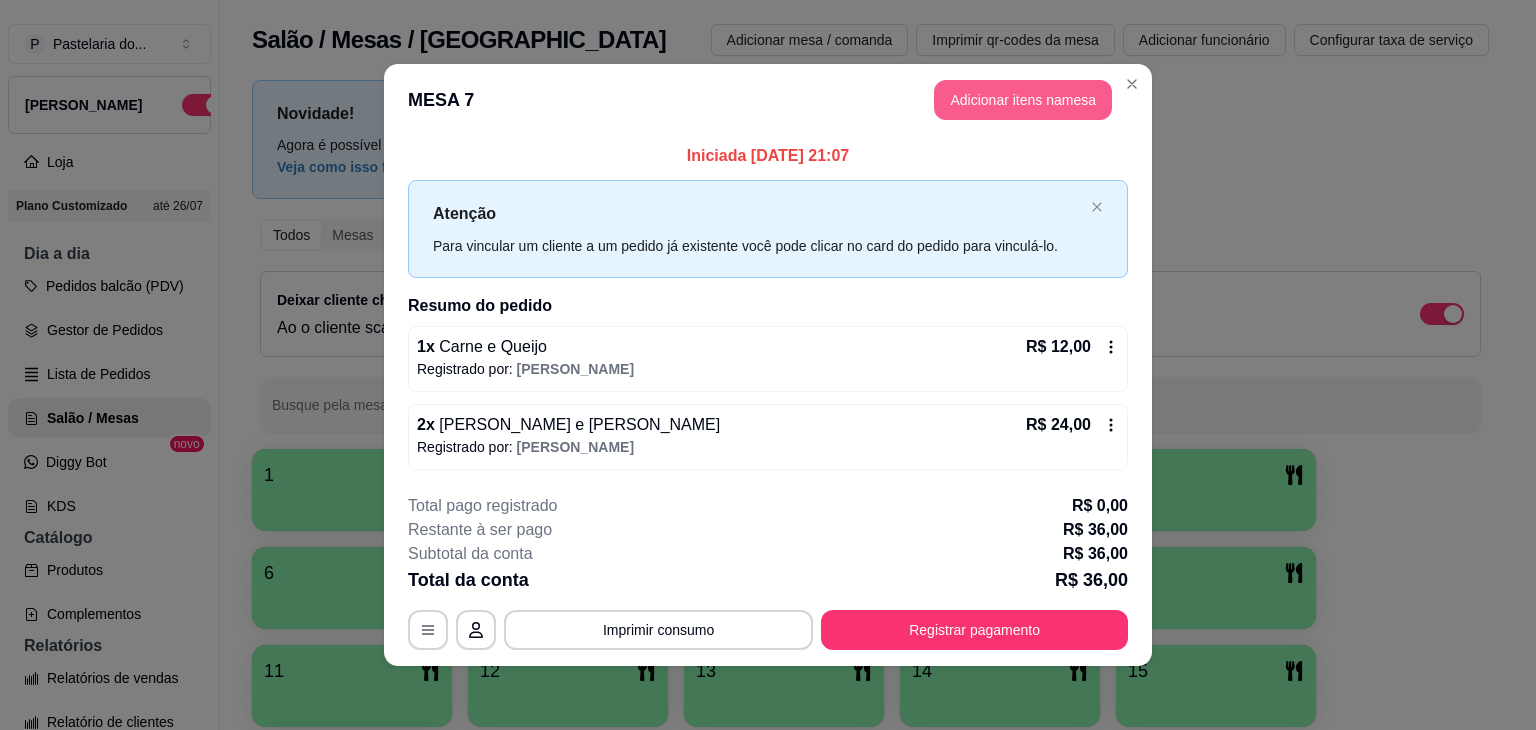 click on "Adicionar itens na  mesa" at bounding box center [1023, 100] 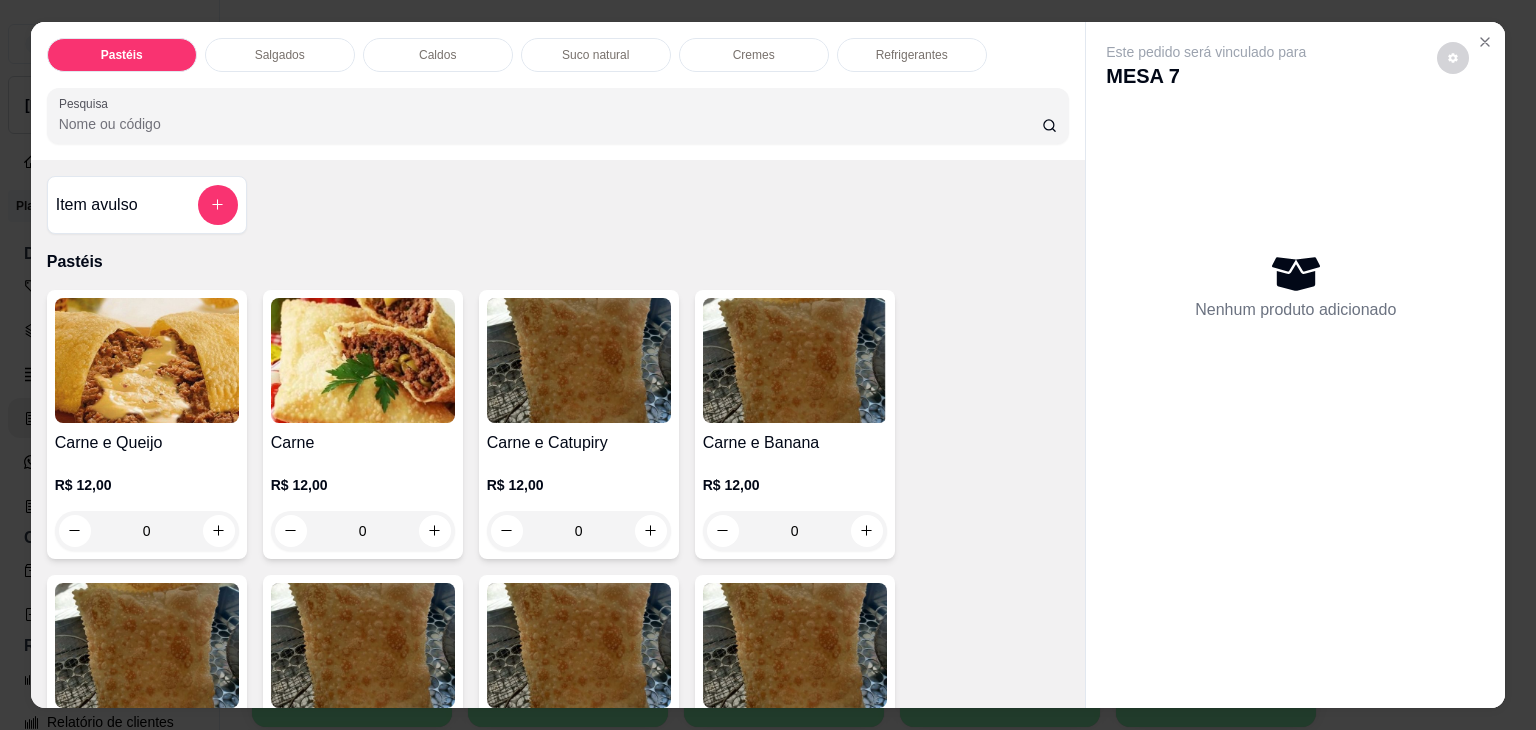 click on "Refrigerantes" at bounding box center (912, 55) 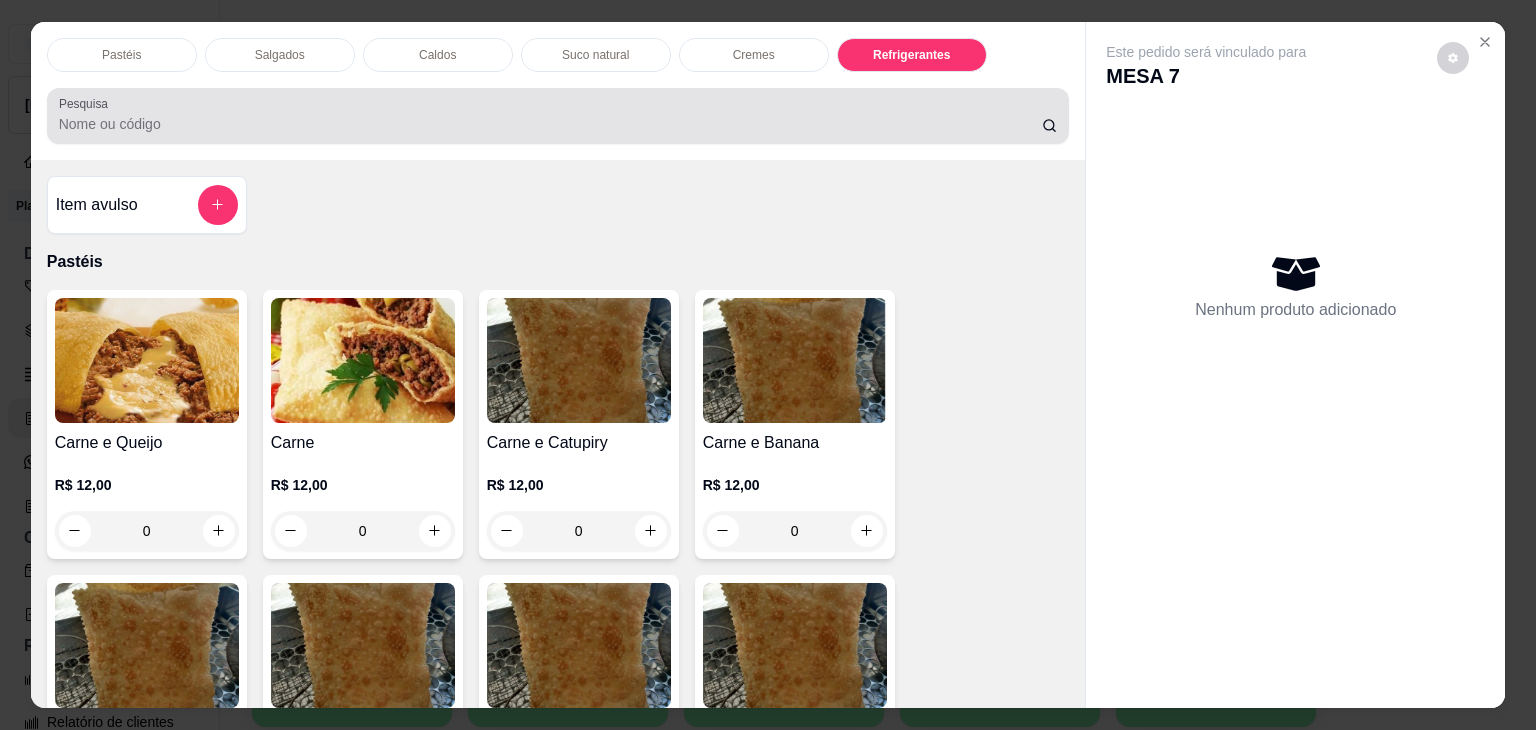 scroll, scrollTop: 5230, scrollLeft: 0, axis: vertical 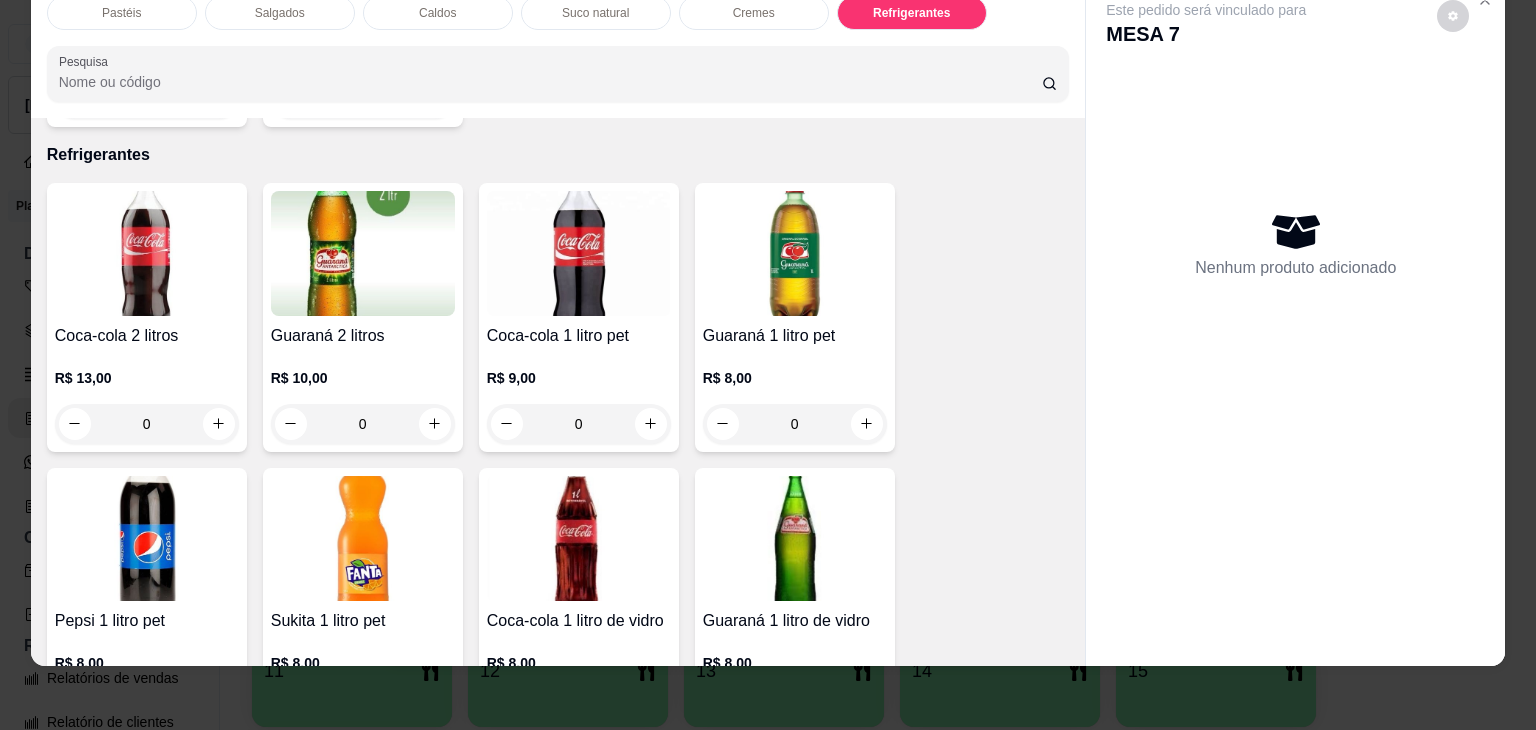 click at bounding box center (579, 538) 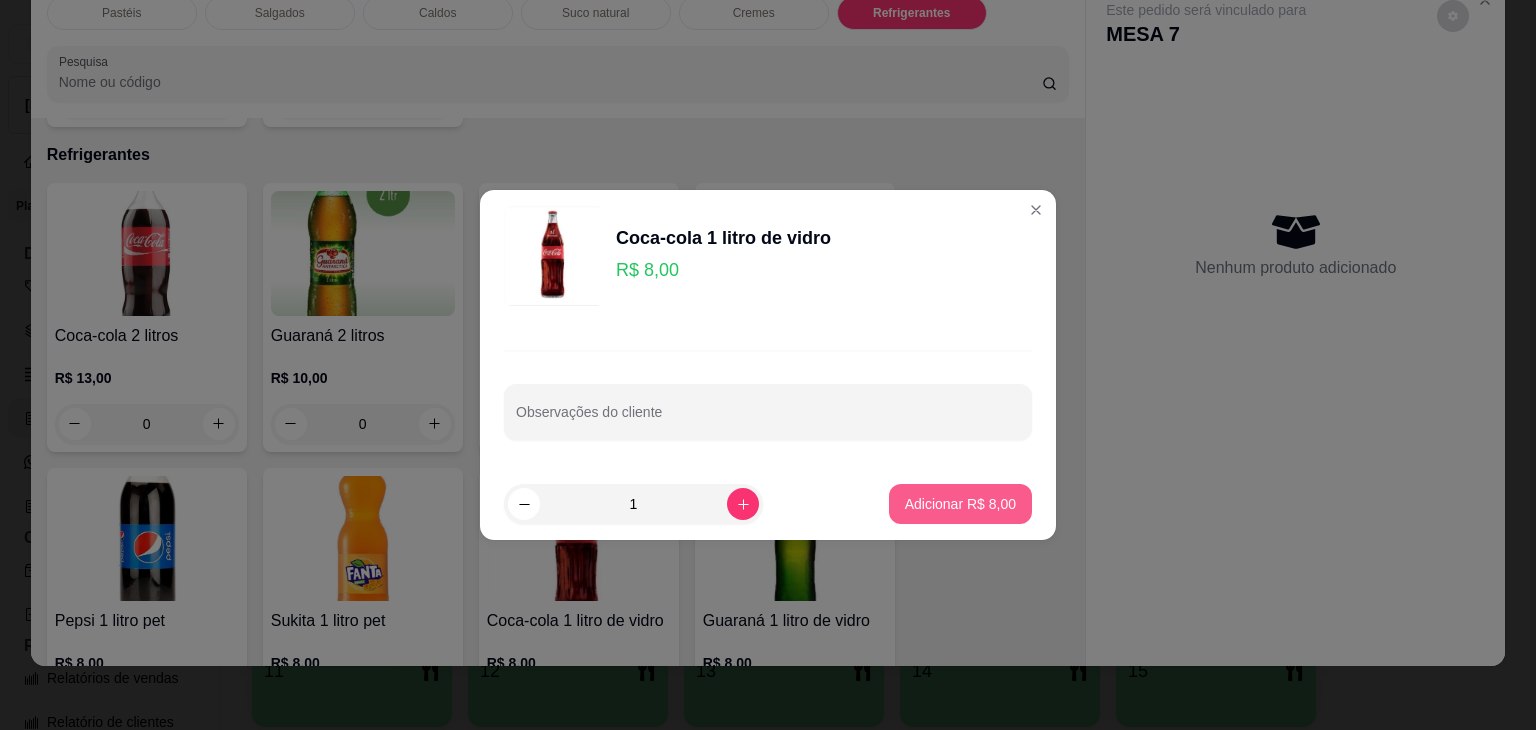 click on "Adicionar   R$ 8,00" at bounding box center (960, 504) 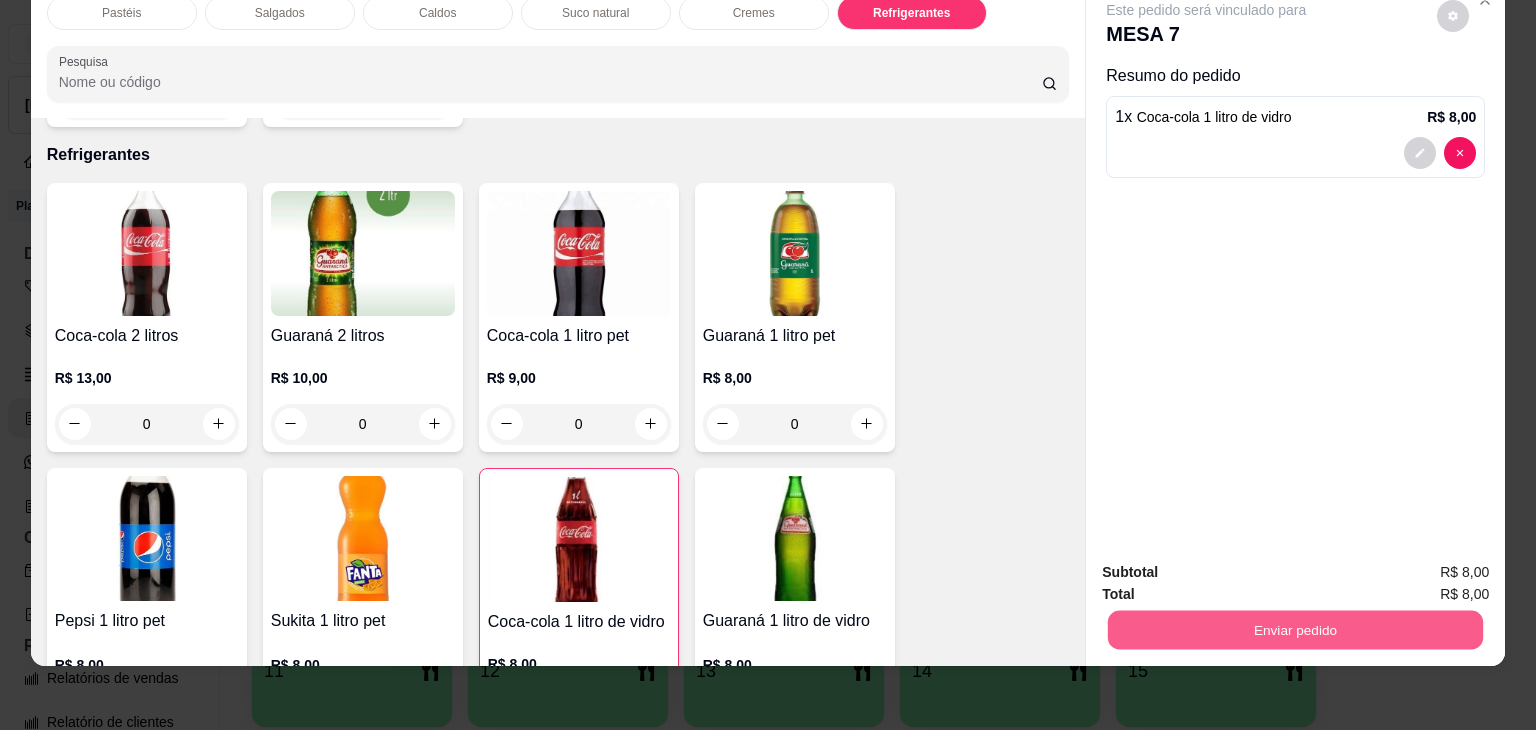 click on "Enviar pedido" at bounding box center [1295, 630] 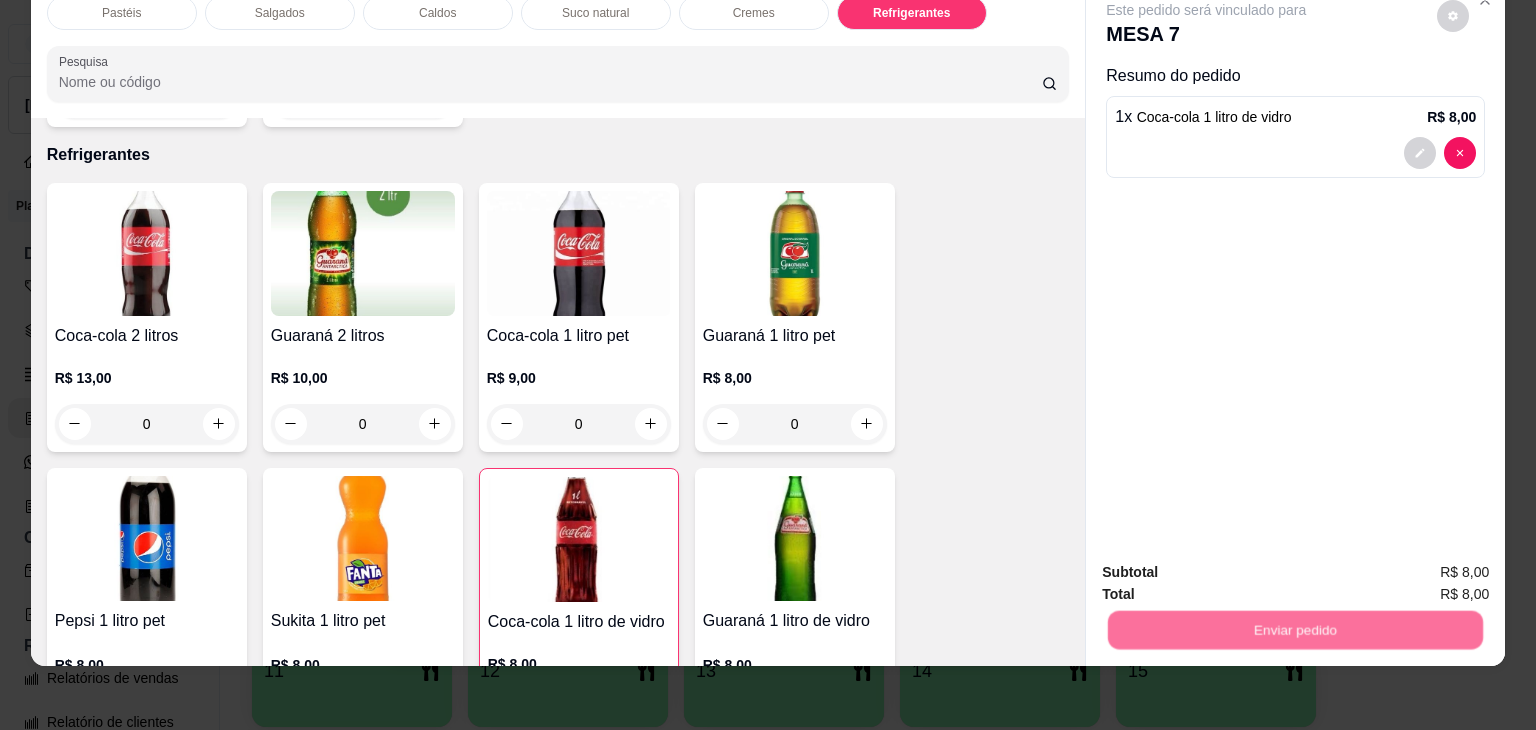 click on "Não registrar e enviar pedido" at bounding box center [1229, 566] 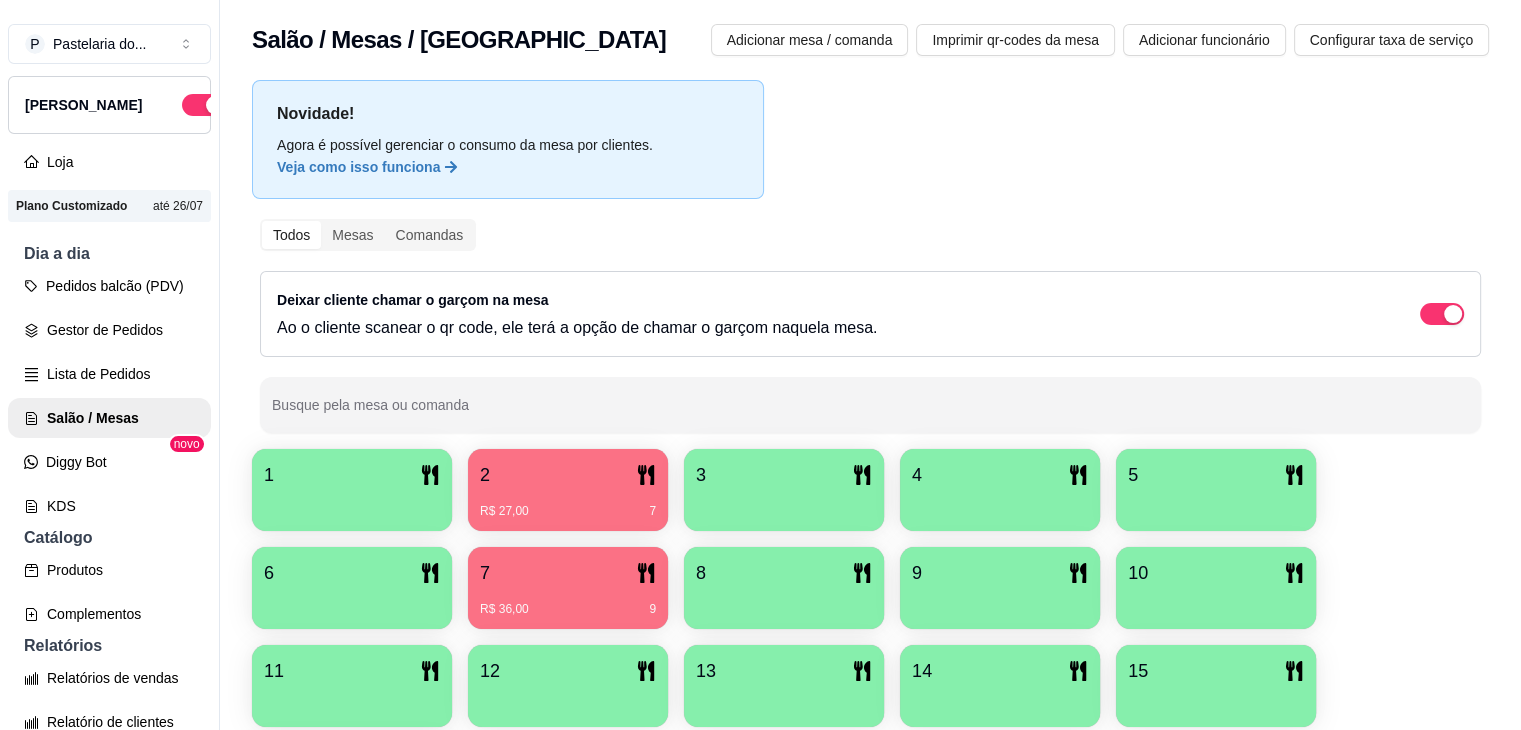click at bounding box center (352, 504) 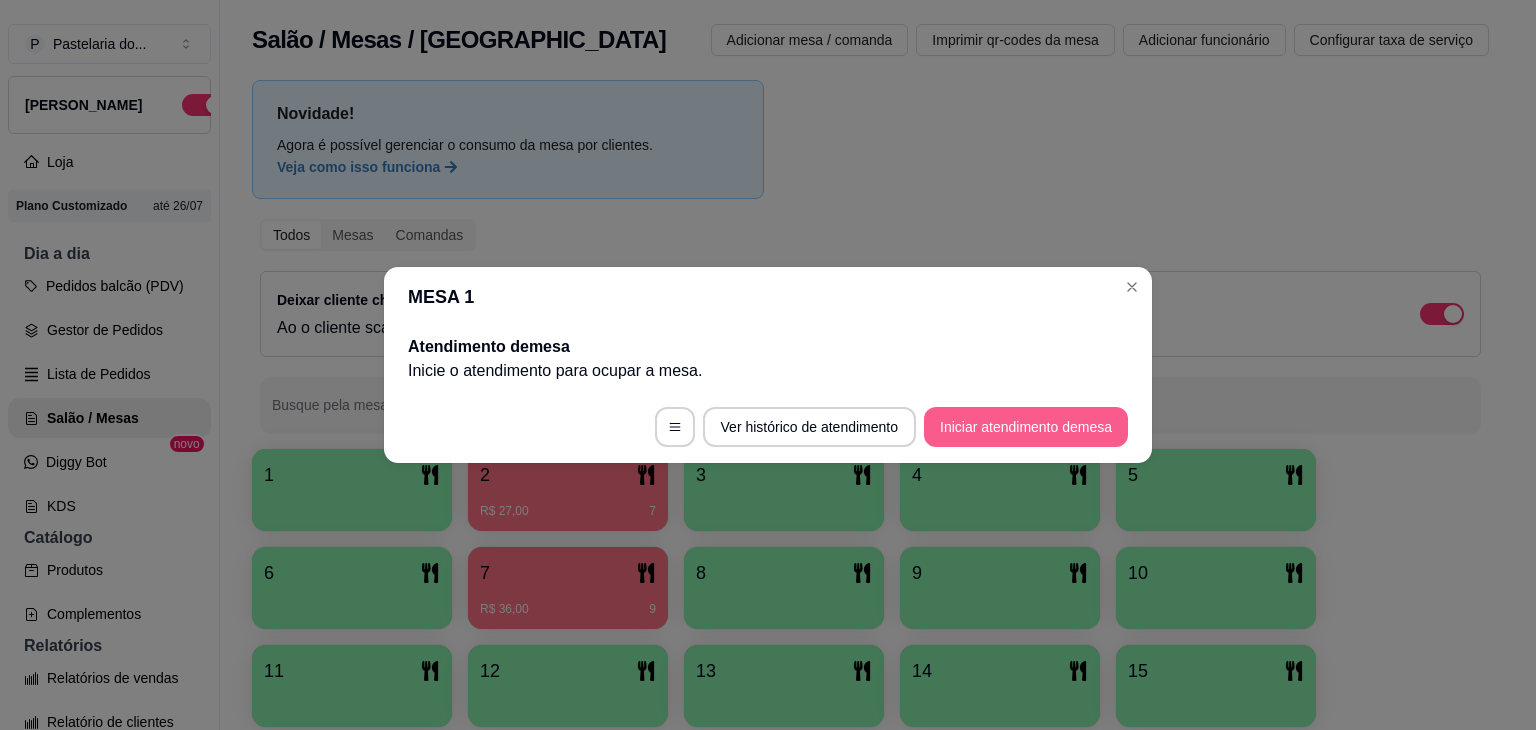 click on "Iniciar atendimento de  mesa" at bounding box center [1026, 427] 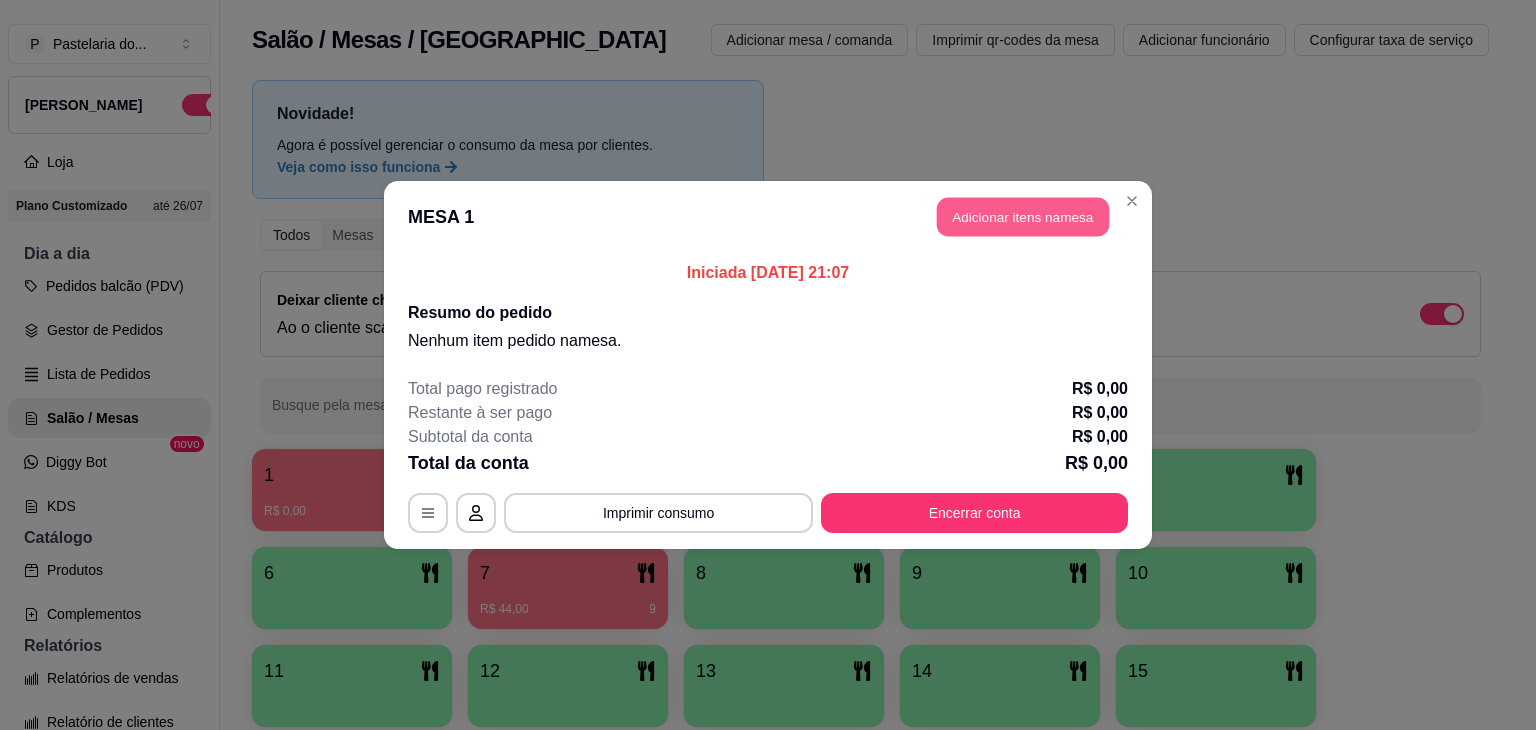 click on "Adicionar itens na  mesa" at bounding box center (1023, 217) 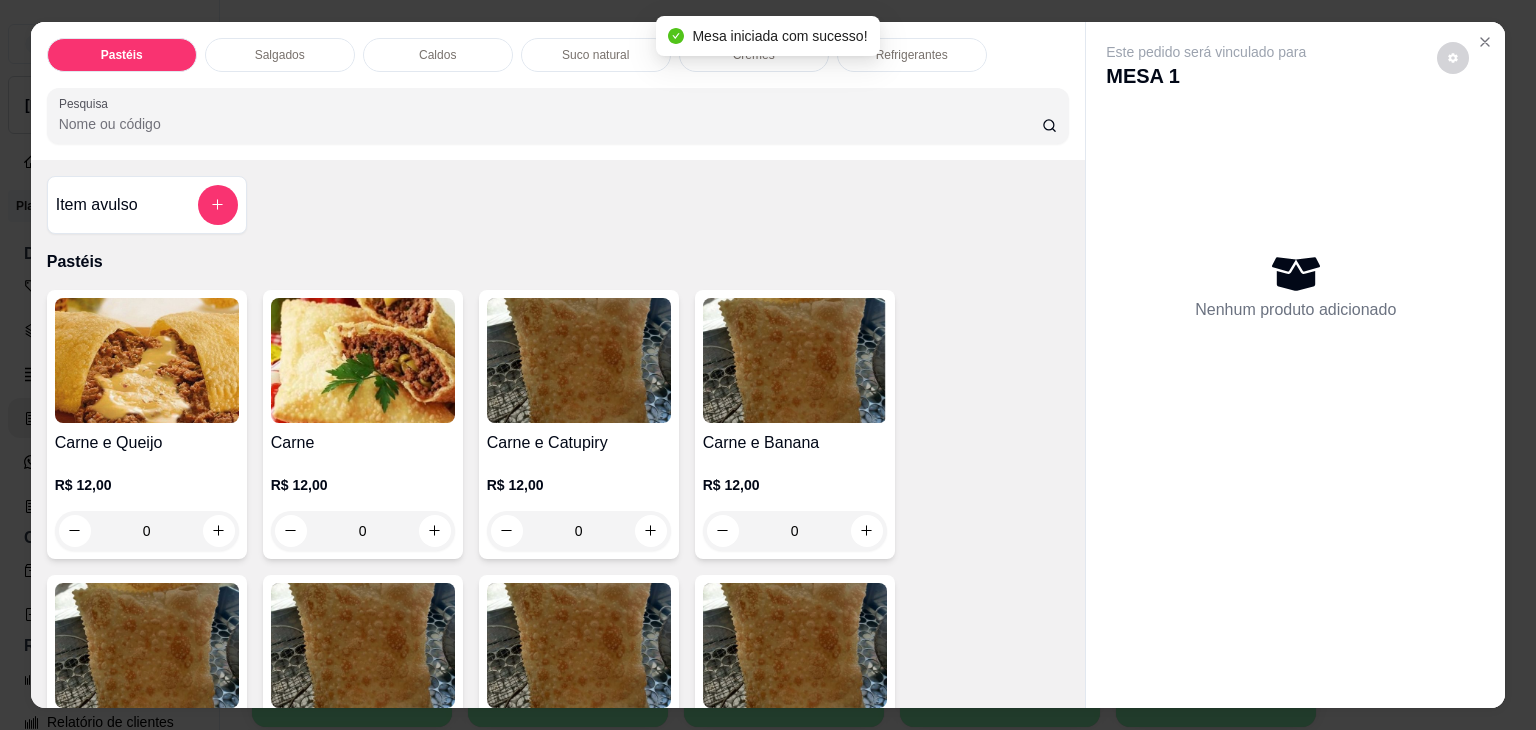 click on "Caldos" at bounding box center [437, 55] 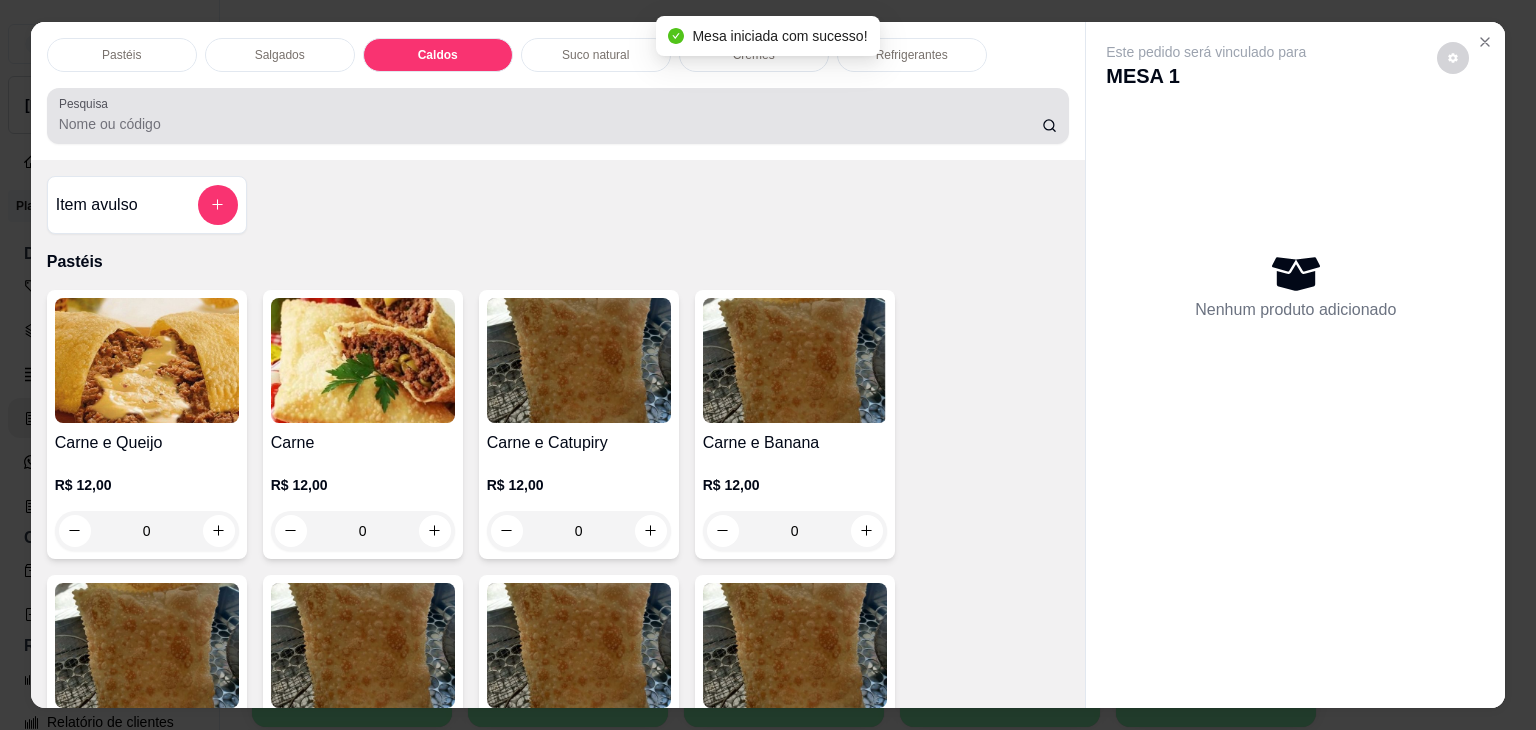 scroll, scrollTop: 2782, scrollLeft: 0, axis: vertical 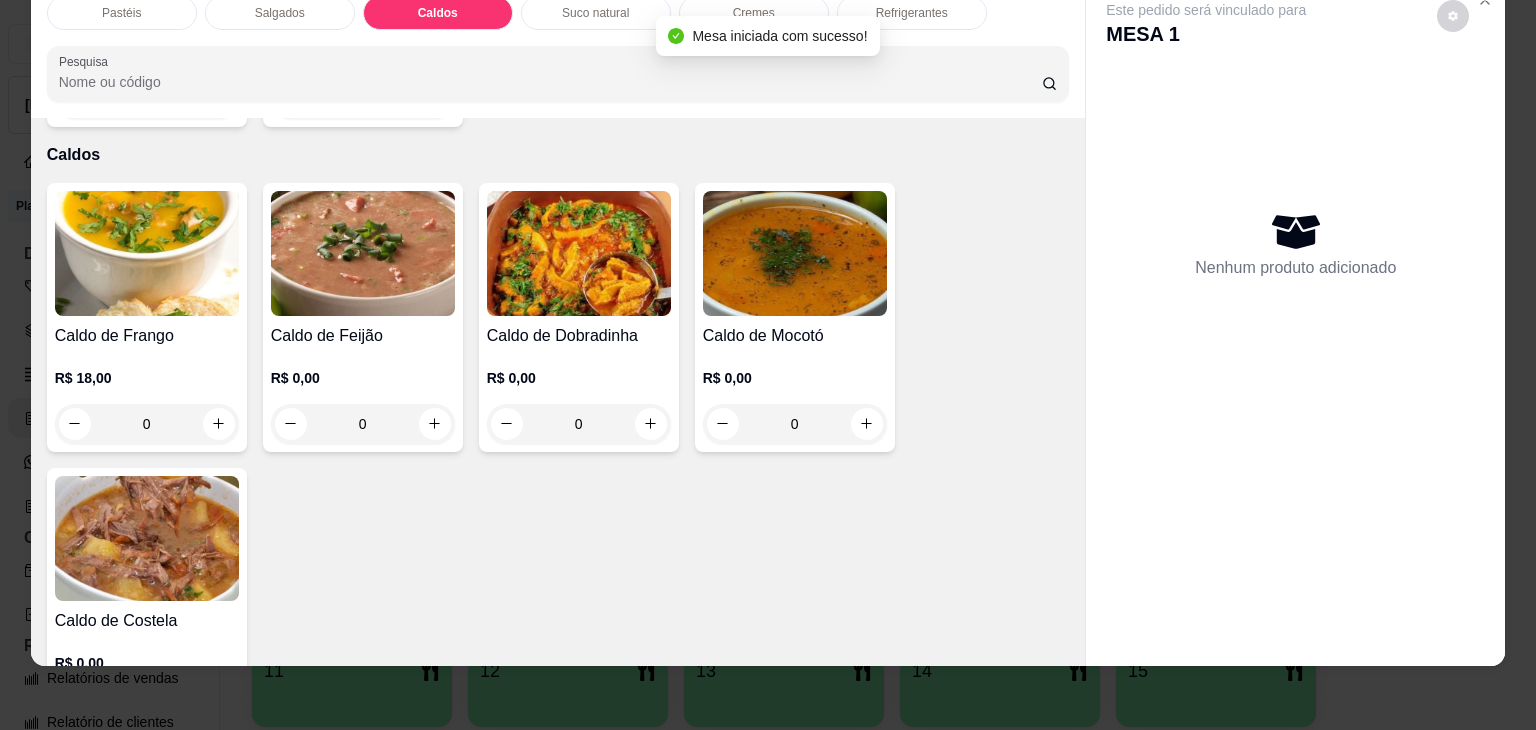 click on "R$ 18,00 0" at bounding box center [147, 396] 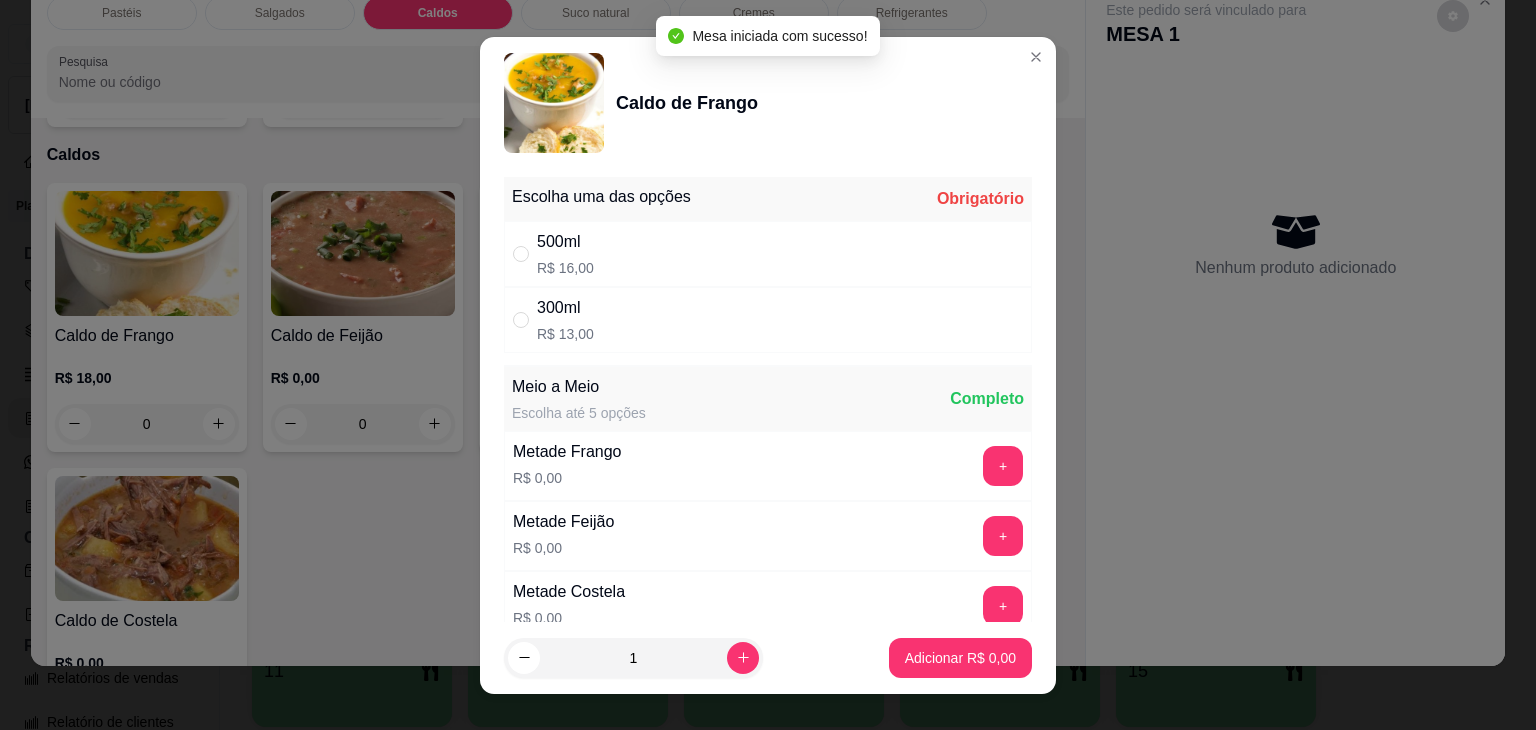 click on "300ml R$ 13,00" at bounding box center (768, 320) 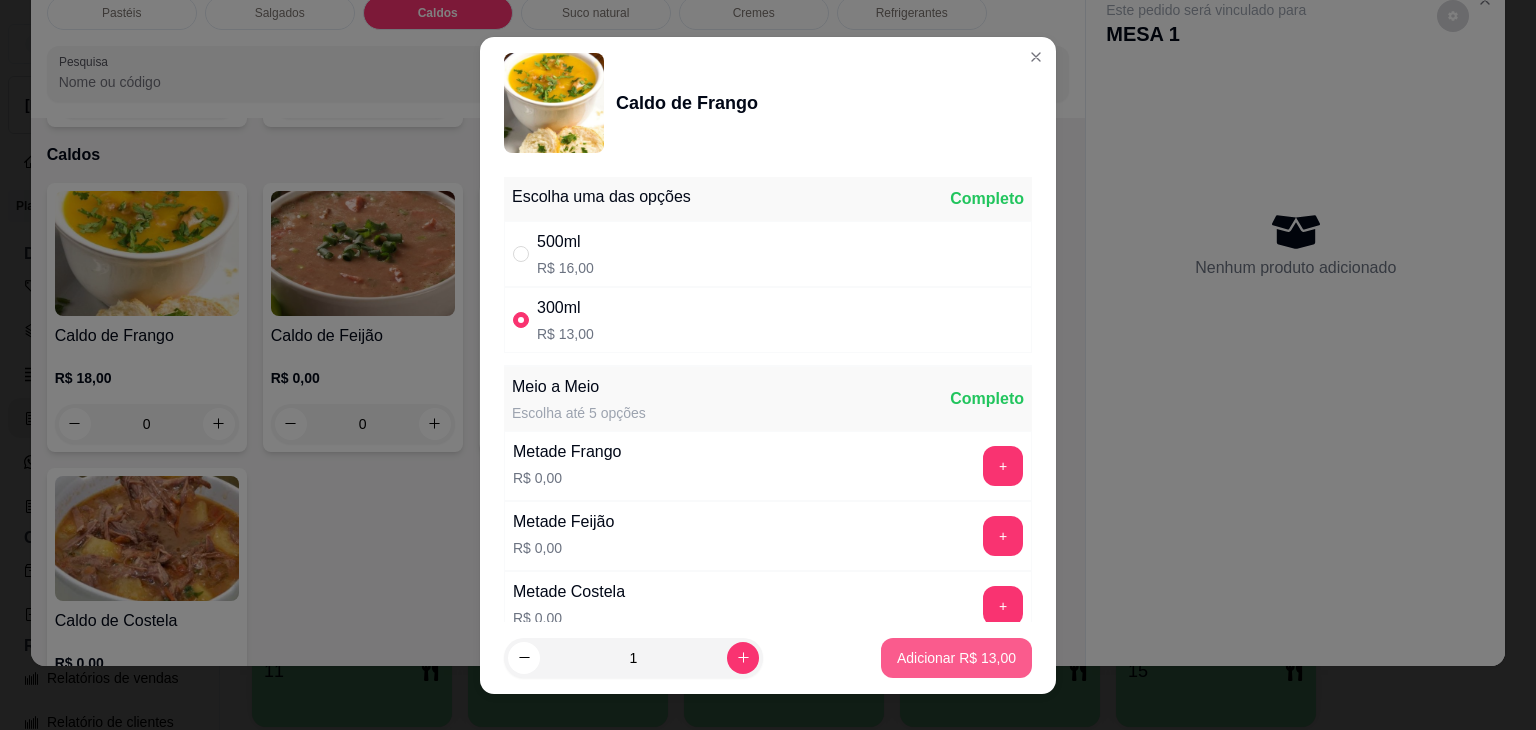 click on "Adicionar   R$ 13,00" at bounding box center (956, 658) 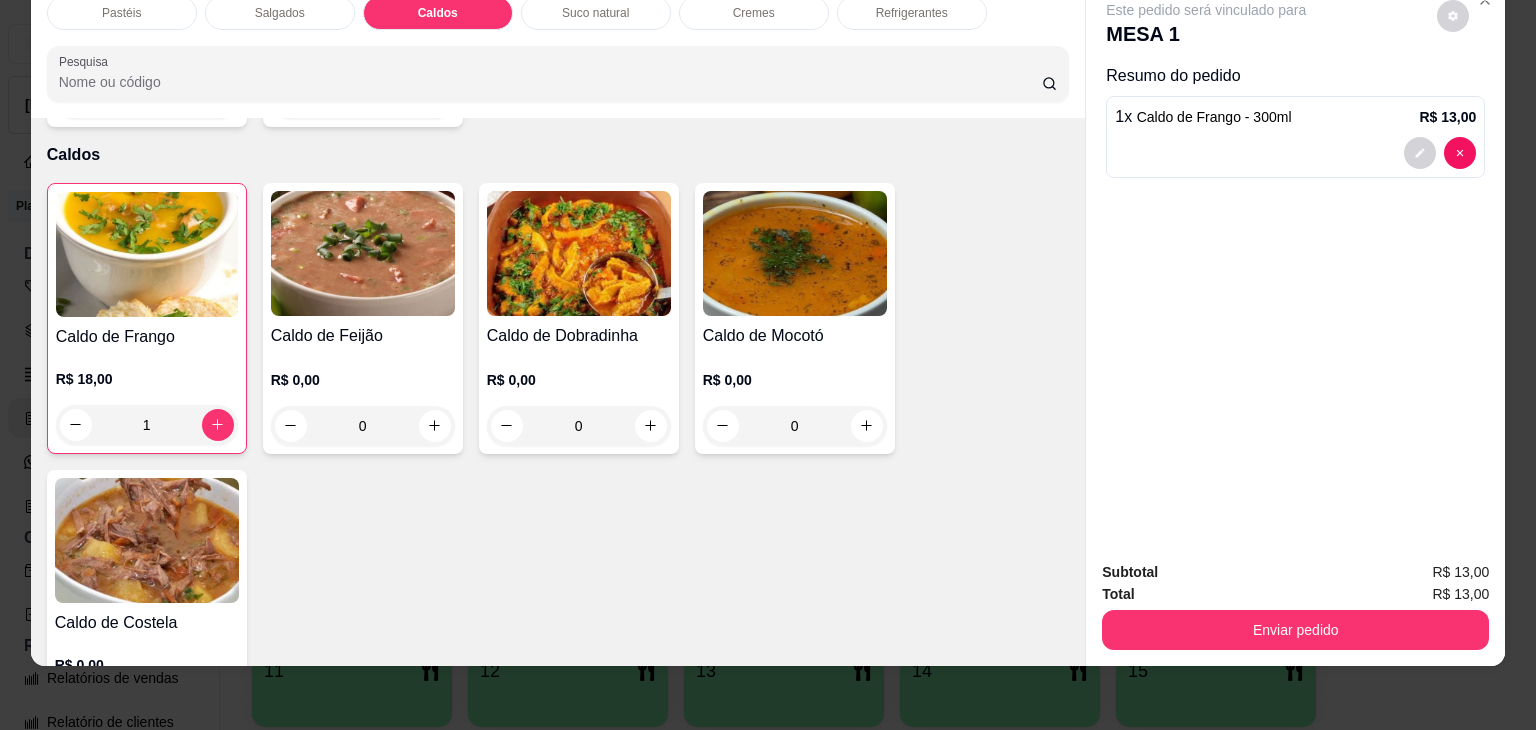 click on "Caldo de Feijão" at bounding box center [363, 336] 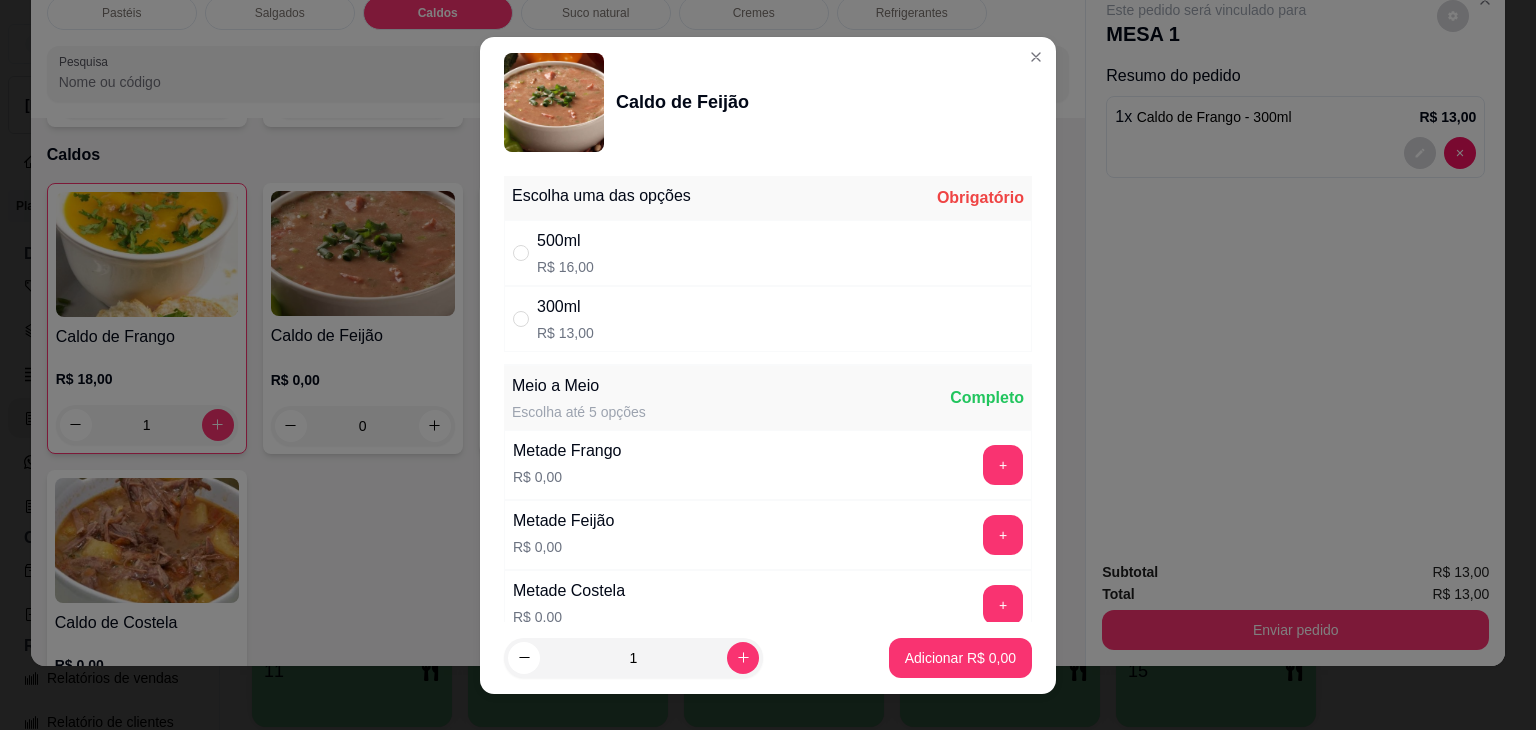 click on "300ml R$ 13,00" at bounding box center (768, 319) 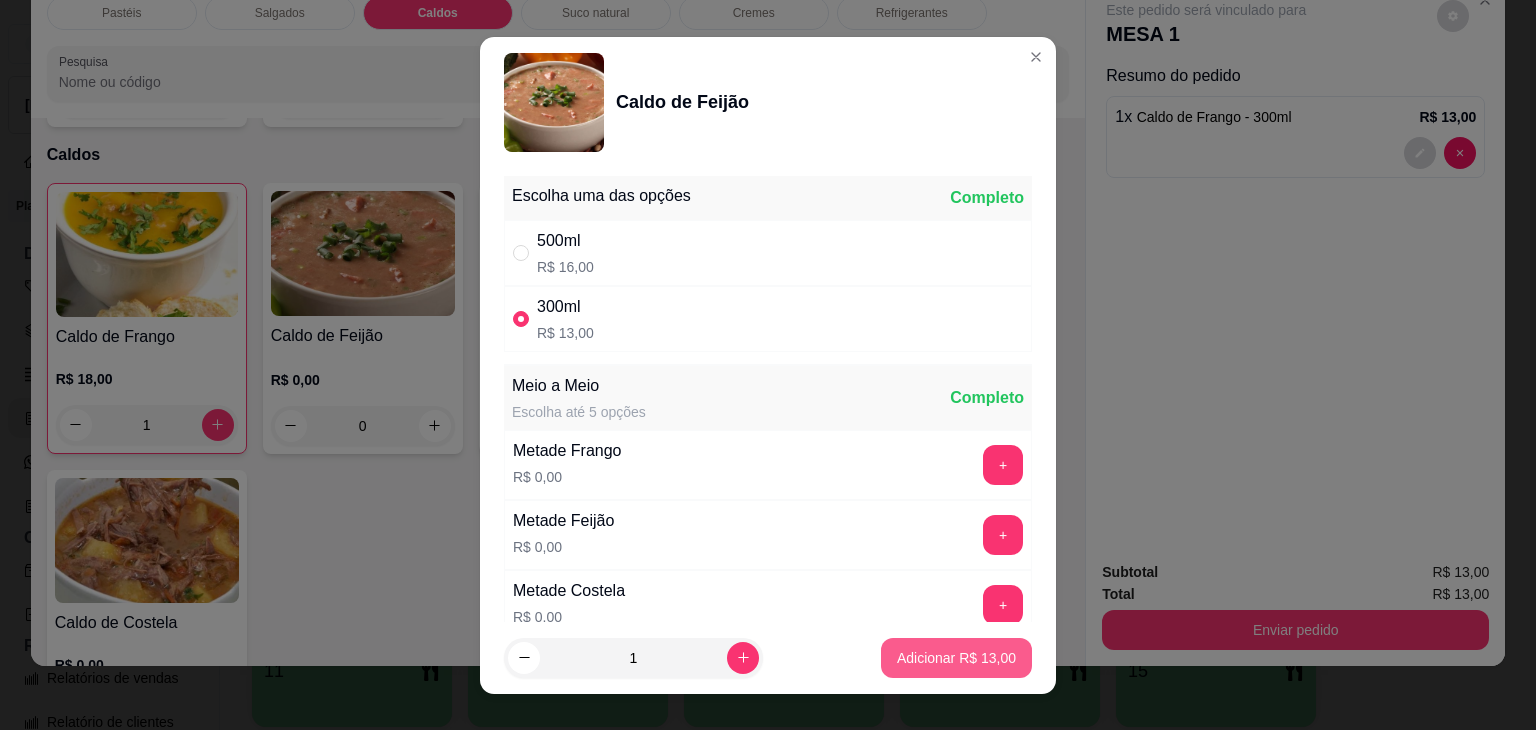 click on "Adicionar   R$ 13,00" at bounding box center (956, 658) 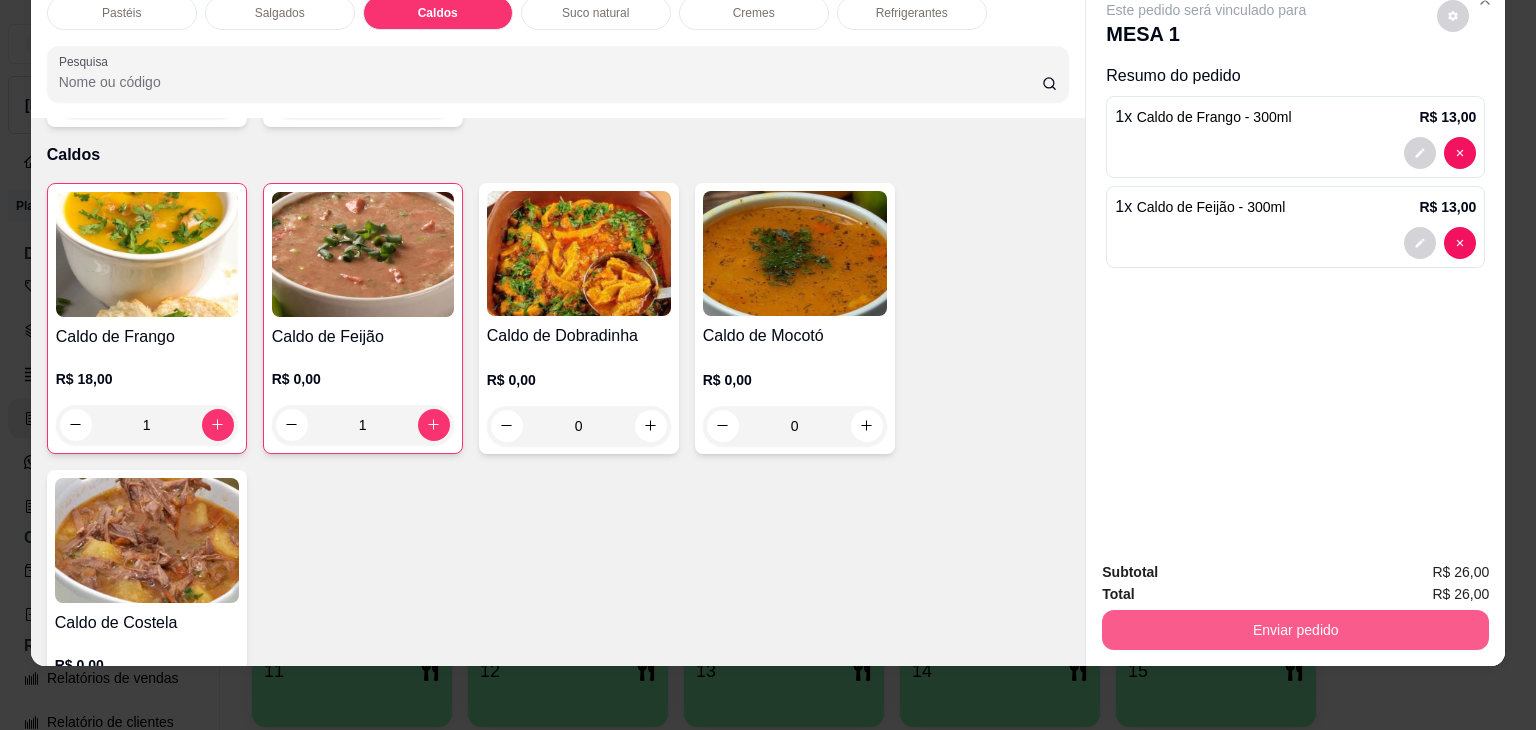 click on "Enviar pedido" at bounding box center (1295, 630) 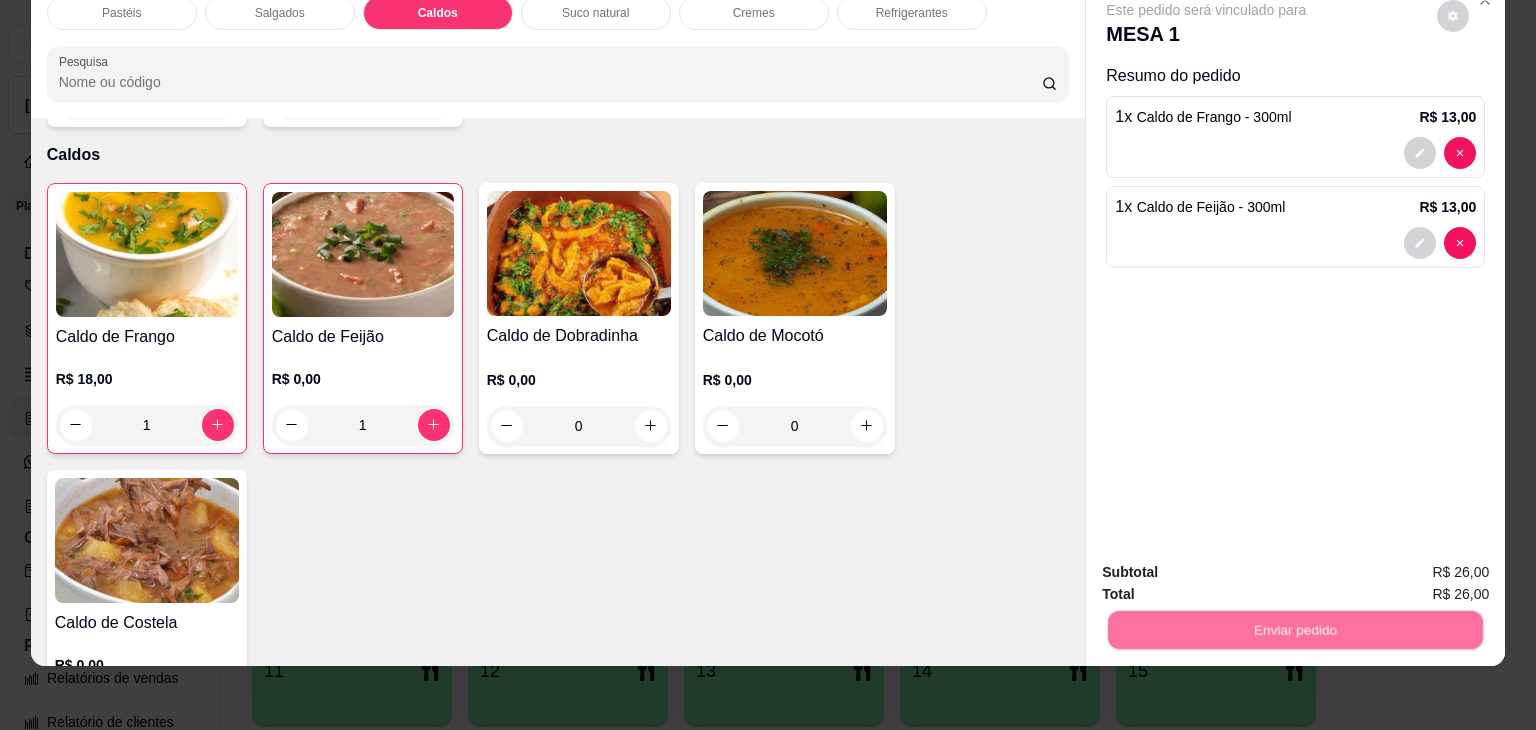 click on "Enviar pedido" at bounding box center (1295, 627) 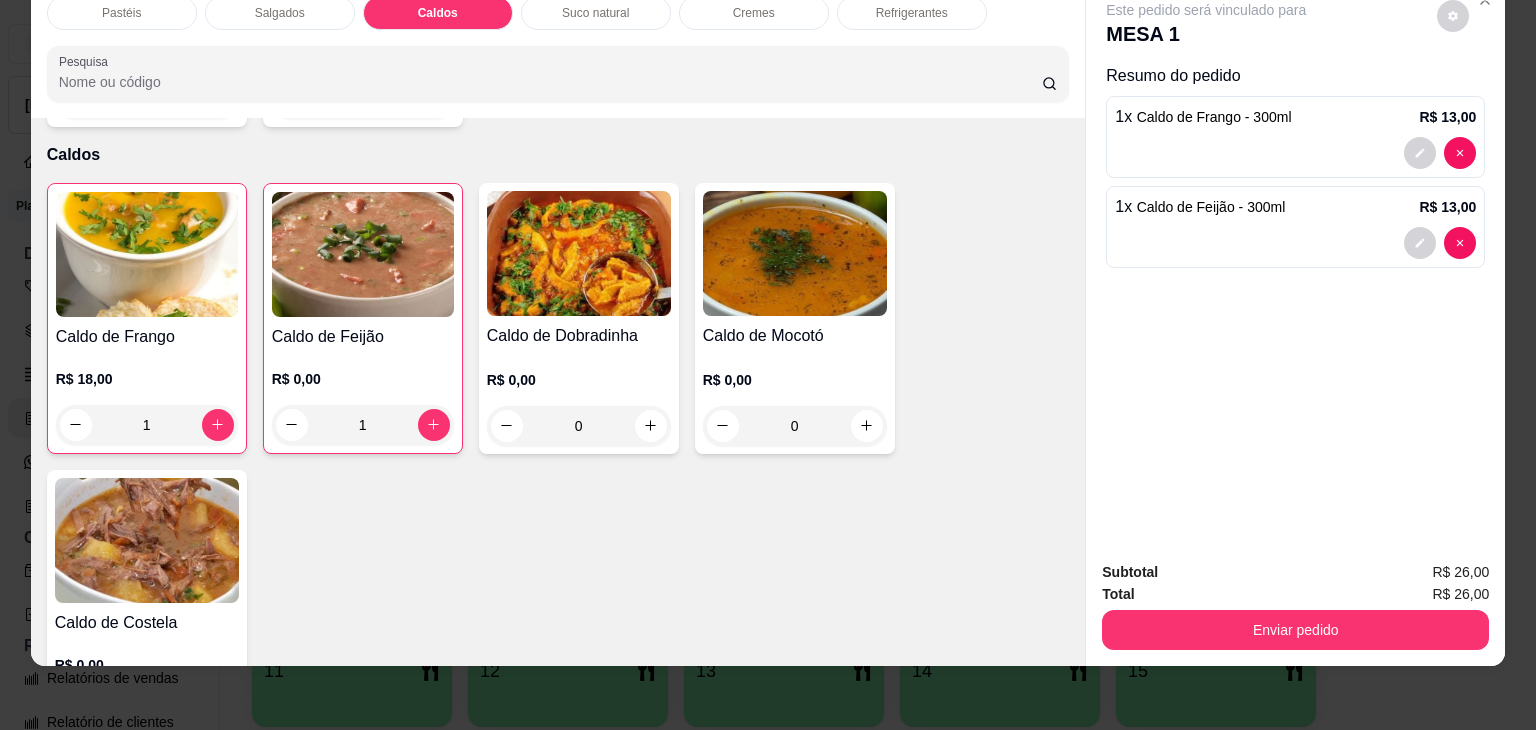 click on "Total R$ 26,00" at bounding box center (1295, 594) 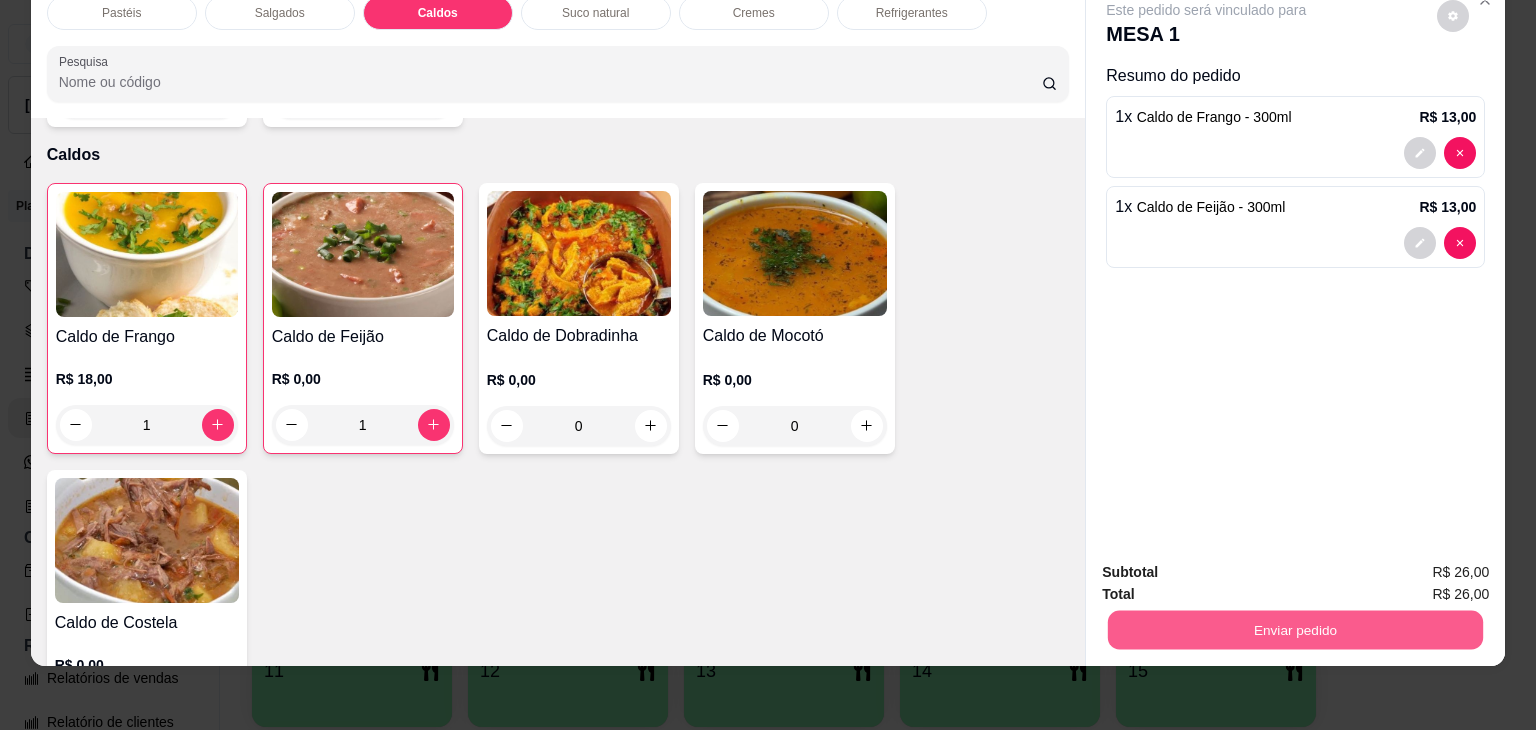 click on "Enviar pedido" at bounding box center [1295, 630] 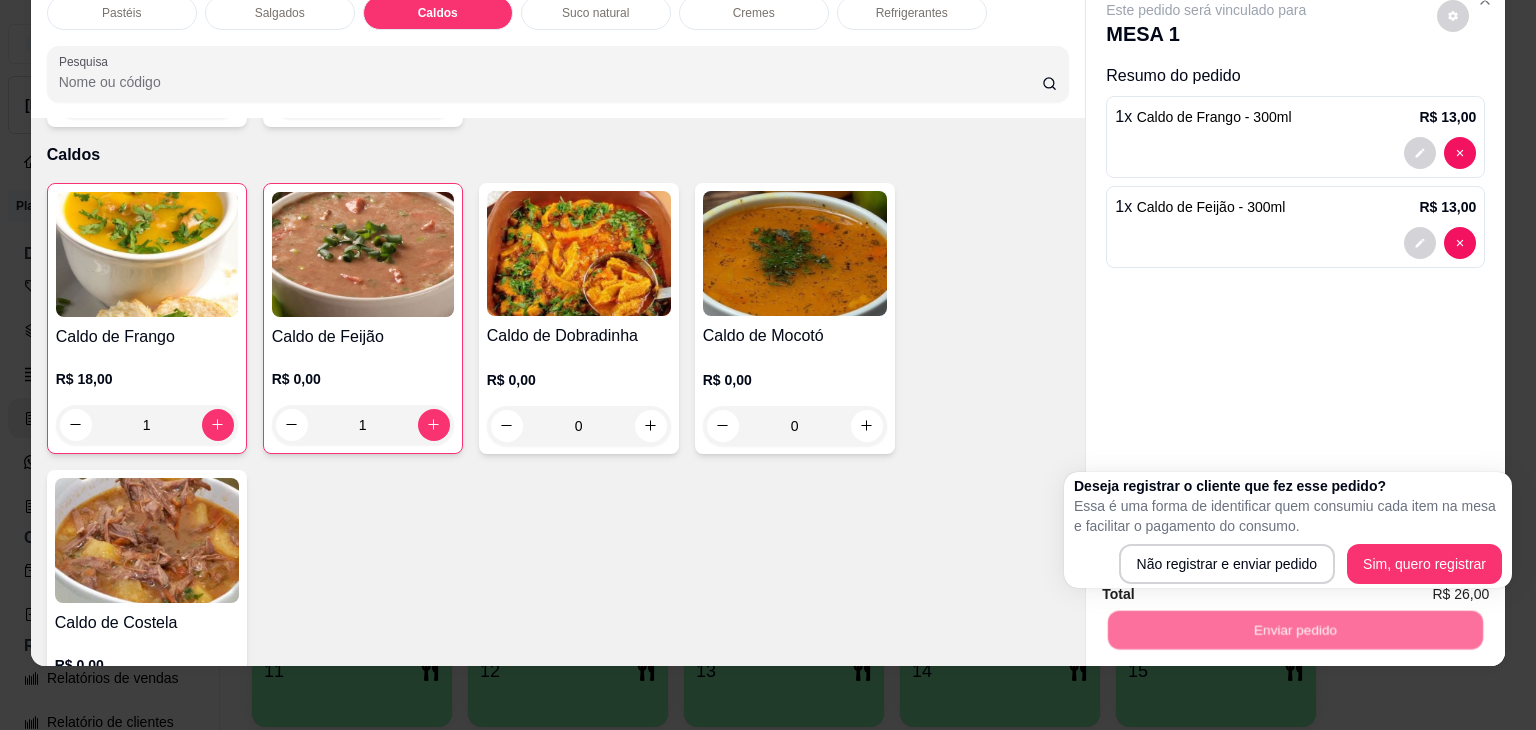 click on "Deseja registrar o cliente que fez esse pedido? Essa é uma forma de identificar quem consumiu cada item na mesa e facilitar o pagamento do consumo. Não registrar e enviar pedido Sim, quero registrar" at bounding box center (1288, 530) 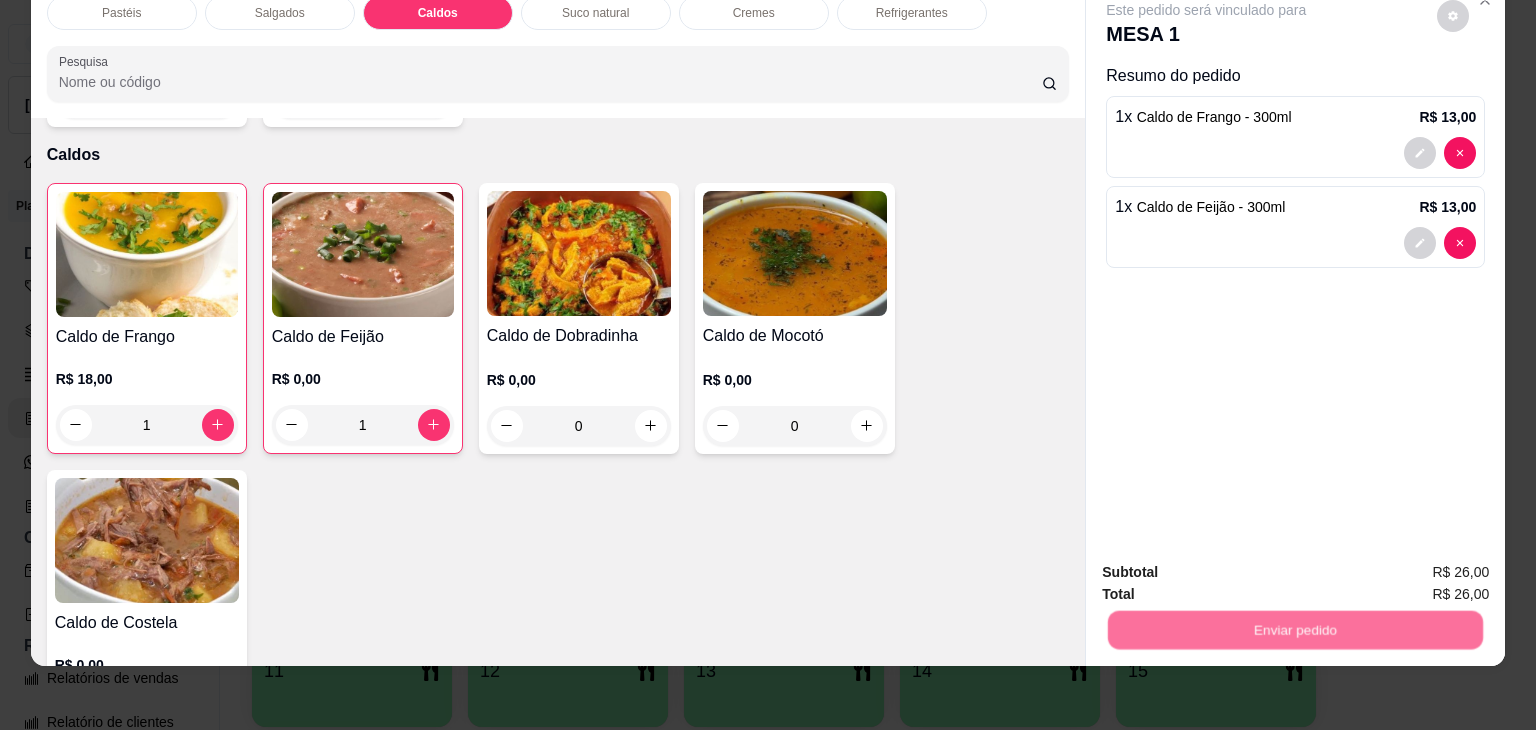 click on "Não registrar e enviar pedido" at bounding box center [1229, 564] 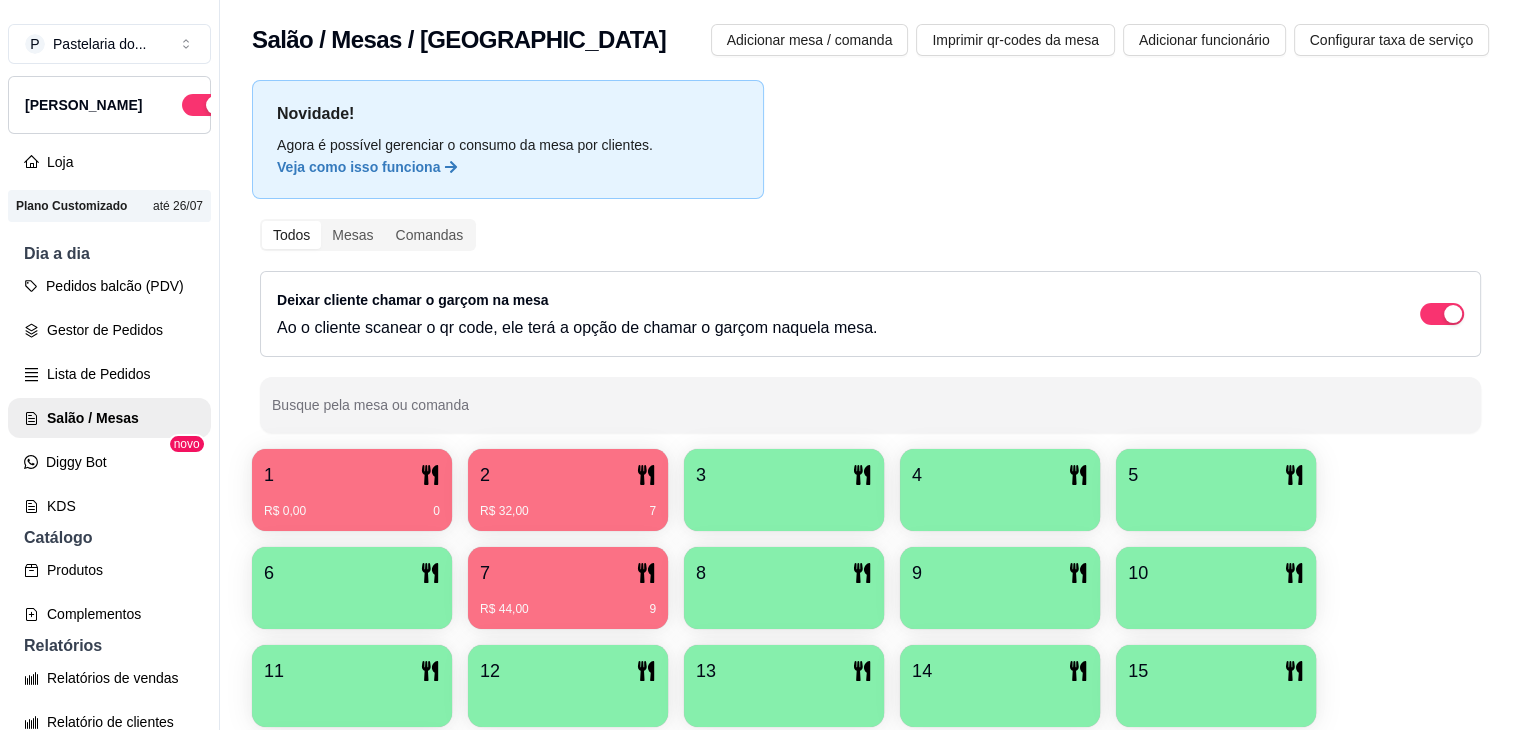 drag, startPoint x: 204, startPoint y: 366, endPoint x: 511, endPoint y: 389, distance: 307.86035 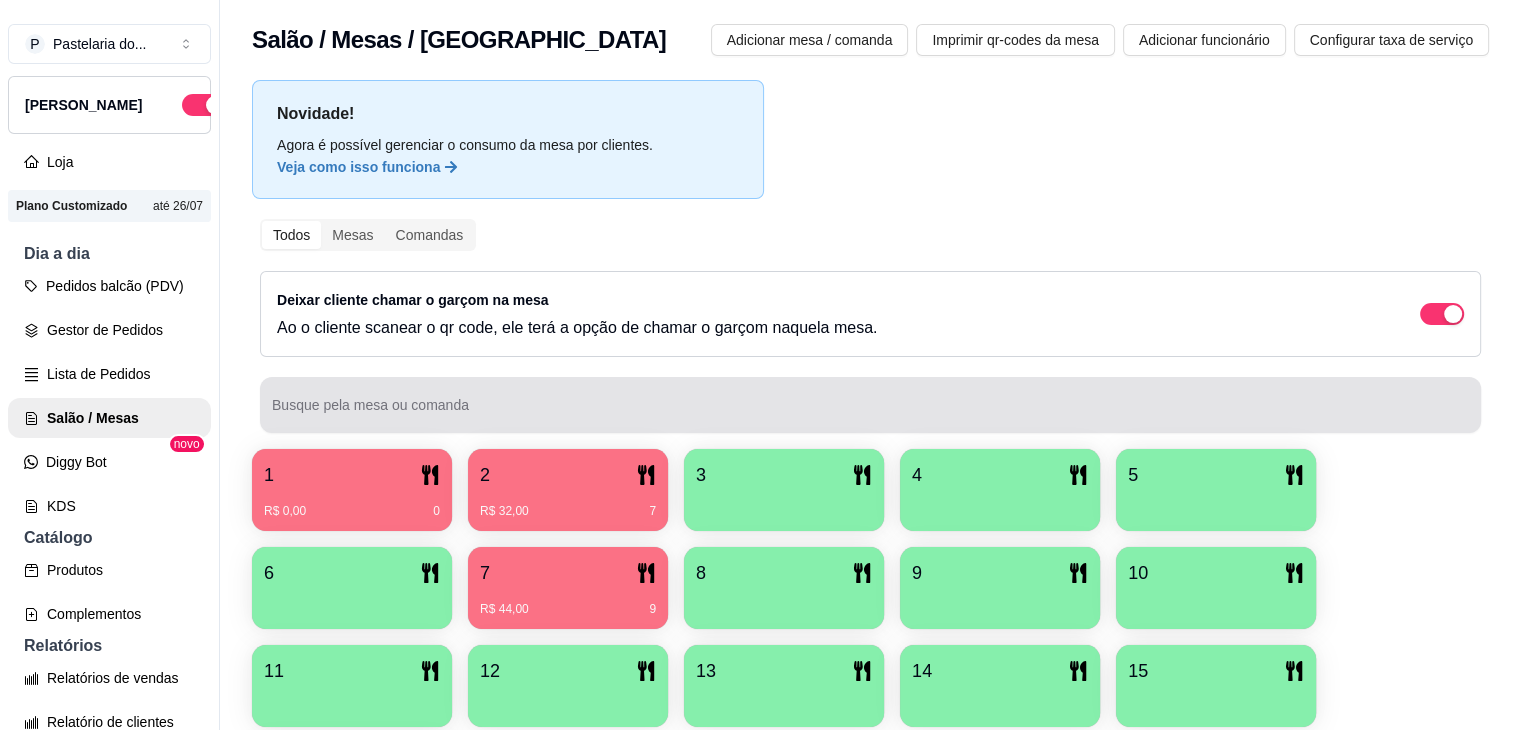 drag, startPoint x: 511, startPoint y: 389, endPoint x: 1025, endPoint y: 197, distance: 548.68933 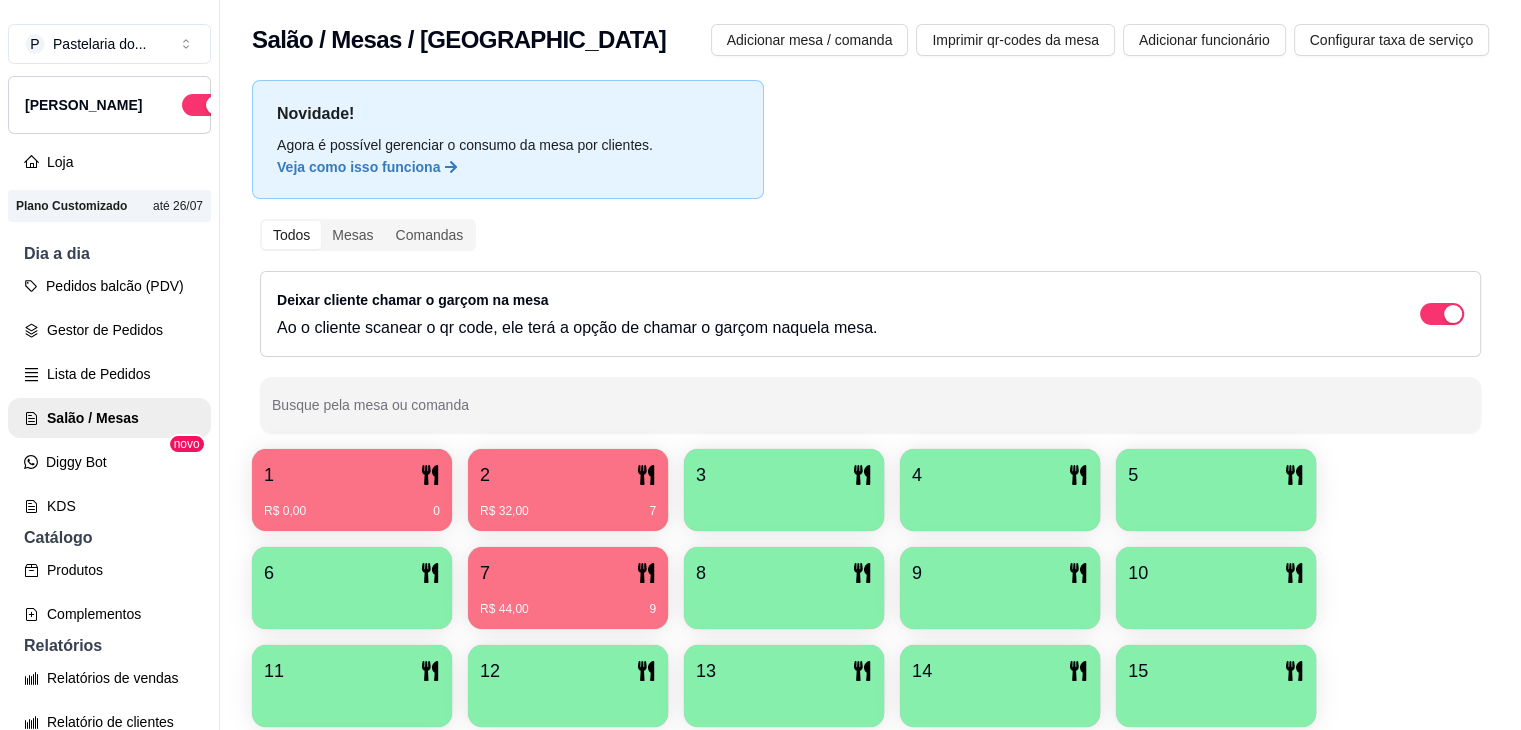 click on "Novidade! Agora é possível gerenciar o consumo da mesa por clientes.   Veja como isso funciona Todos Mesas Comandas Deixar cliente chamar o garçom na mesa Ao o cliente scanear o qr code, ele terá a opção de chamar o garçom naquela mesa. Busque pela mesa ou comanda
1 R$ 0,00 0 2 R$ 32,00 7 3 4 5 6 7 R$ 44,00 9 8 9 10 11 12 13 14 15 16" at bounding box center [870, 458] 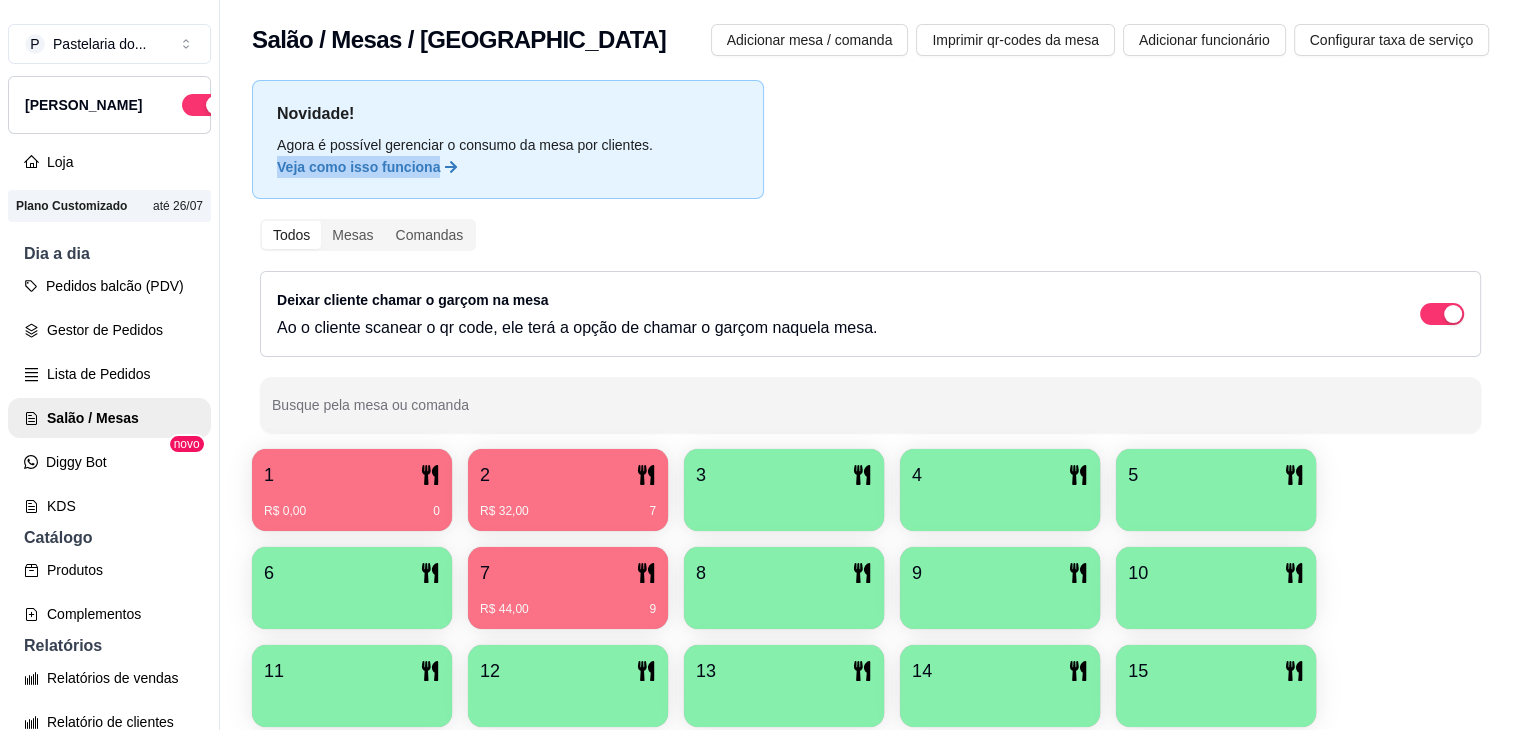 click on "Novidade! Agora é possível gerenciar o consumo da mesa por clientes.   Veja como isso funciona Todos Mesas Comandas Deixar cliente chamar o garçom na mesa Ao o cliente scanear o qr code, ele terá a opção de chamar o garçom naquela mesa. Busque pela mesa ou comanda
1 R$ 0,00 0 2 R$ 32,00 7 3 4 5 6 7 R$ 44,00 9 8 9 10 11 12 13 14 15 16" at bounding box center [870, 458] 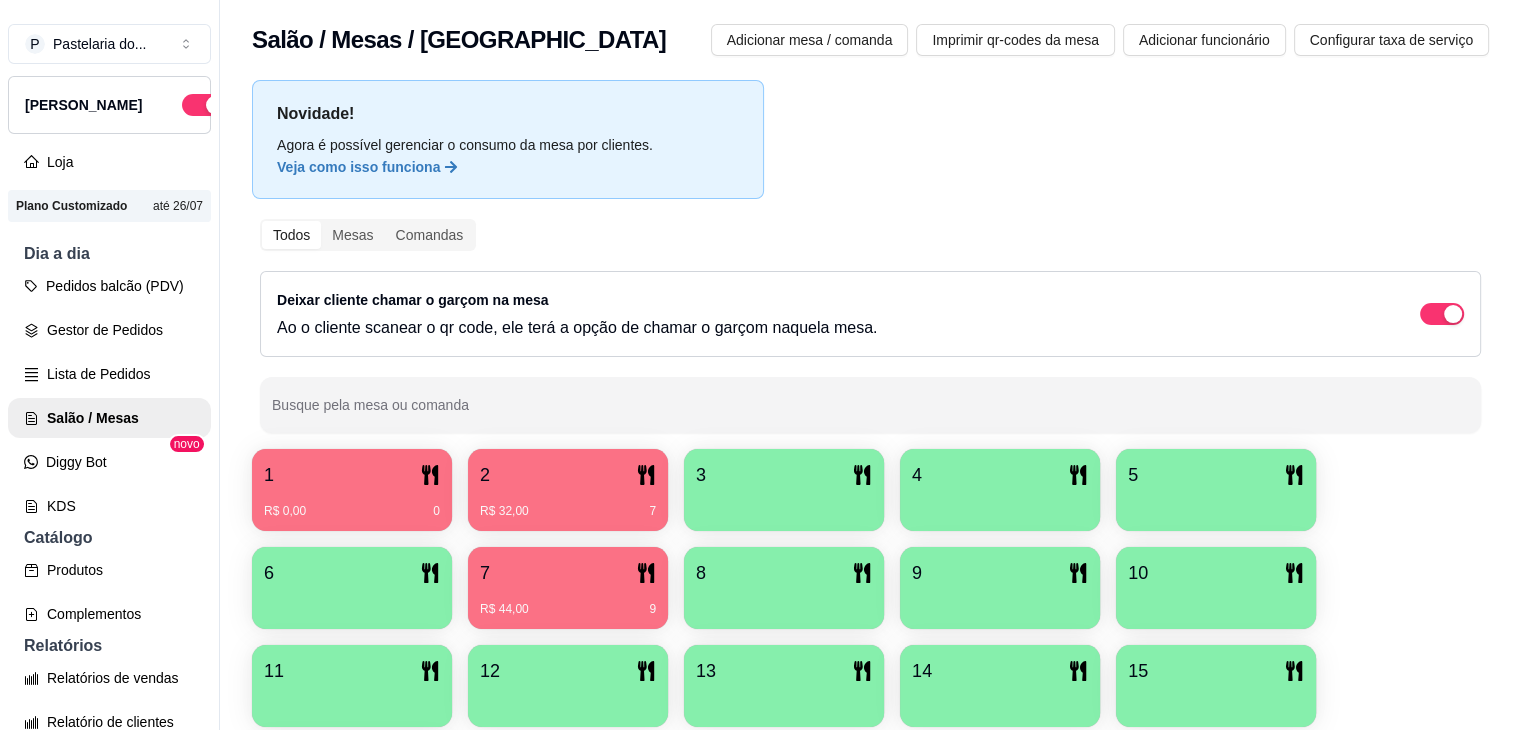 click on "Todos Mesas Comandas Deixar cliente chamar o garçom na mesa Ao o cliente scanear o qr code, ele terá a opção de chamar o garçom naquela mesa. Busque pela mesa ou comanda" at bounding box center (870, 326) 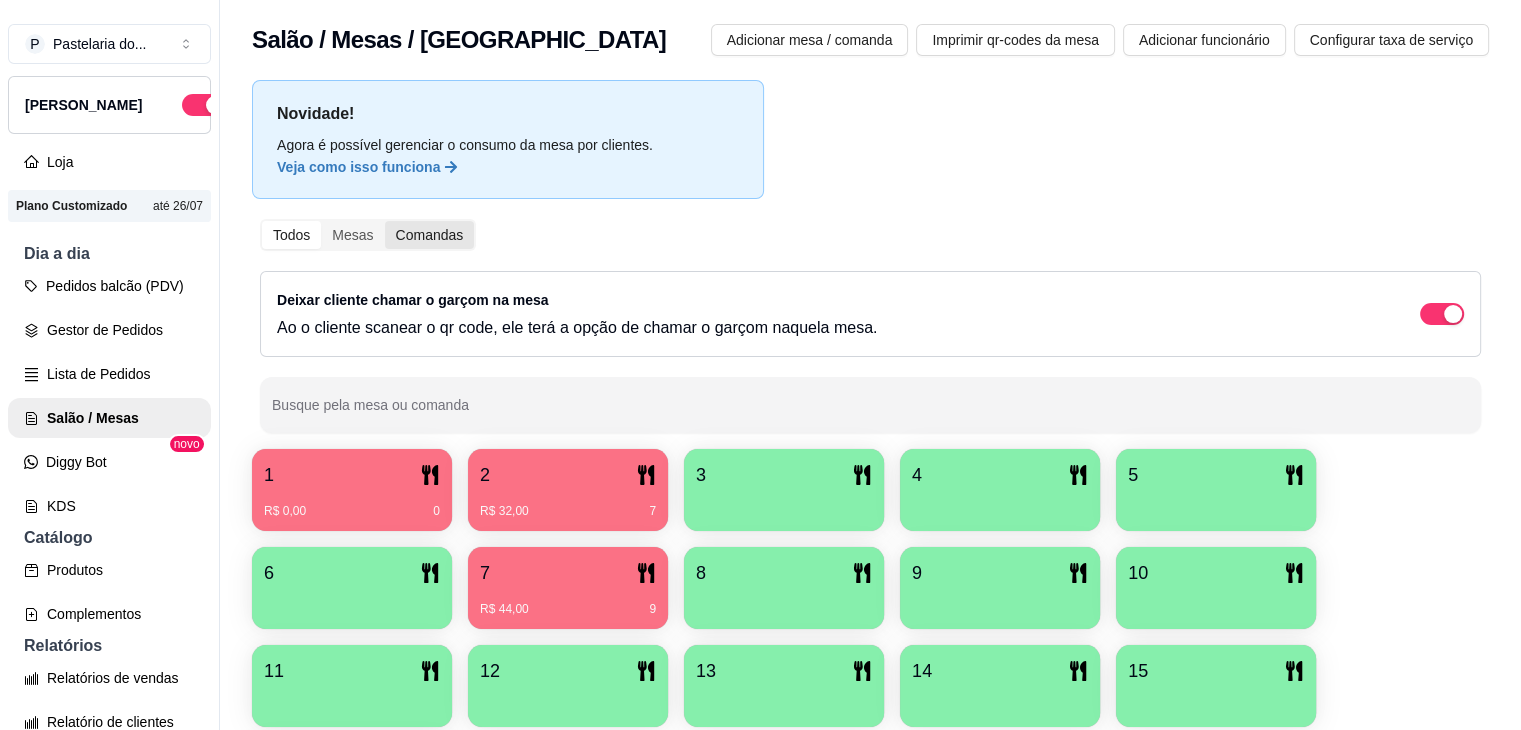 drag, startPoint x: 429, startPoint y: 245, endPoint x: 326, endPoint y: 241, distance: 103.077644 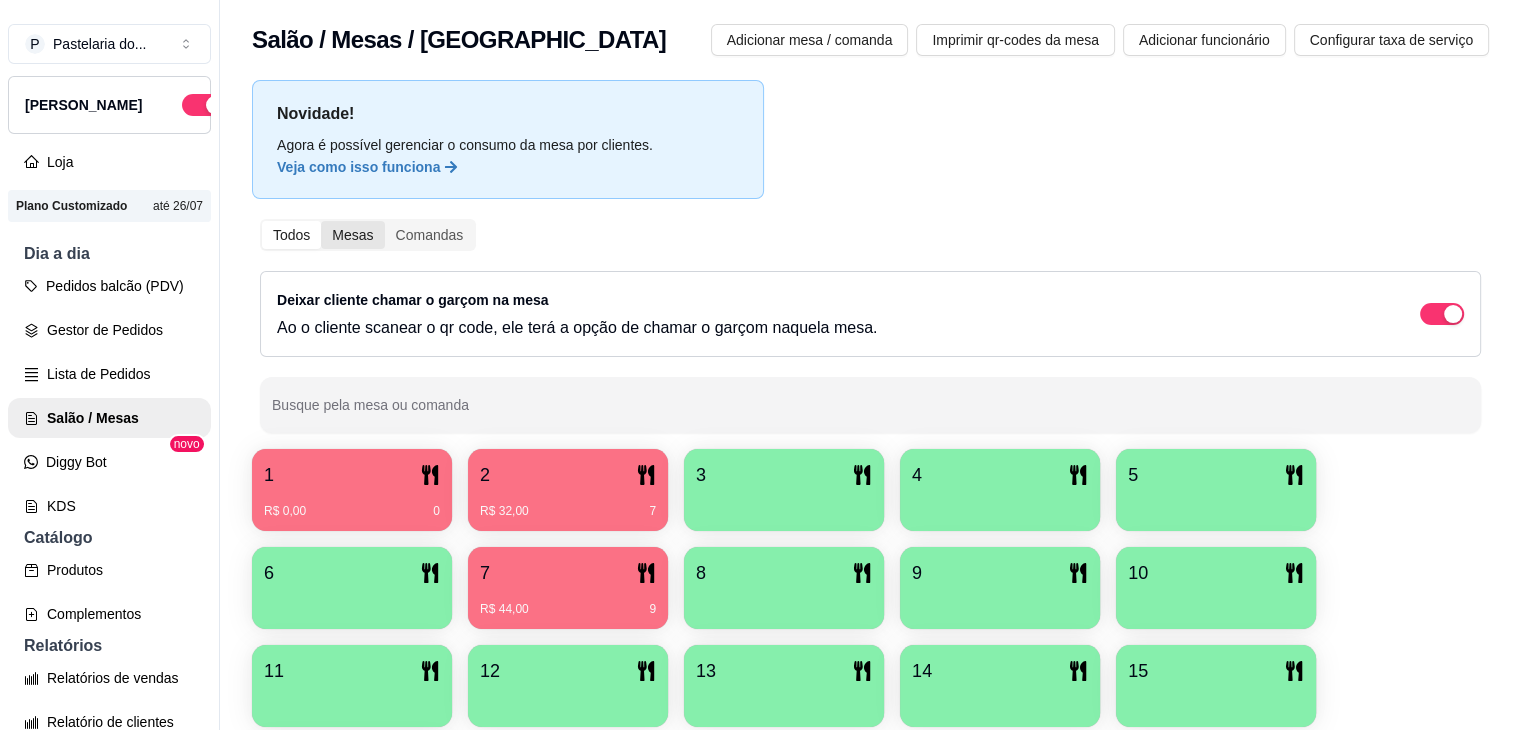 click on "Comandas" at bounding box center [385, 221] 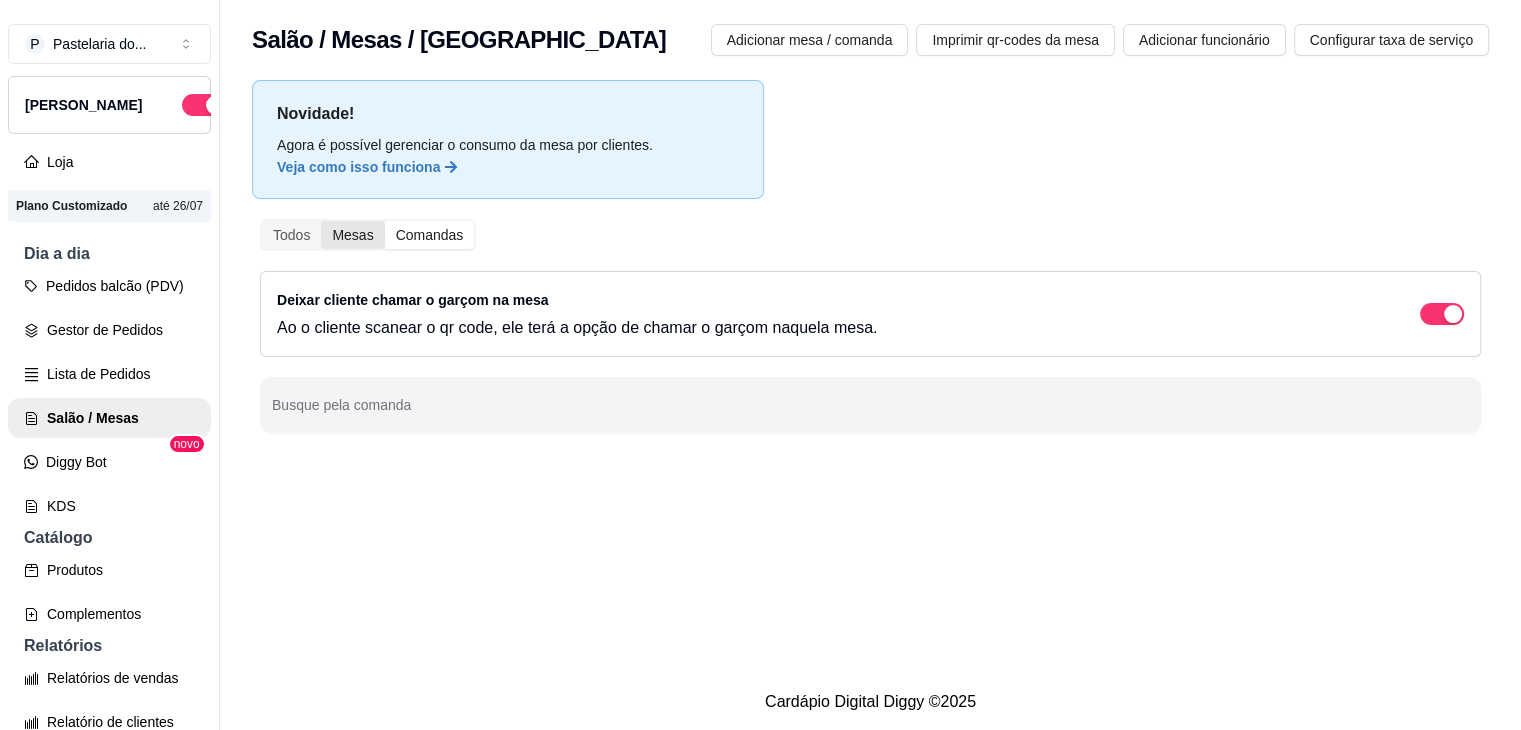 click on "Mesas" at bounding box center (352, 235) 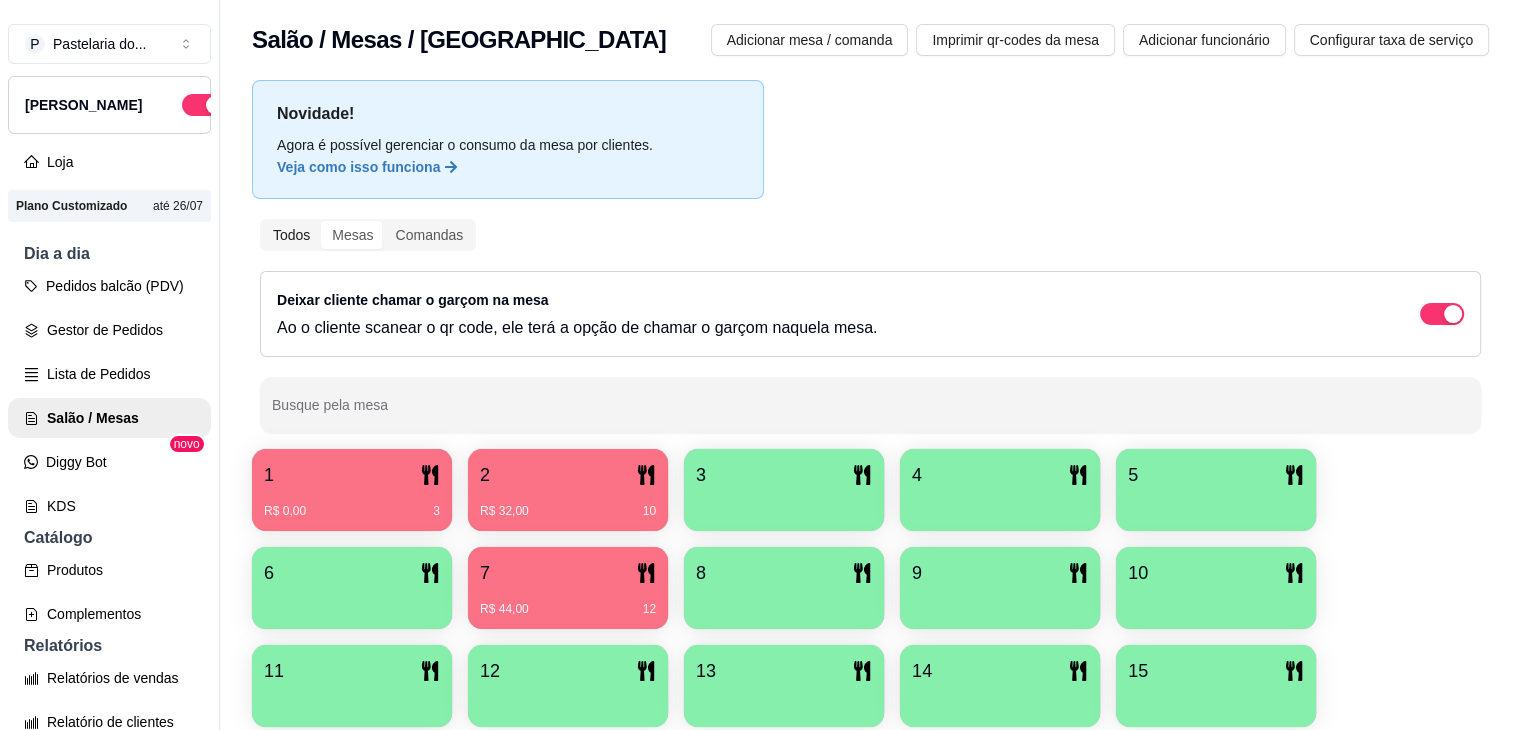 click on "Todos" at bounding box center [291, 235] 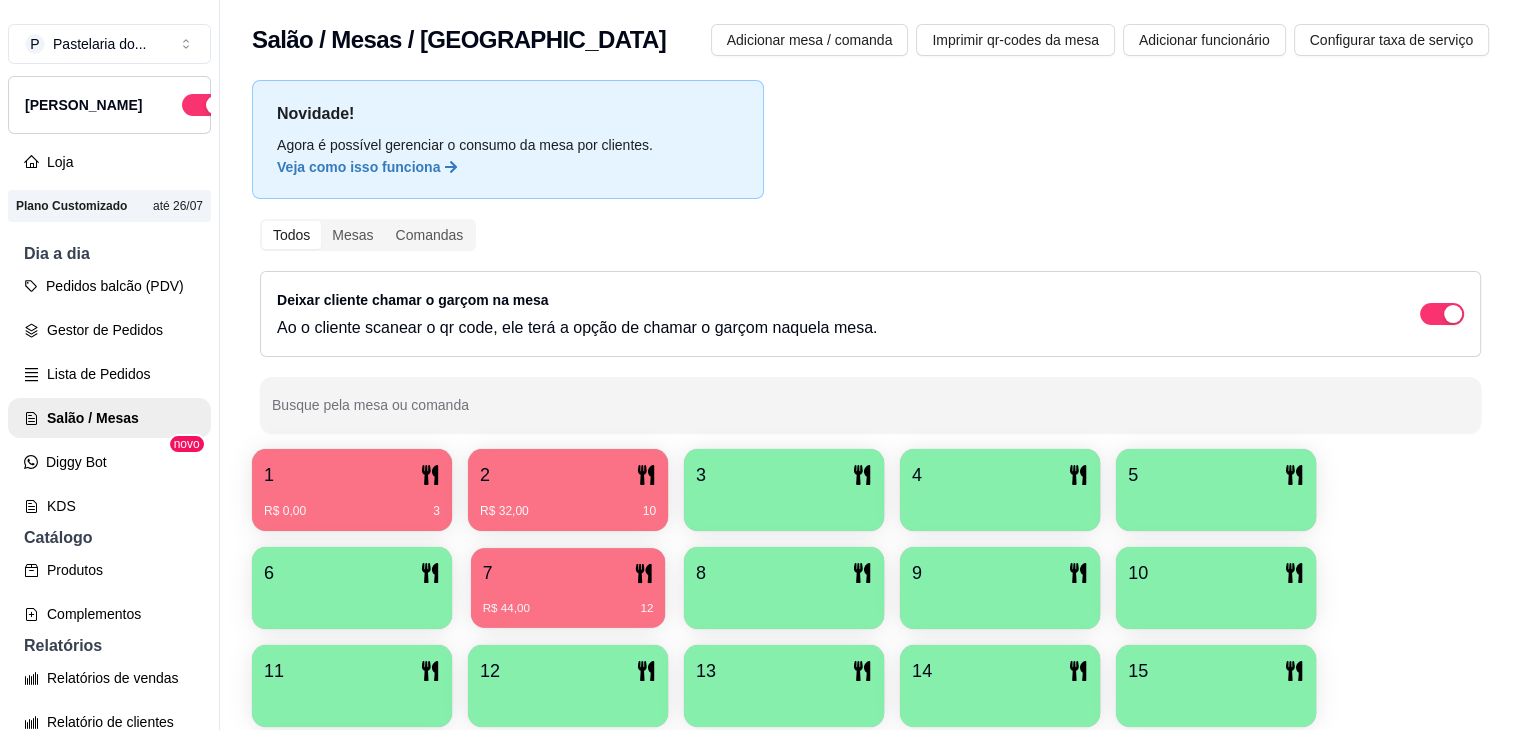 click on "7" at bounding box center [568, 573] 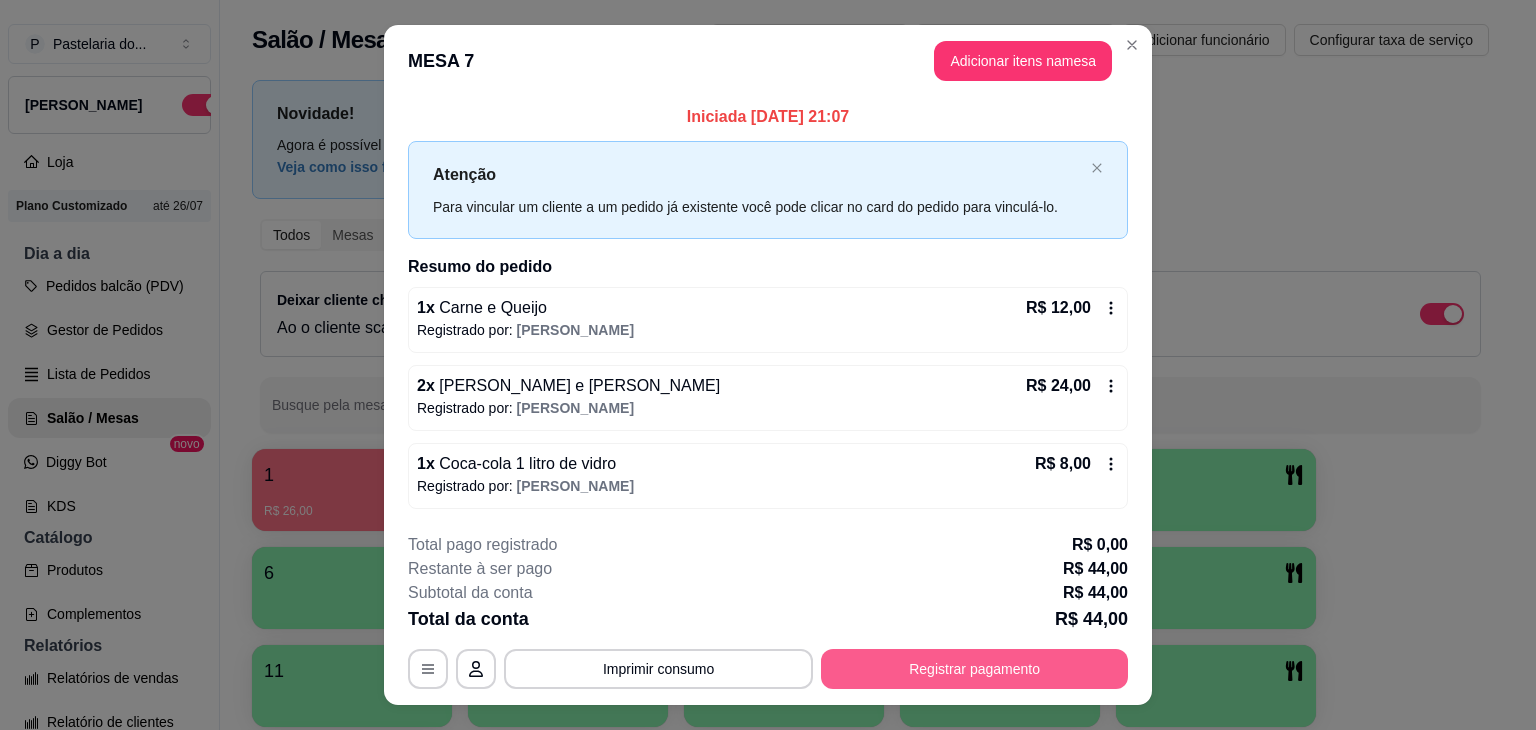 click on "Registrar pagamento" at bounding box center [974, 669] 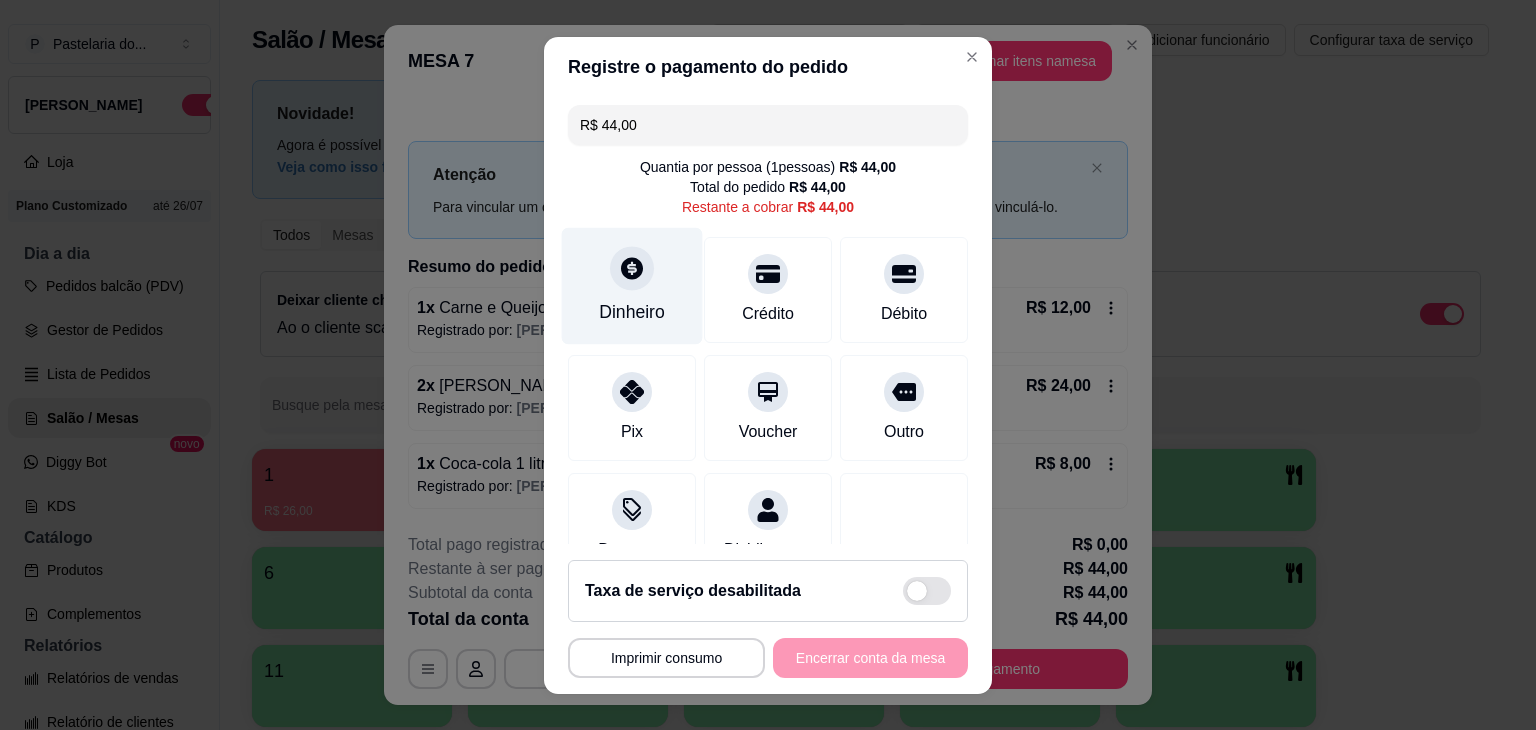 click on "Dinheiro" at bounding box center [632, 285] 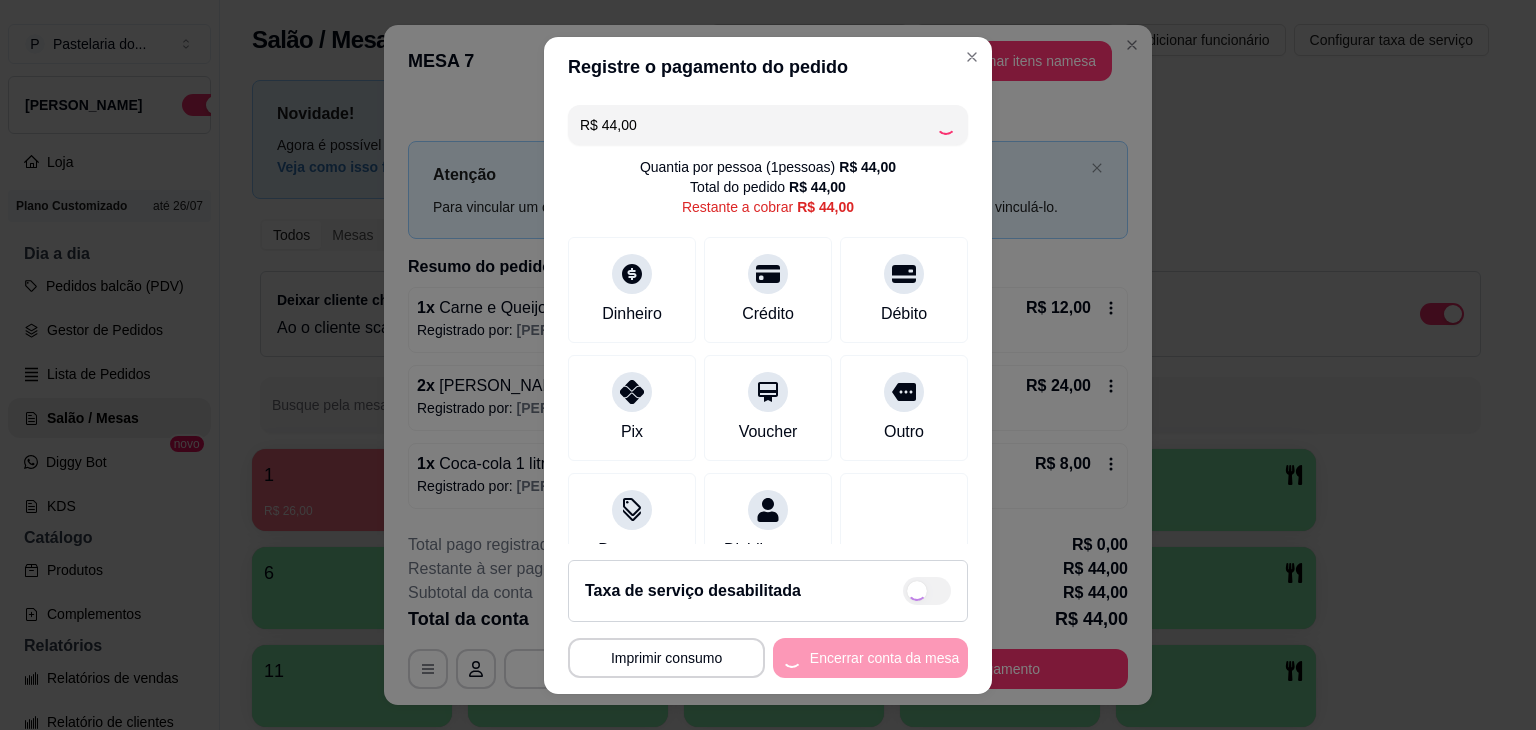 type on "R$ 0,00" 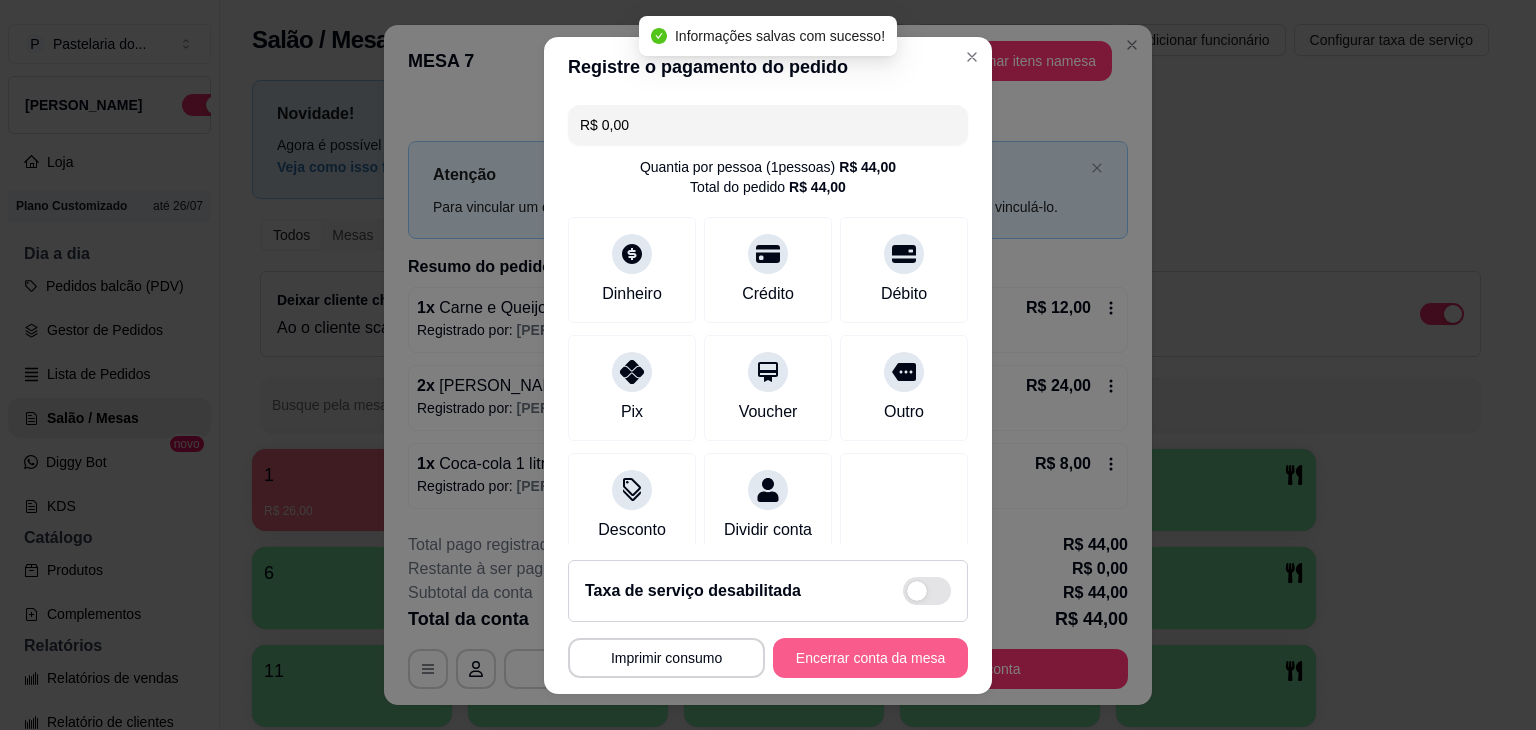 click on "Encerrar conta da mesa" at bounding box center [870, 658] 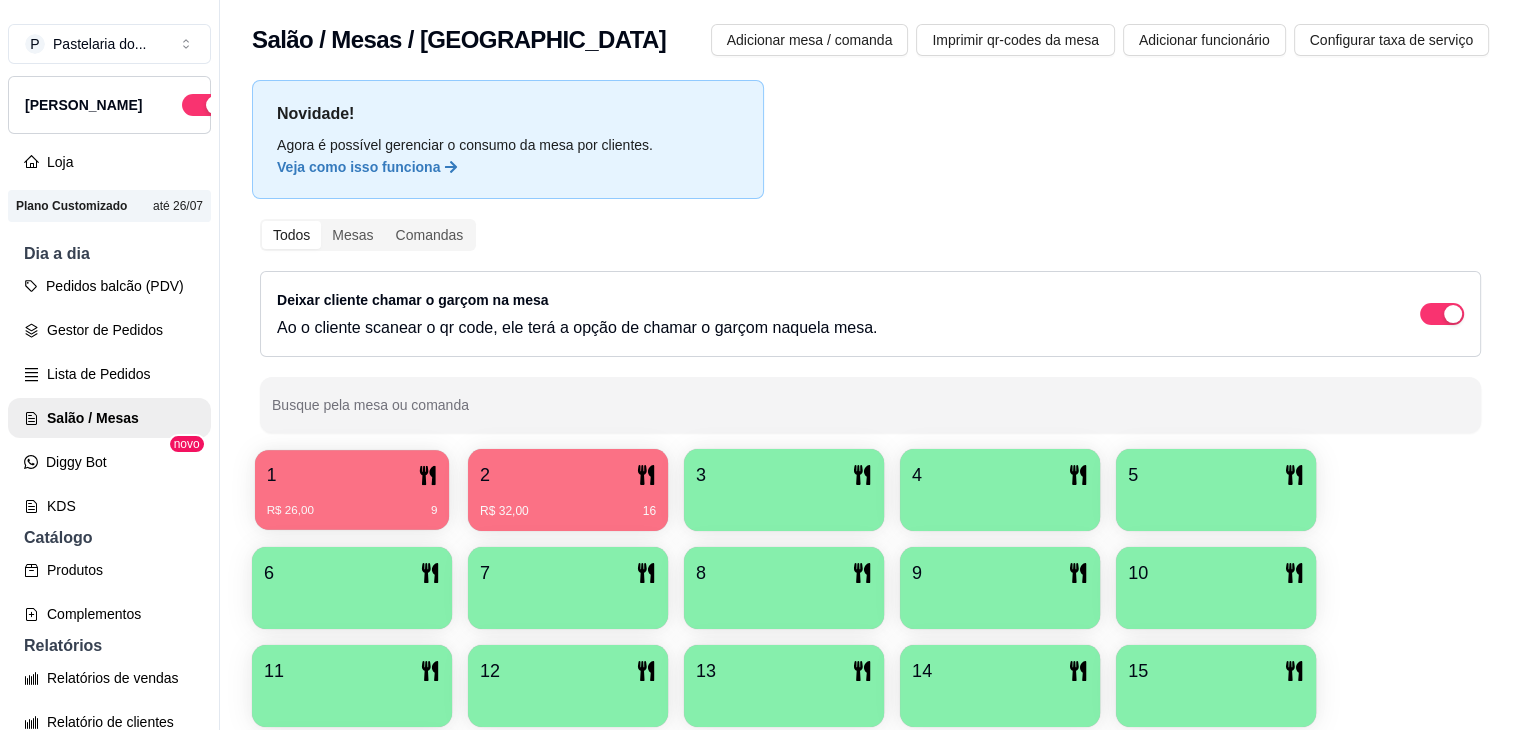 click on "1 R$ 26,00 9" at bounding box center [352, 490] 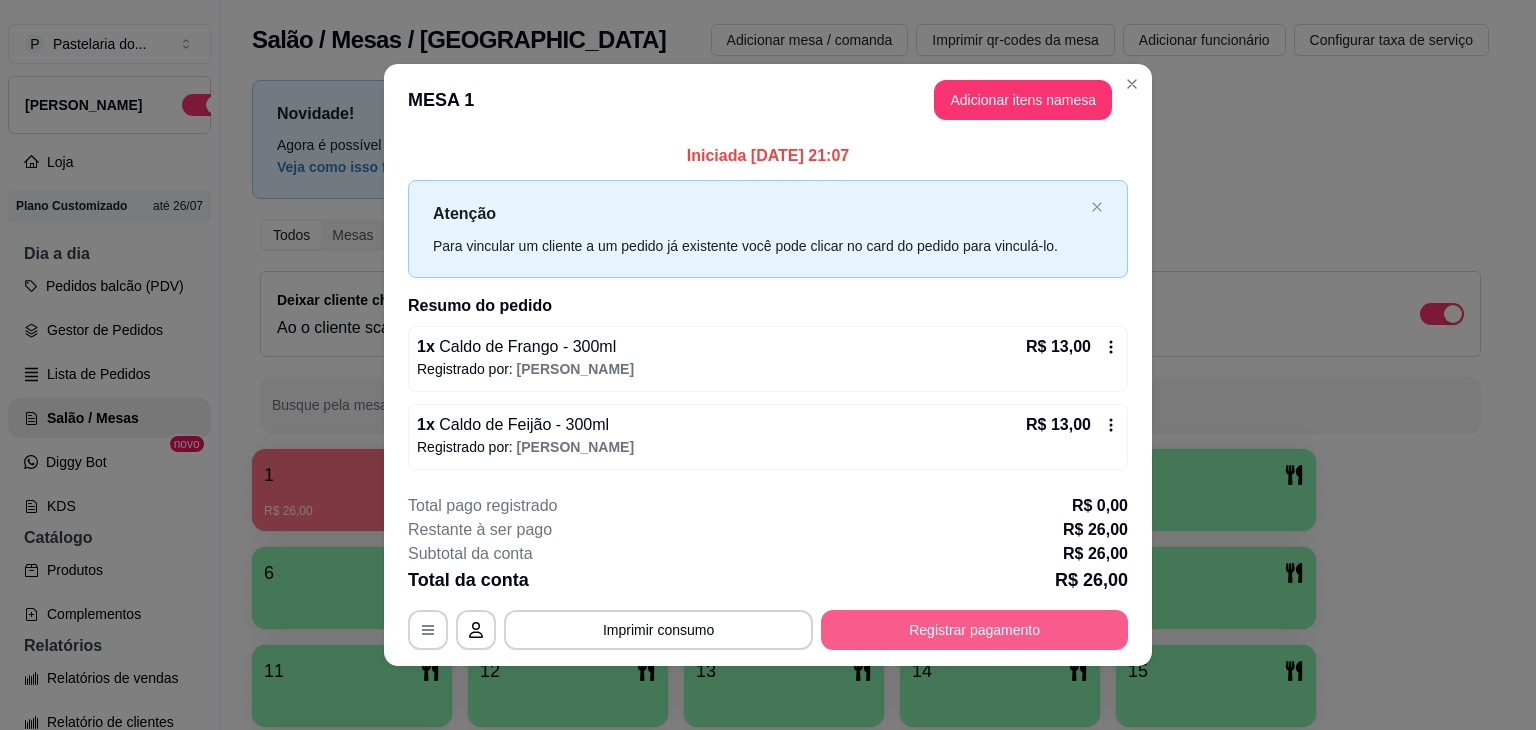 click on "Registrar pagamento" at bounding box center [974, 630] 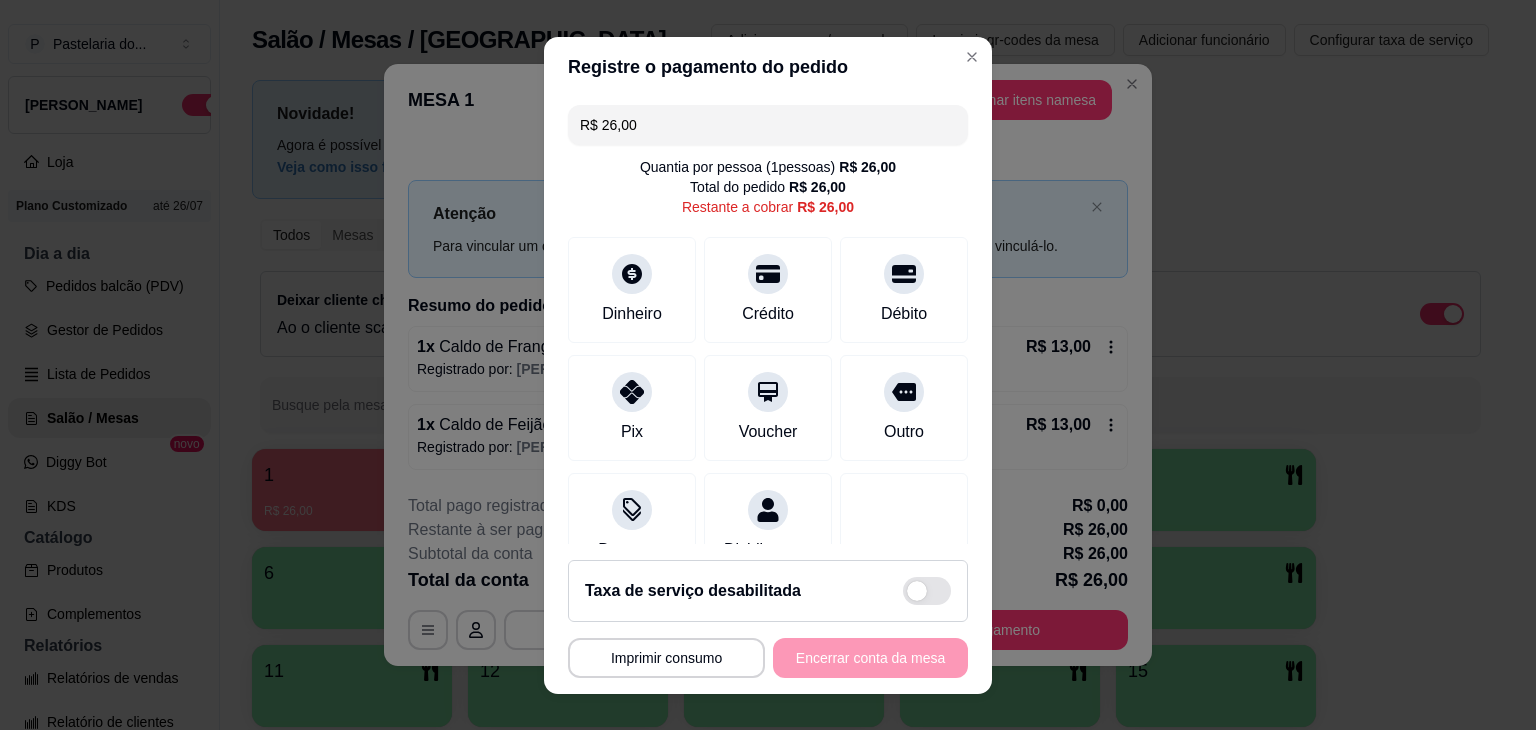 drag, startPoint x: 864, startPoint y: 306, endPoint x: 893, endPoint y: 349, distance: 51.86521 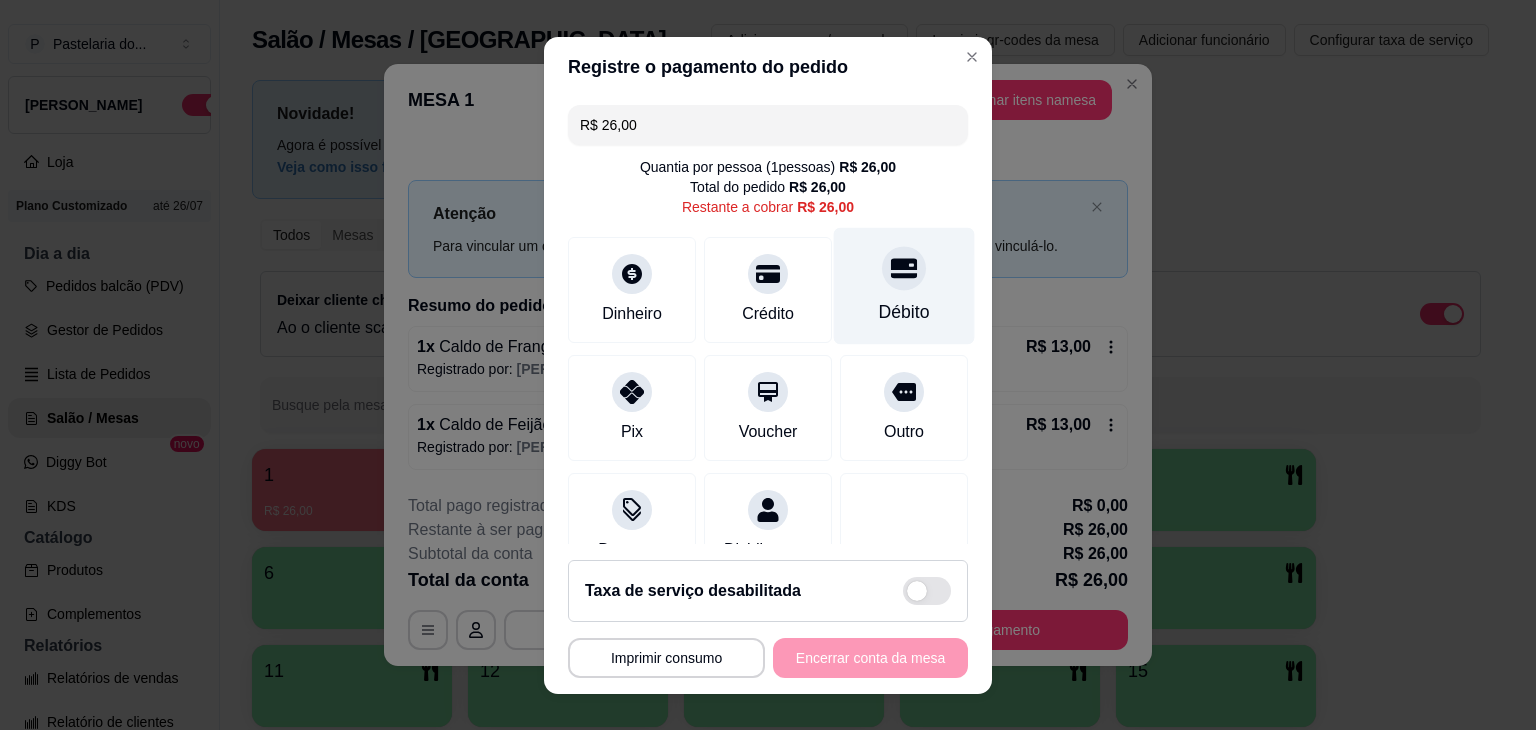 click at bounding box center [904, 268] 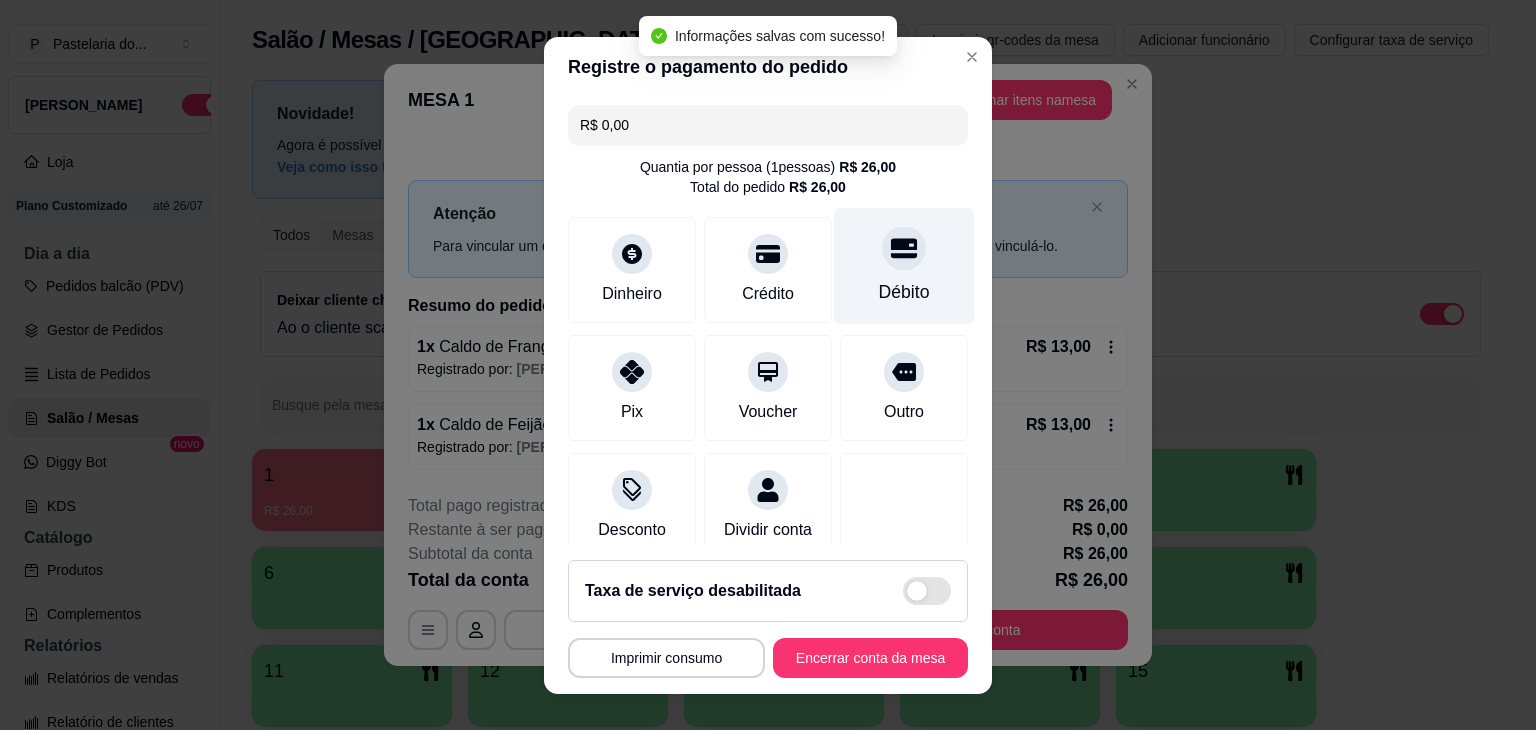type on "R$ 0,00" 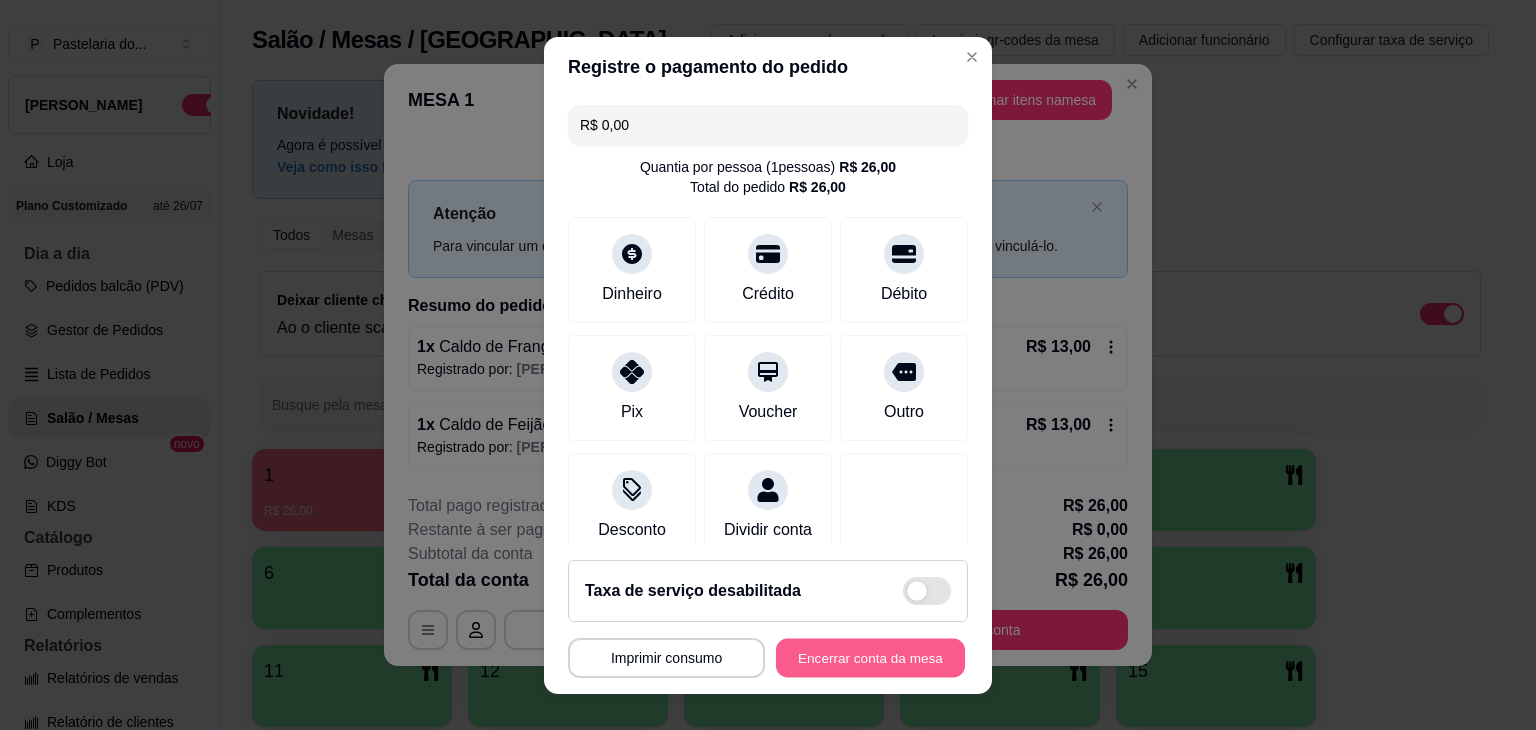 click on "Encerrar conta da mesa" at bounding box center (870, 657) 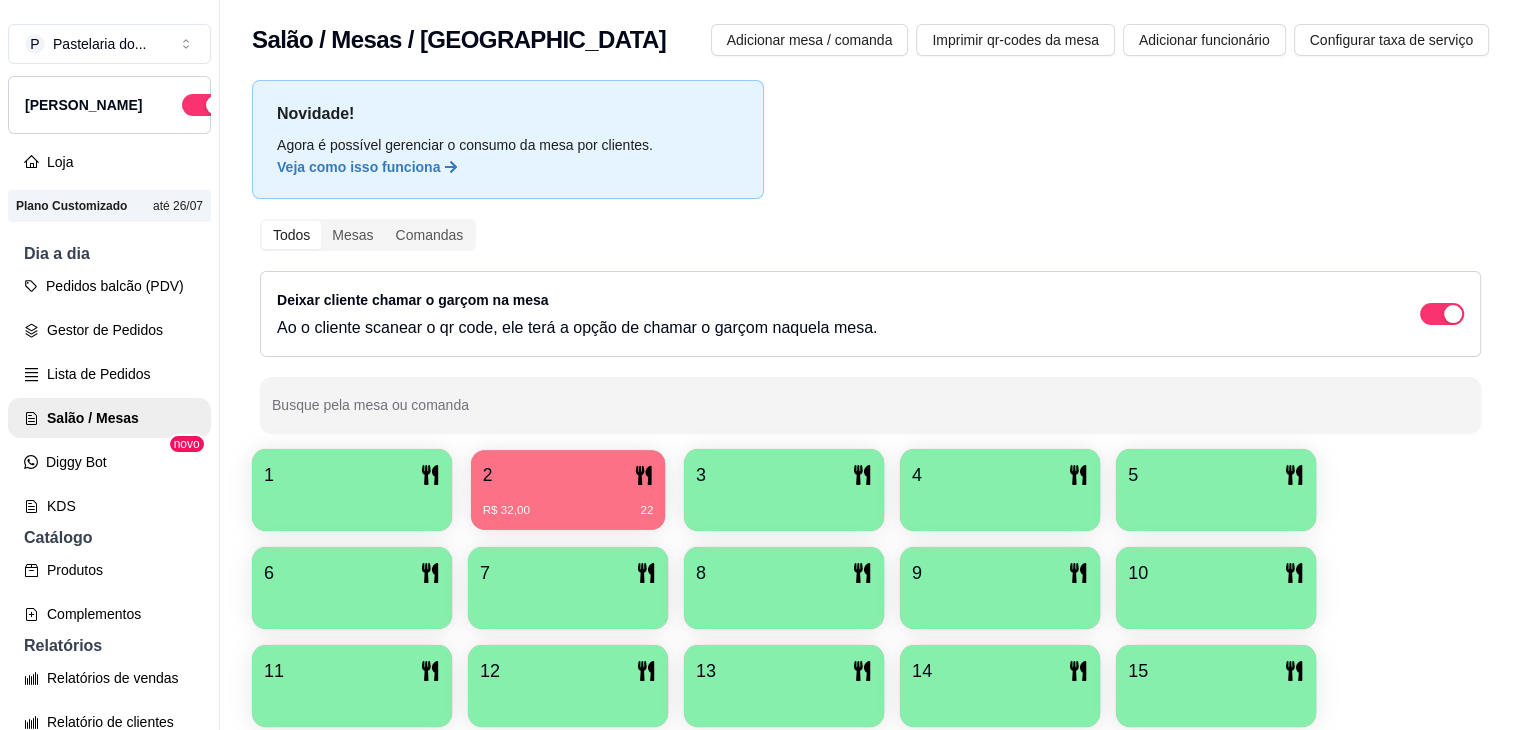 click on "2 R$ 32,00 22" at bounding box center (568, 490) 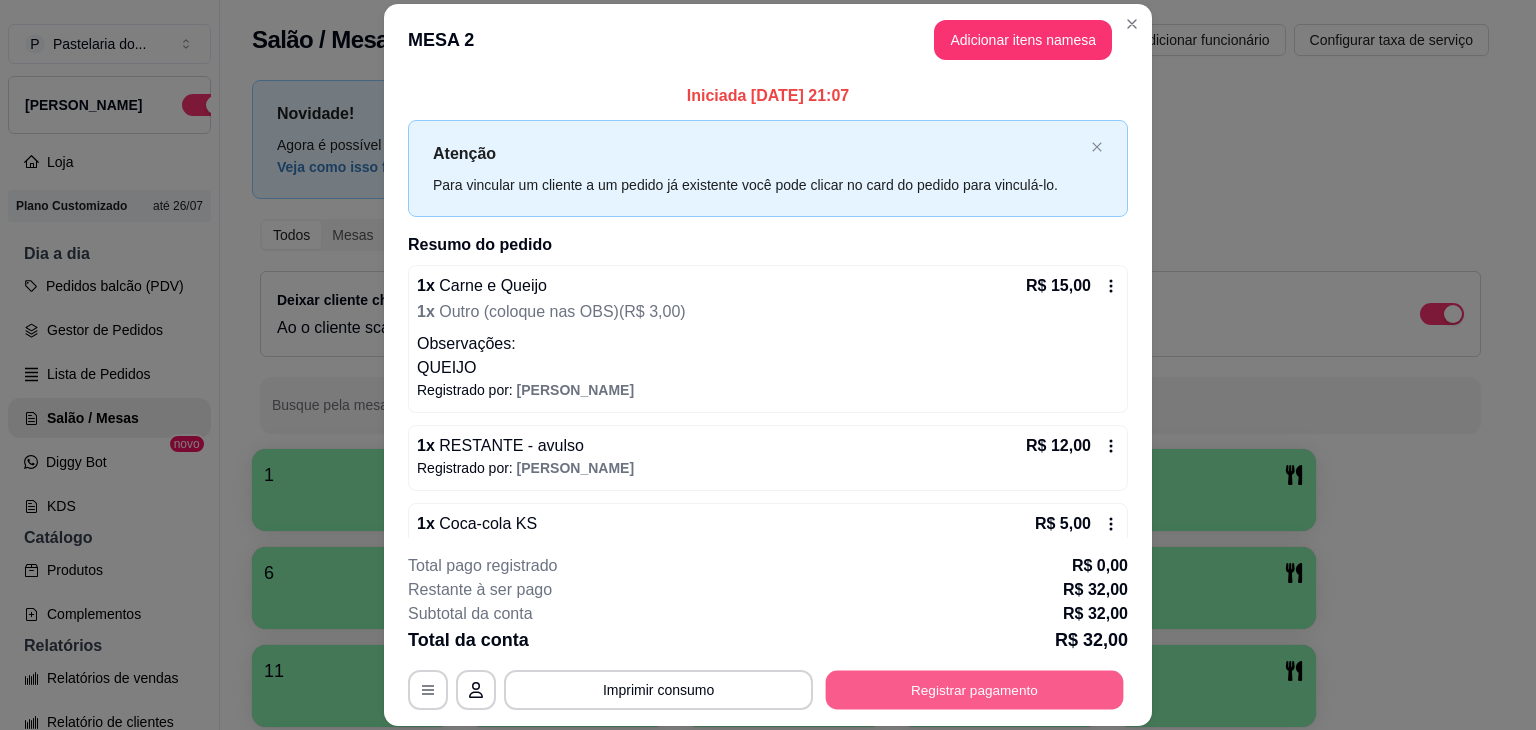 click on "Registrar pagamento" at bounding box center (975, 690) 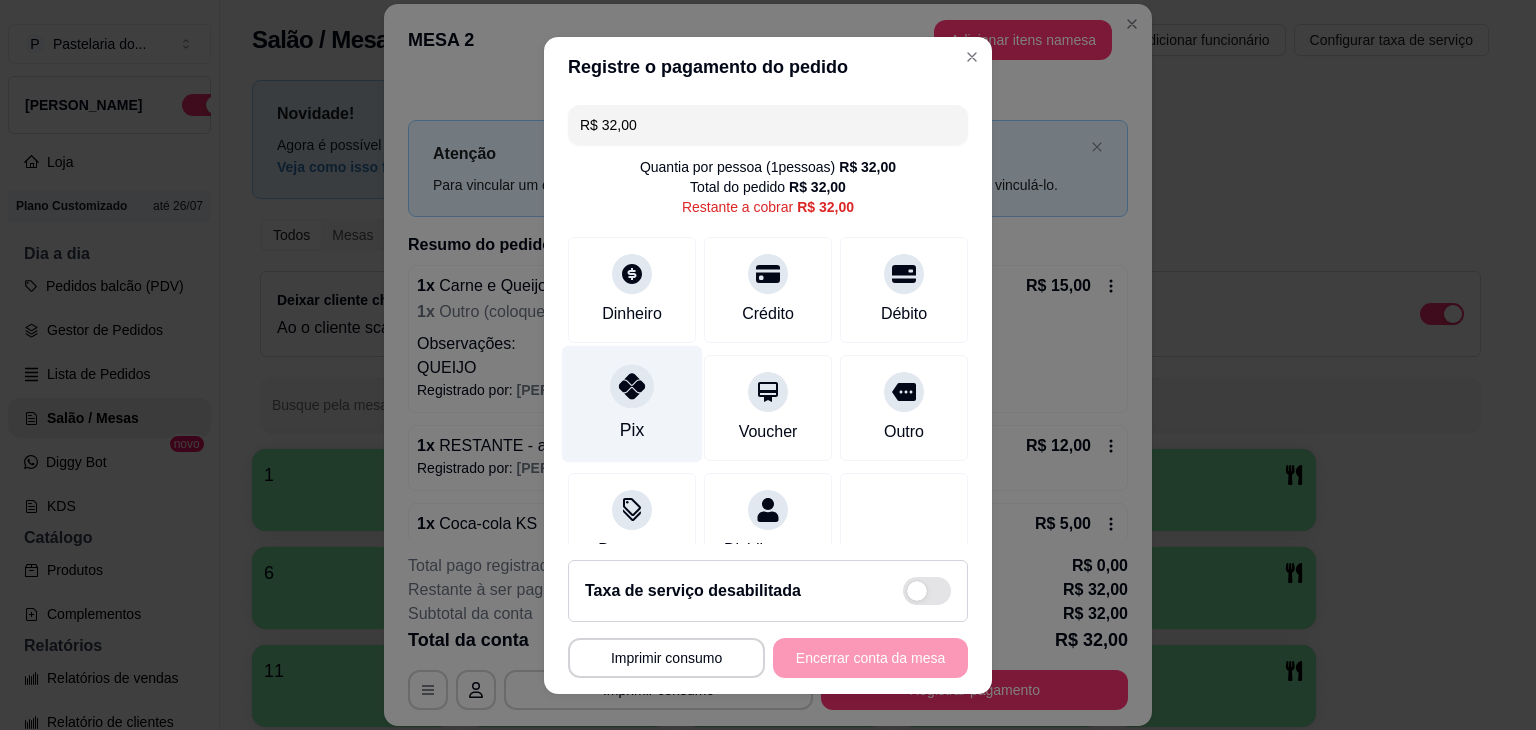 click on "Pix" at bounding box center (632, 403) 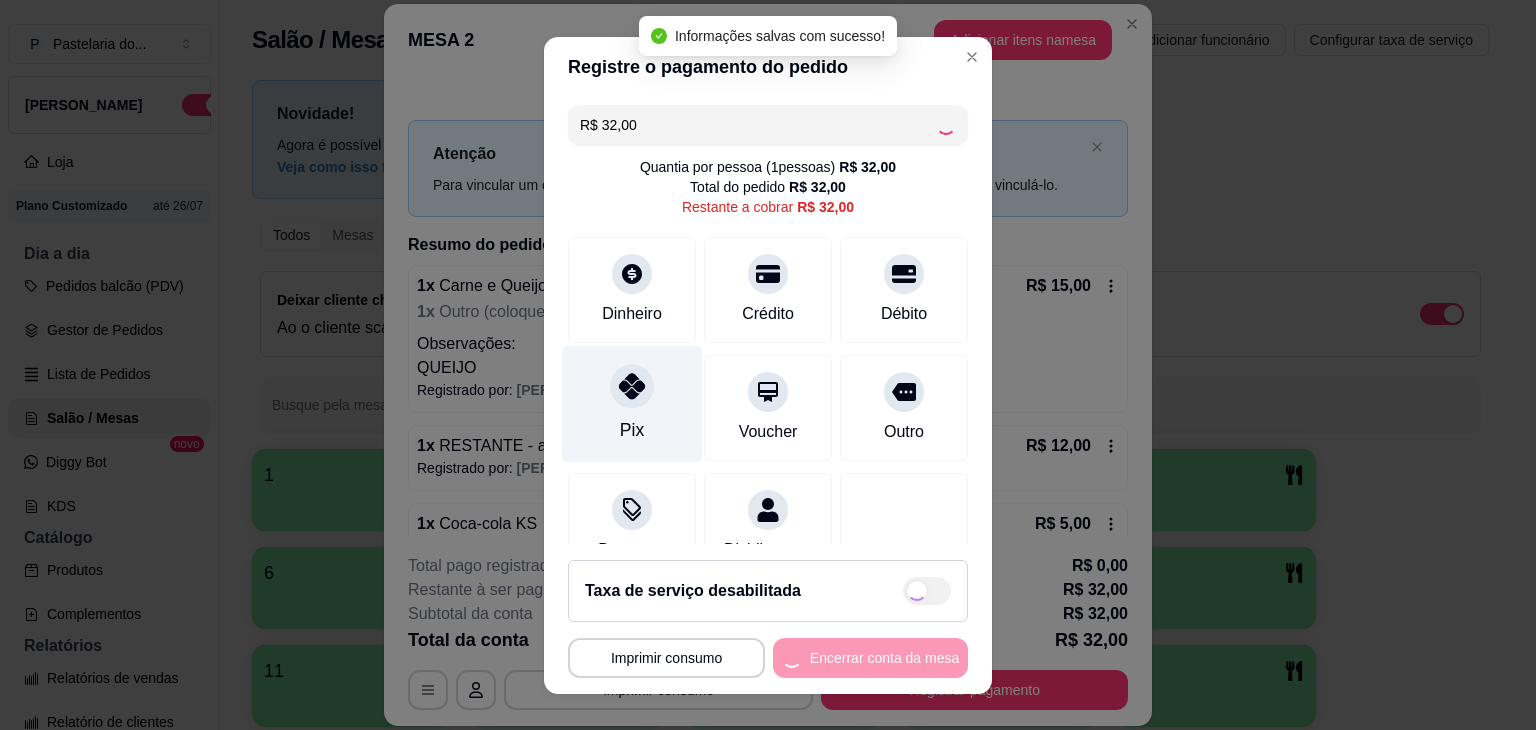 type on "R$ 0,00" 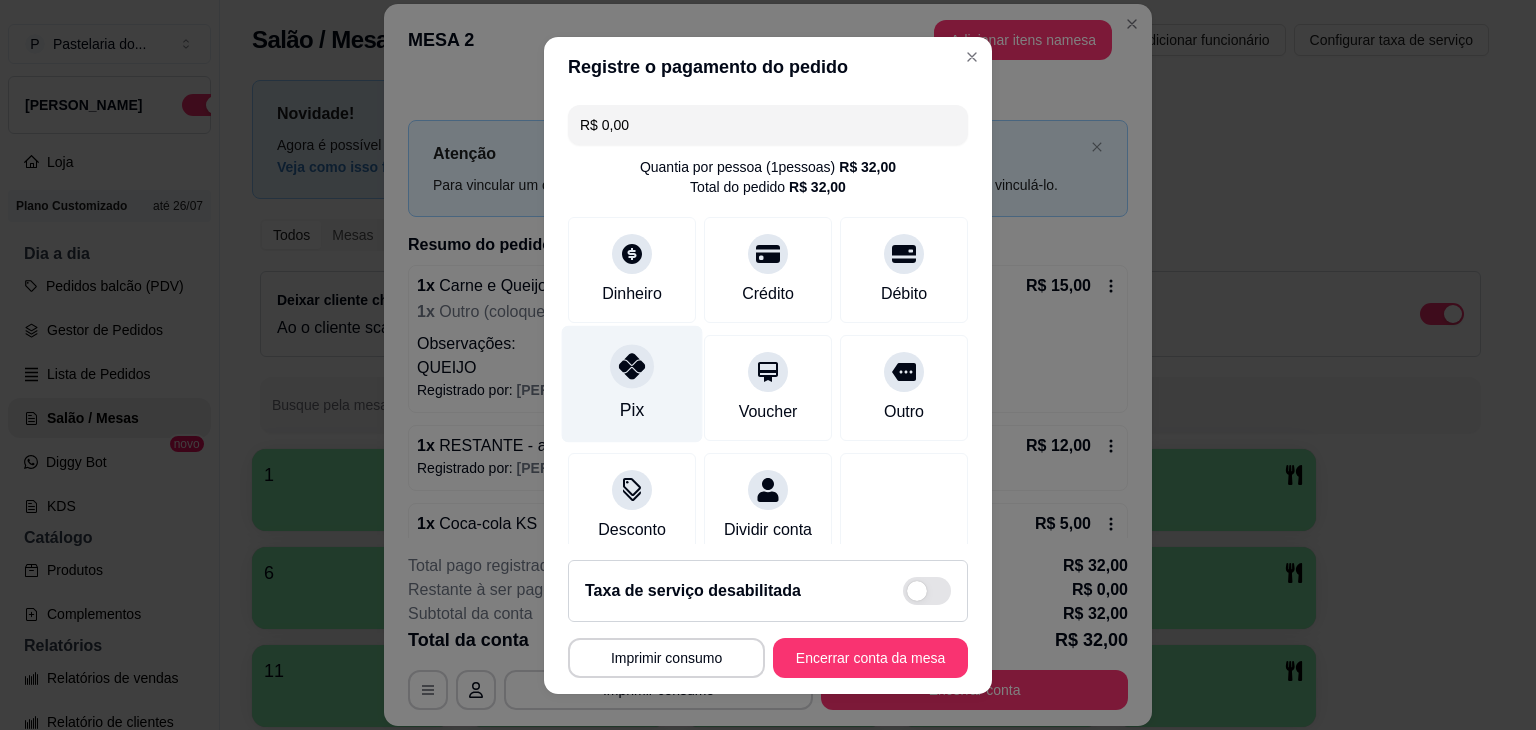 click on "Pix" at bounding box center [632, 383] 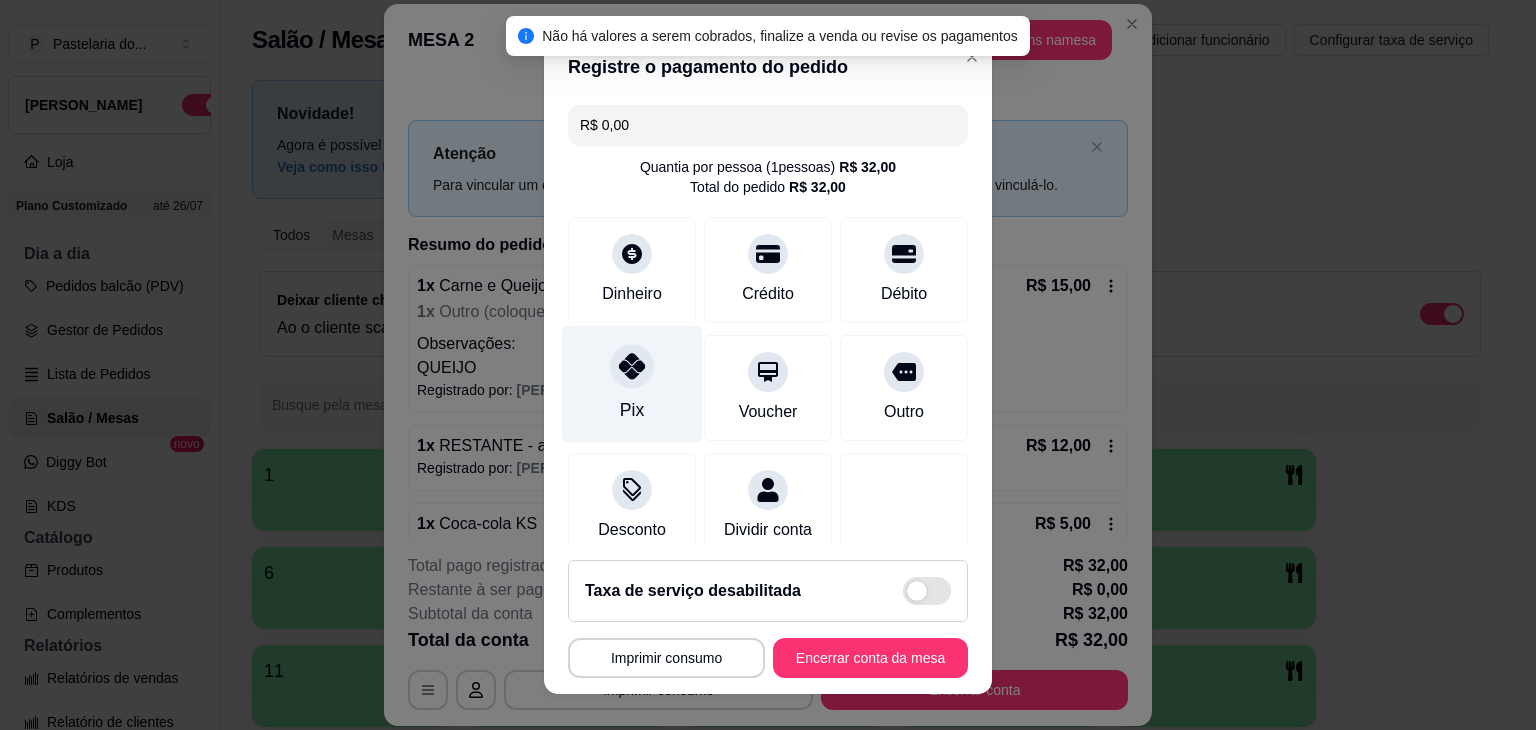 click 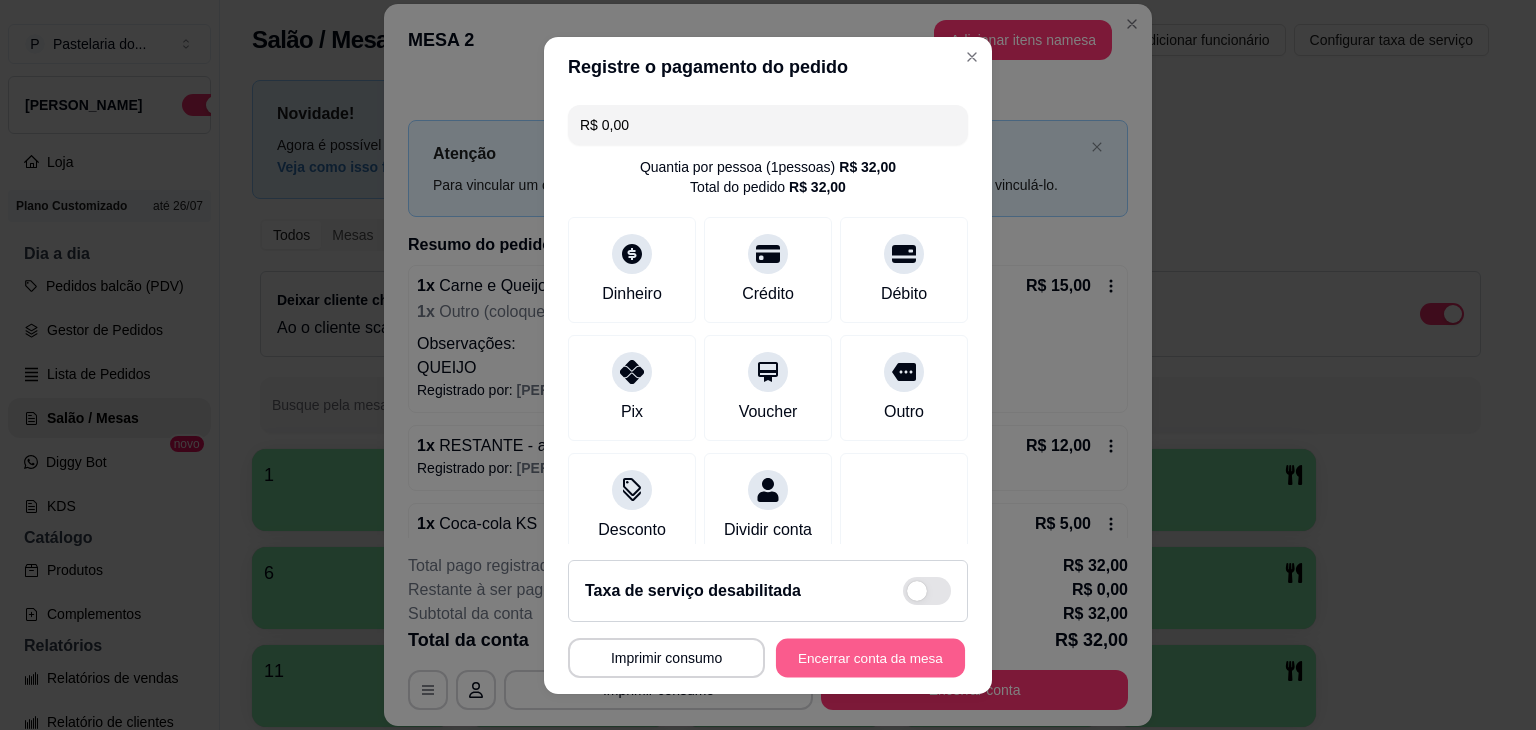 click on "Encerrar conta da mesa" at bounding box center [870, 657] 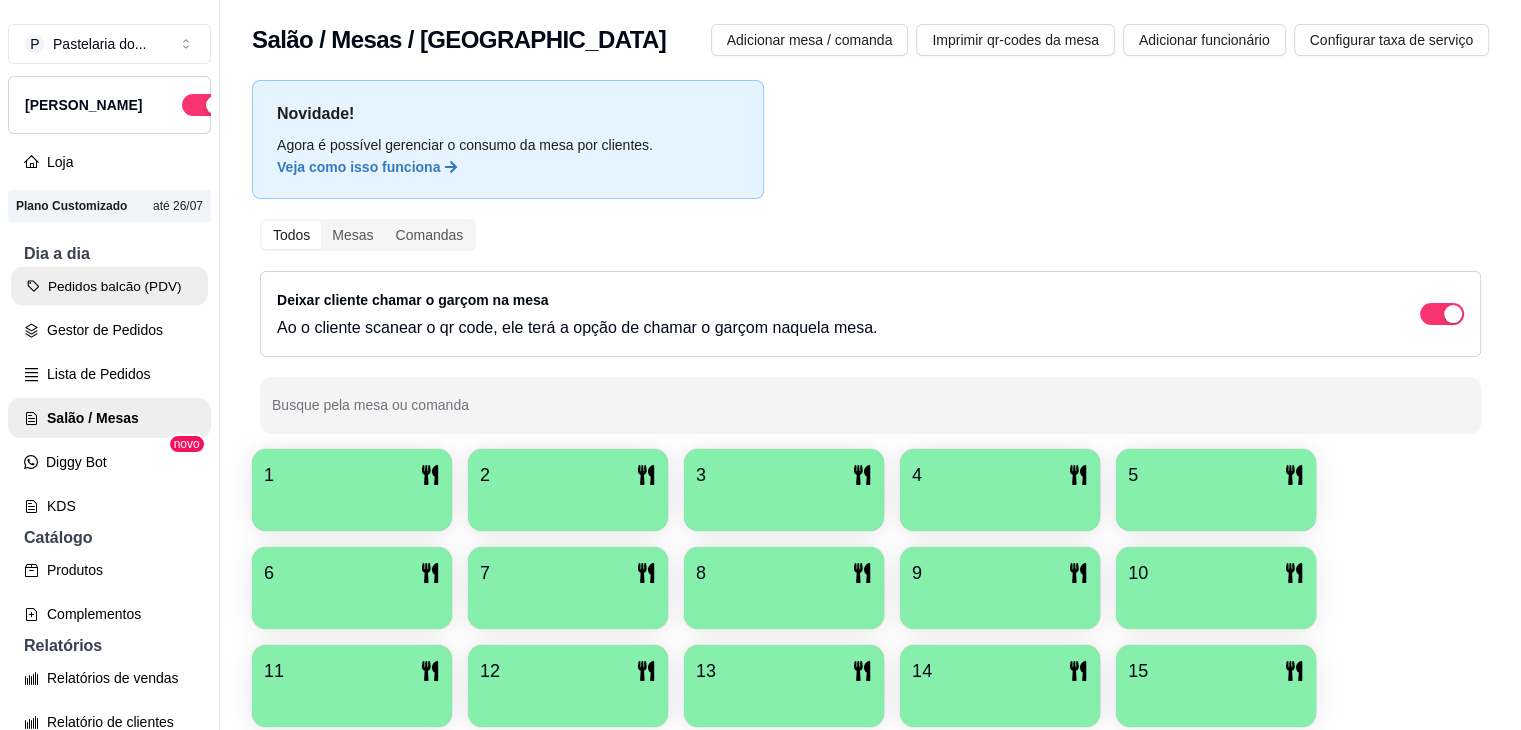 click on "Pedidos balcão (PDV)" at bounding box center [109, 286] 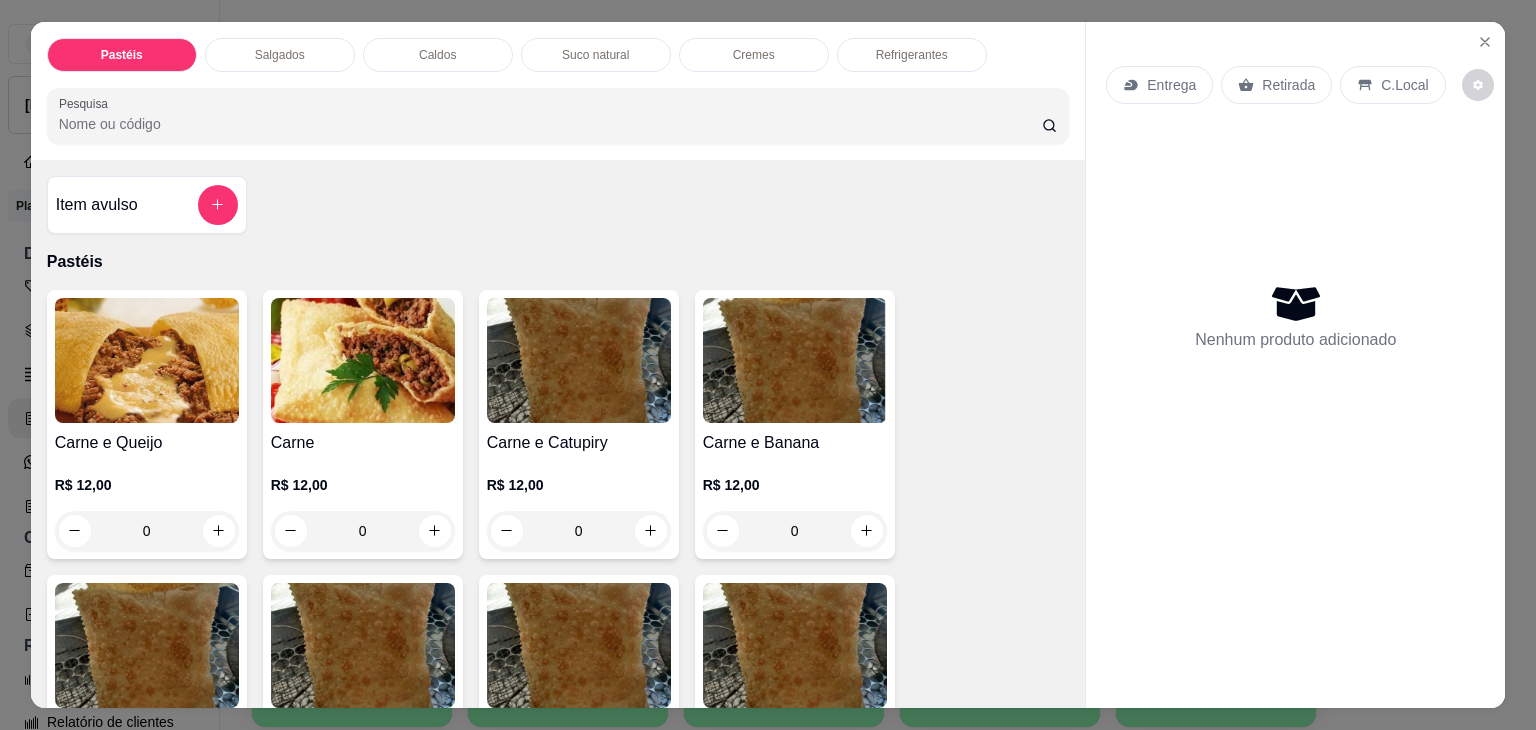click on "Salgados" at bounding box center (280, 55) 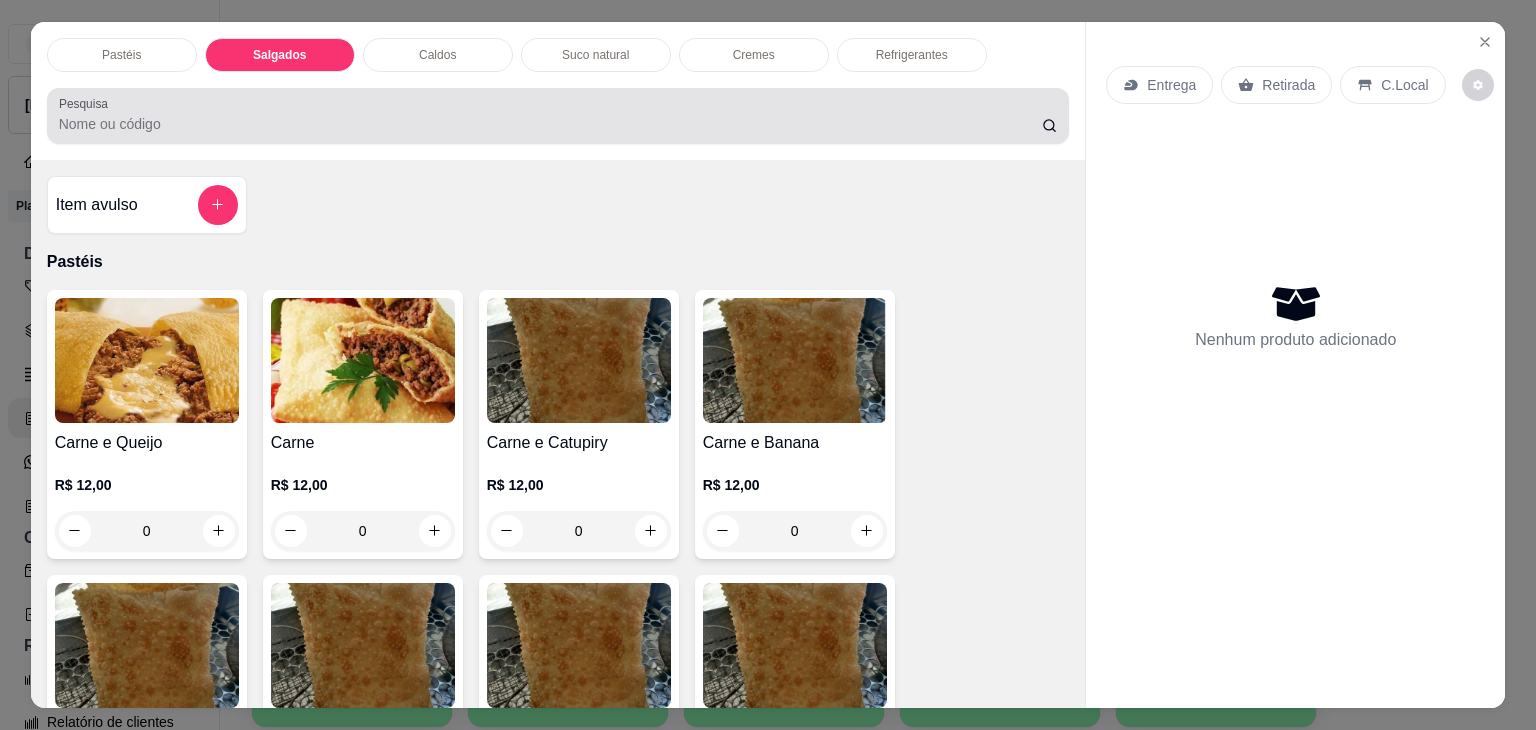 scroll, scrollTop: 2124, scrollLeft: 0, axis: vertical 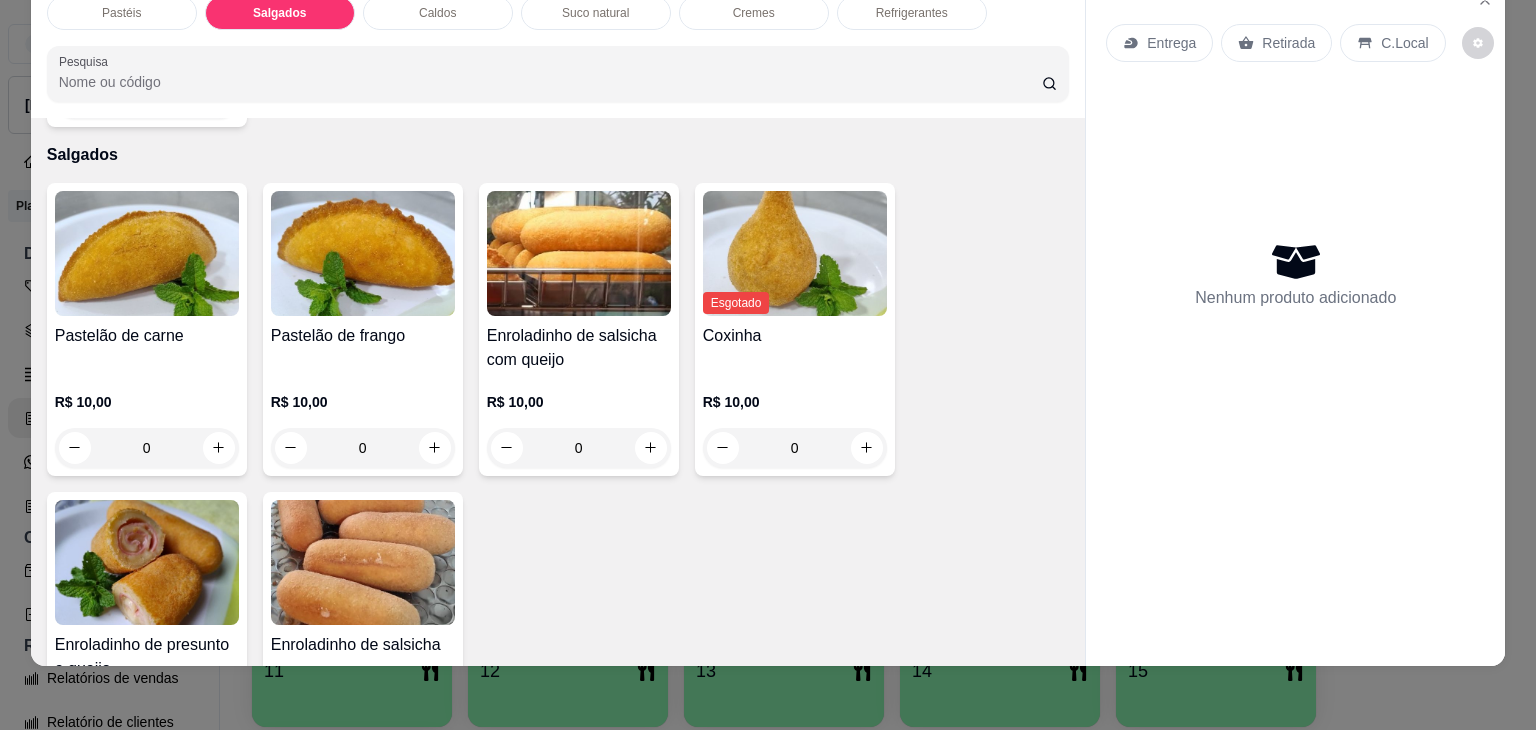 click at bounding box center (147, 253) 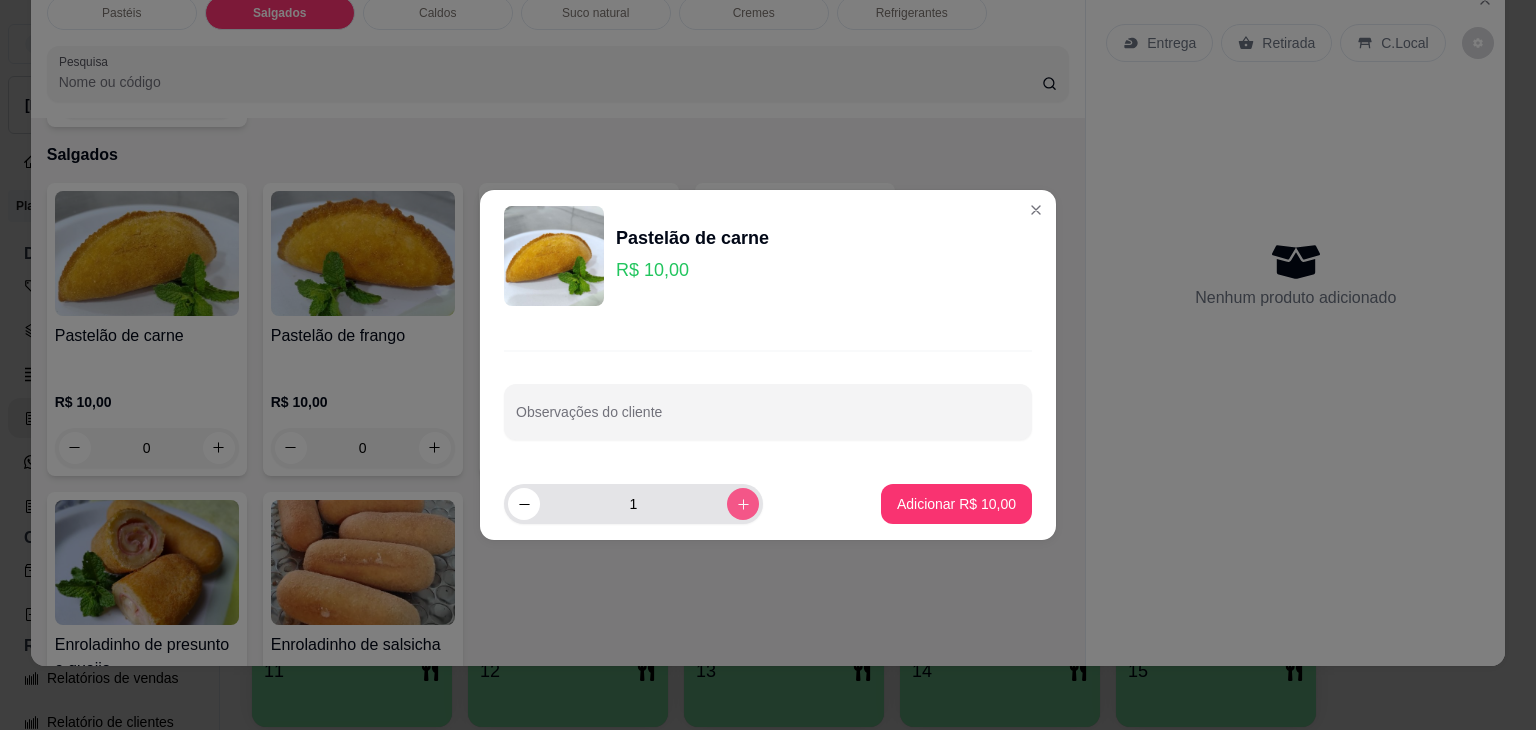 click at bounding box center [743, 504] 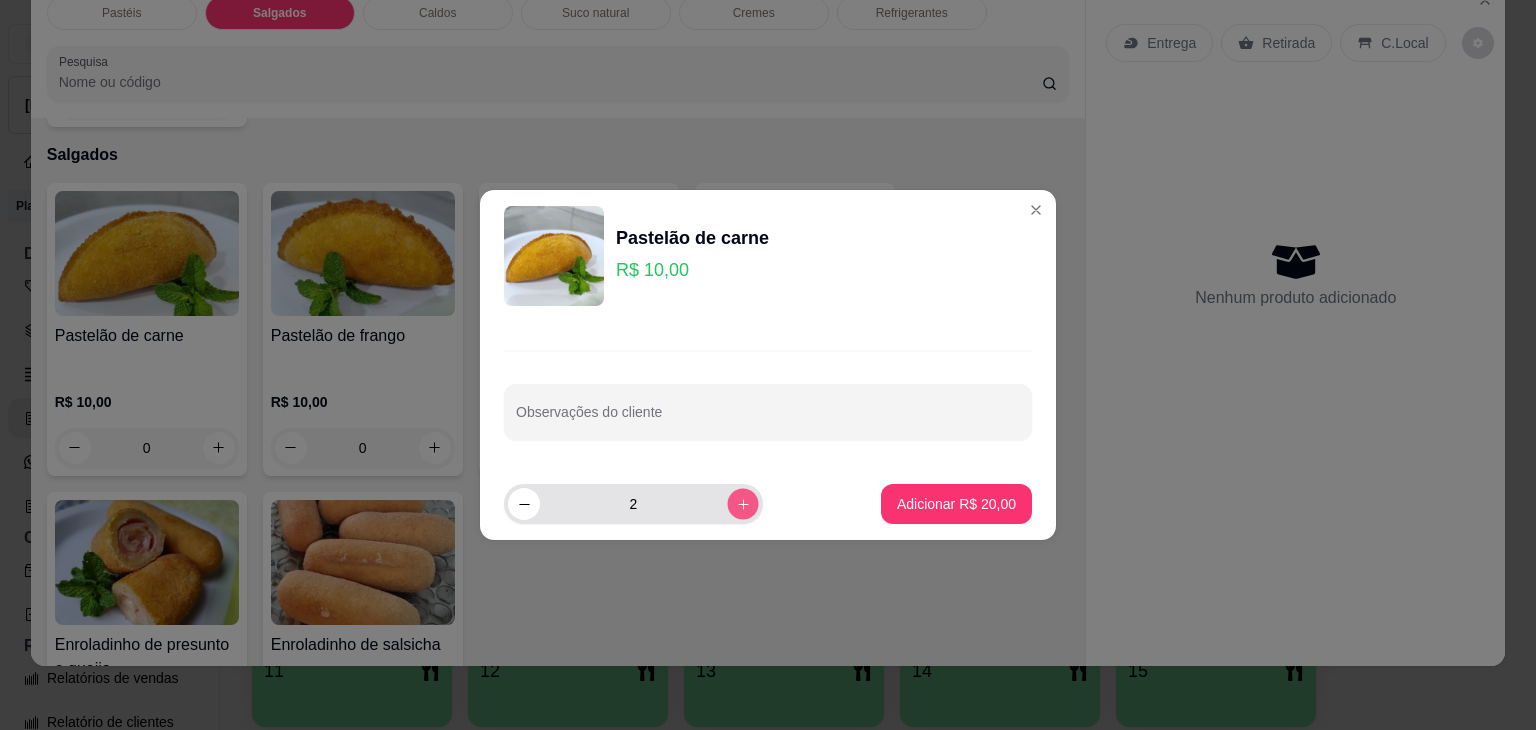 click at bounding box center (742, 503) 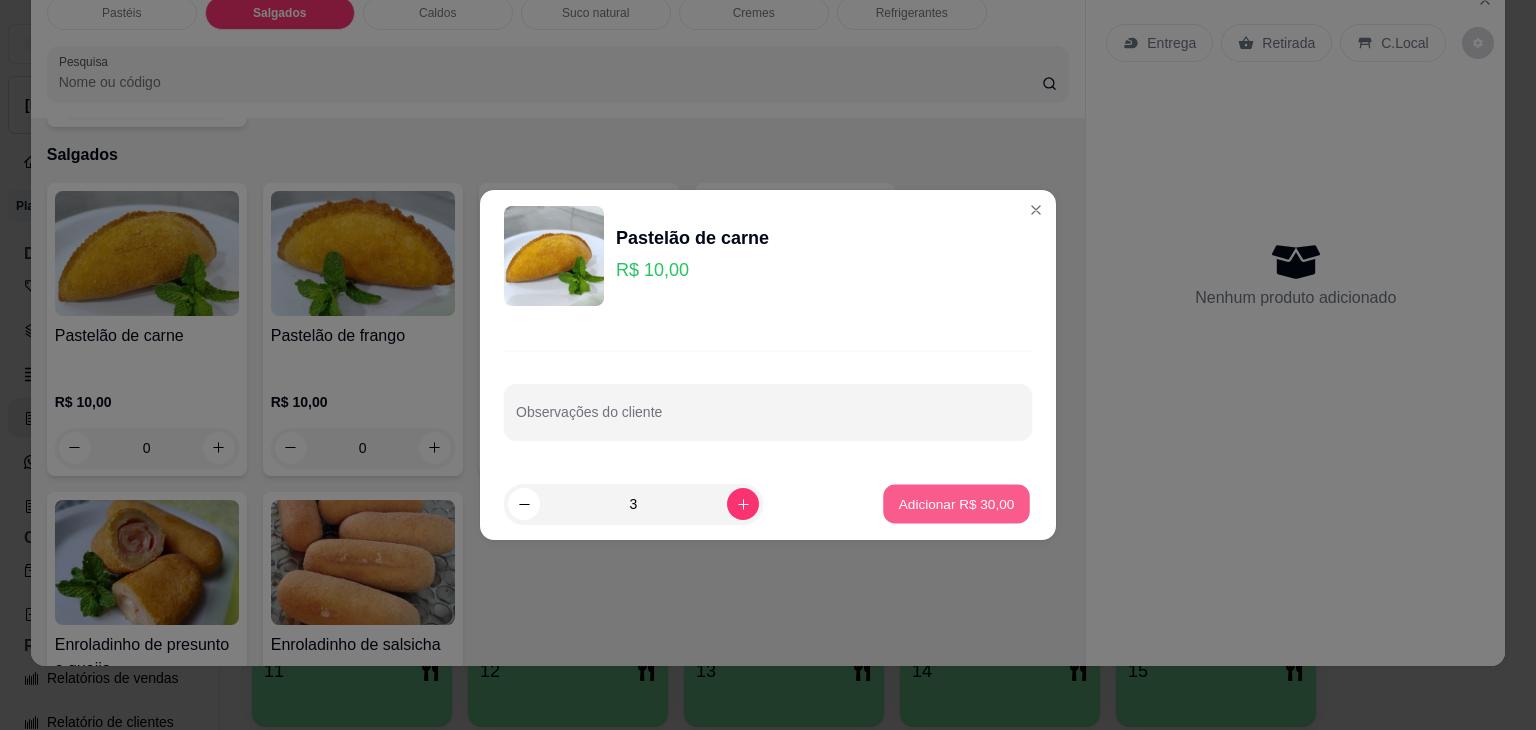 click on "Adicionar   R$ 30,00" at bounding box center [956, 504] 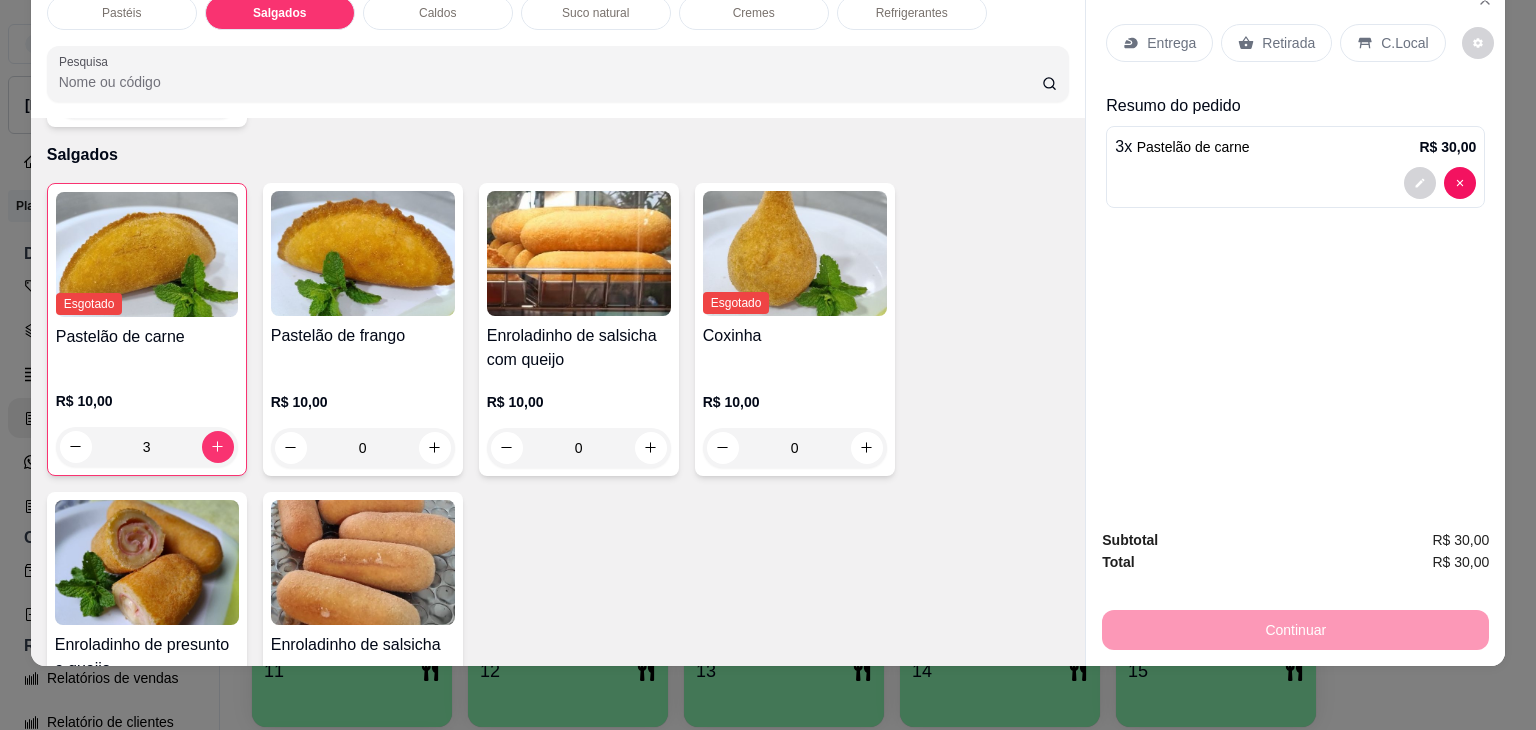 click on "Retirada" at bounding box center [1276, 43] 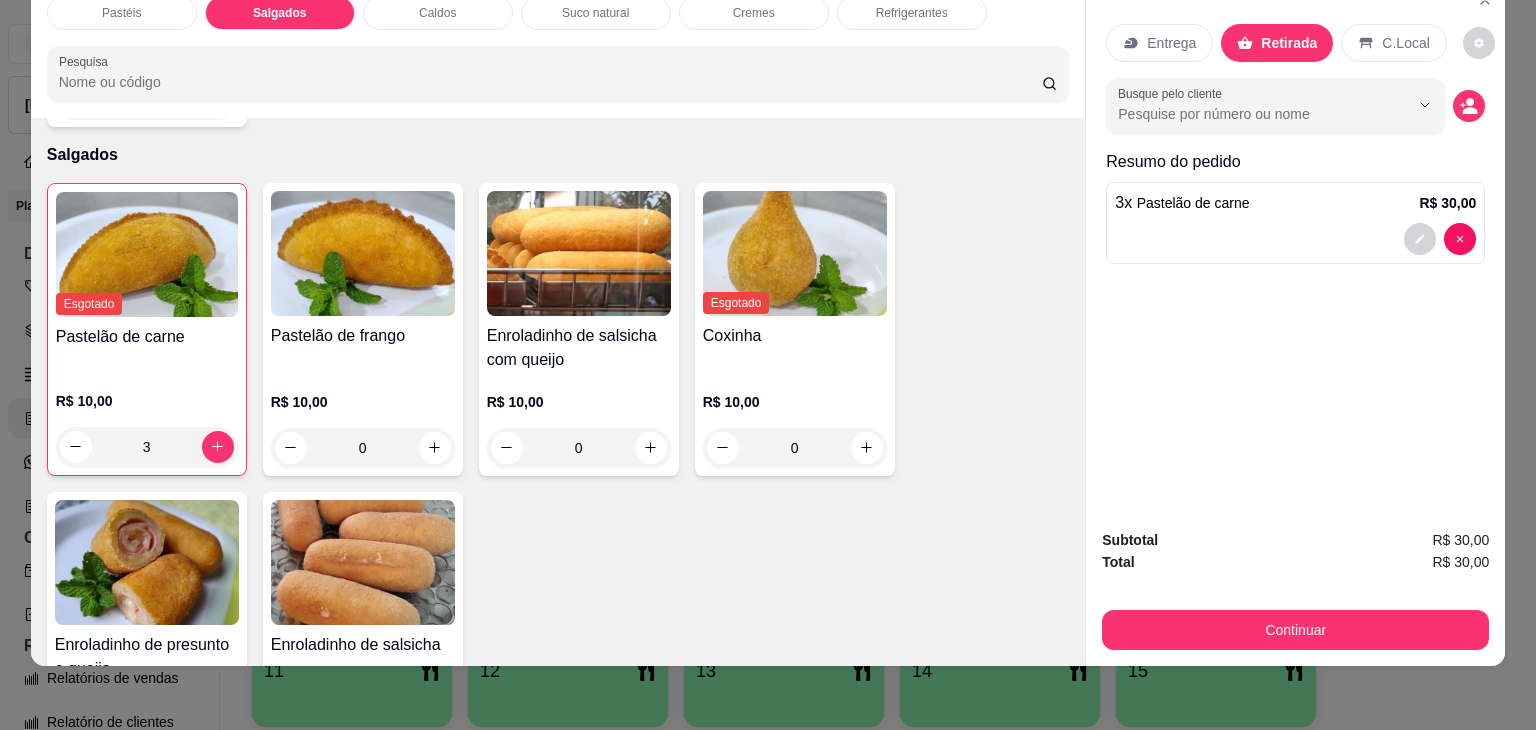 click on "Retirada" at bounding box center (1289, 43) 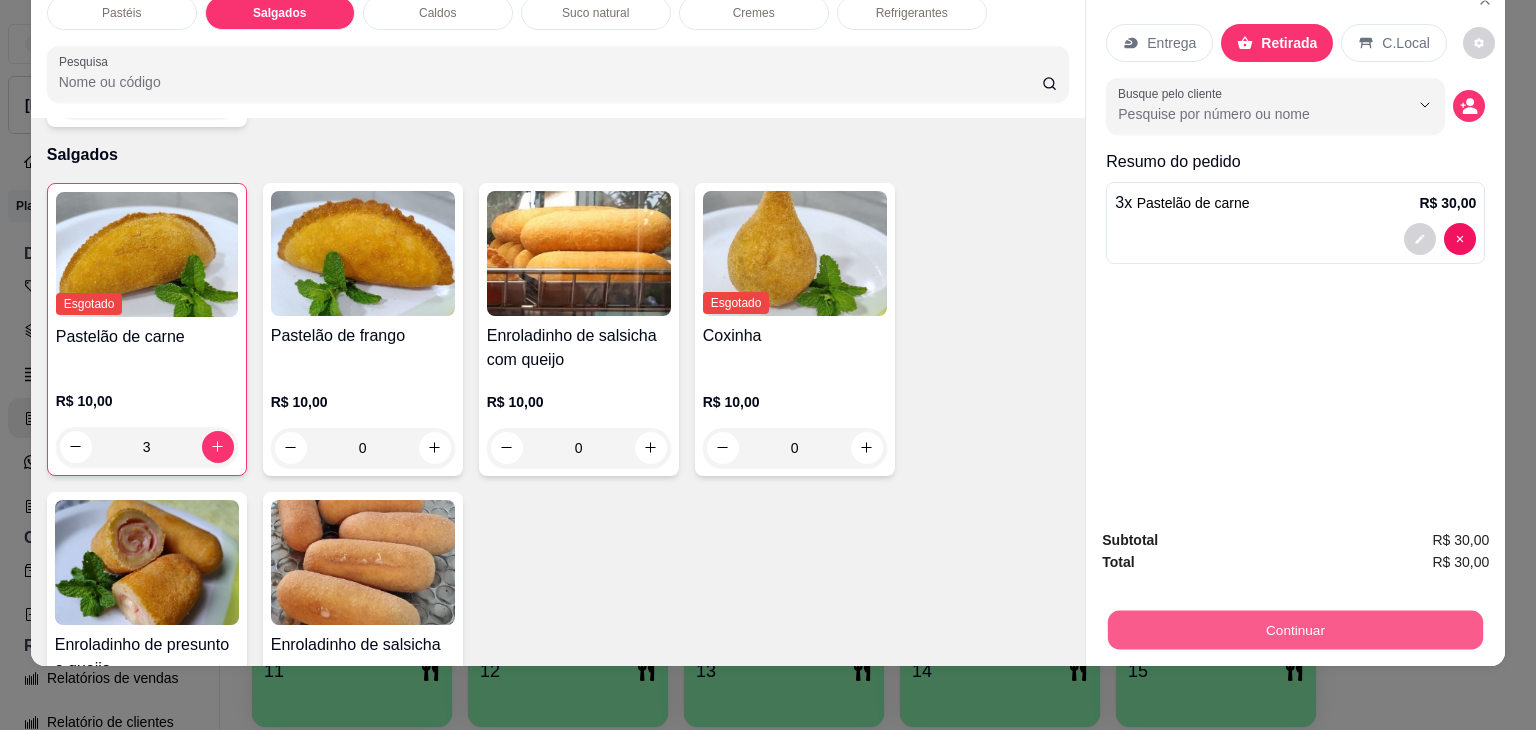 click on "Continuar" at bounding box center [1295, 630] 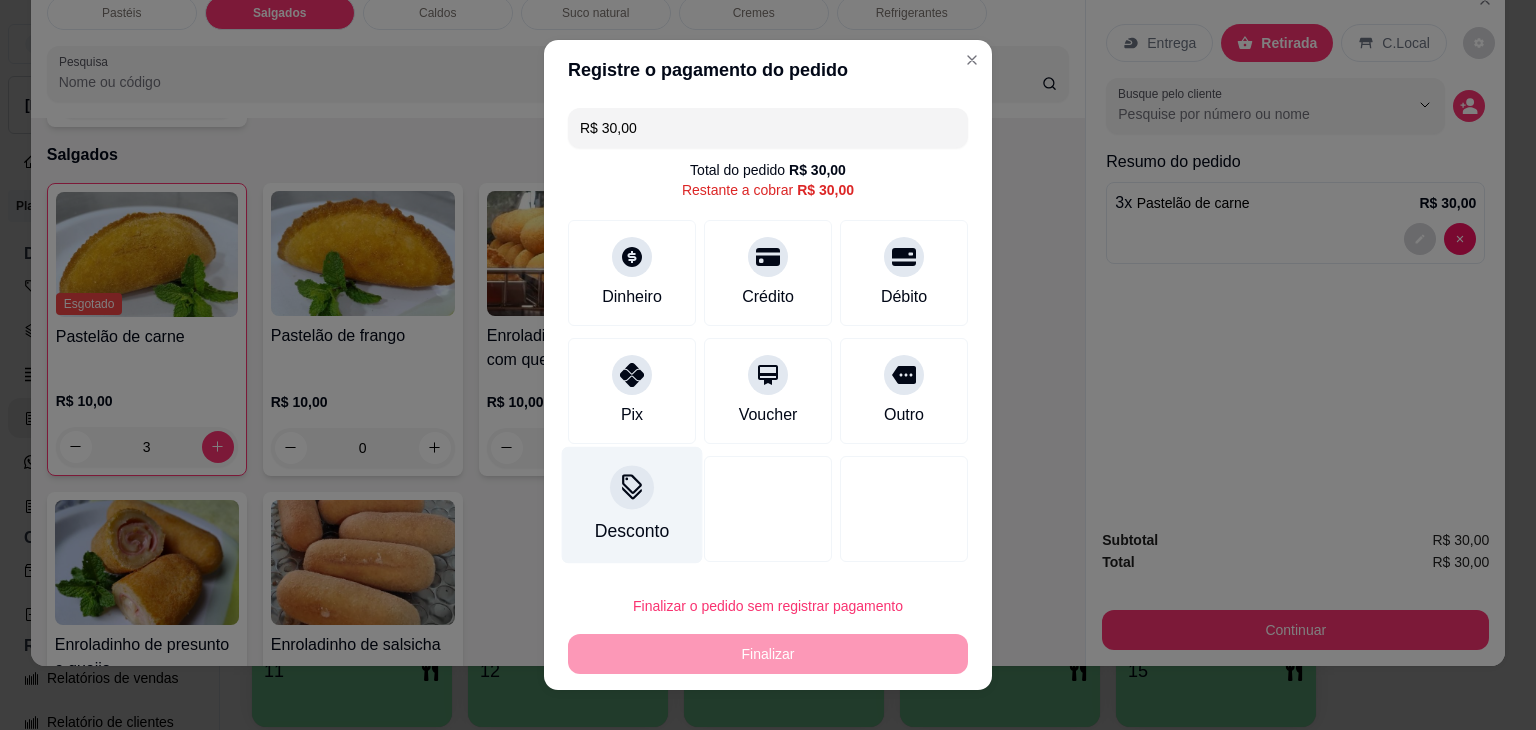 click on "Desconto" at bounding box center (632, 505) 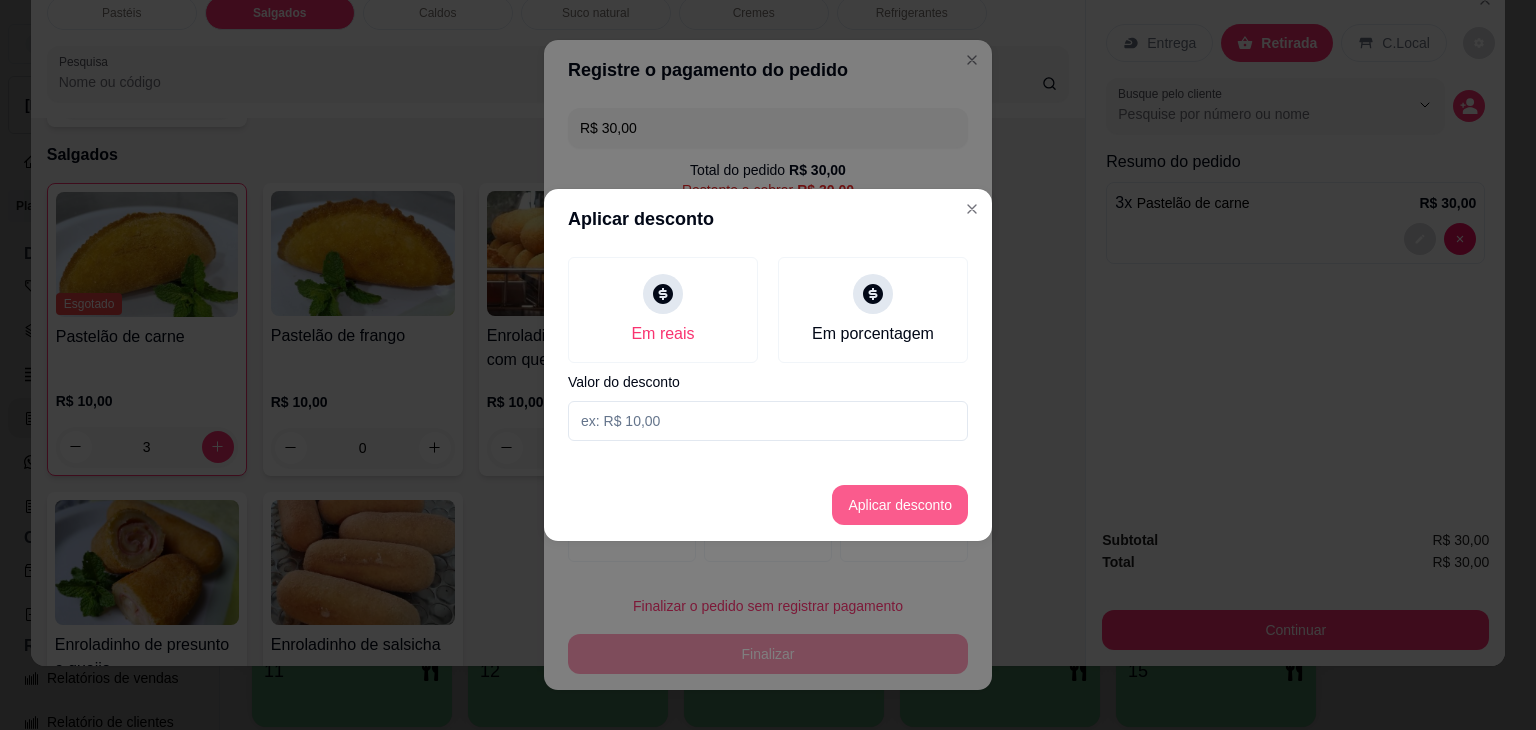 click on "Aplicar desconto" at bounding box center (768, 505) 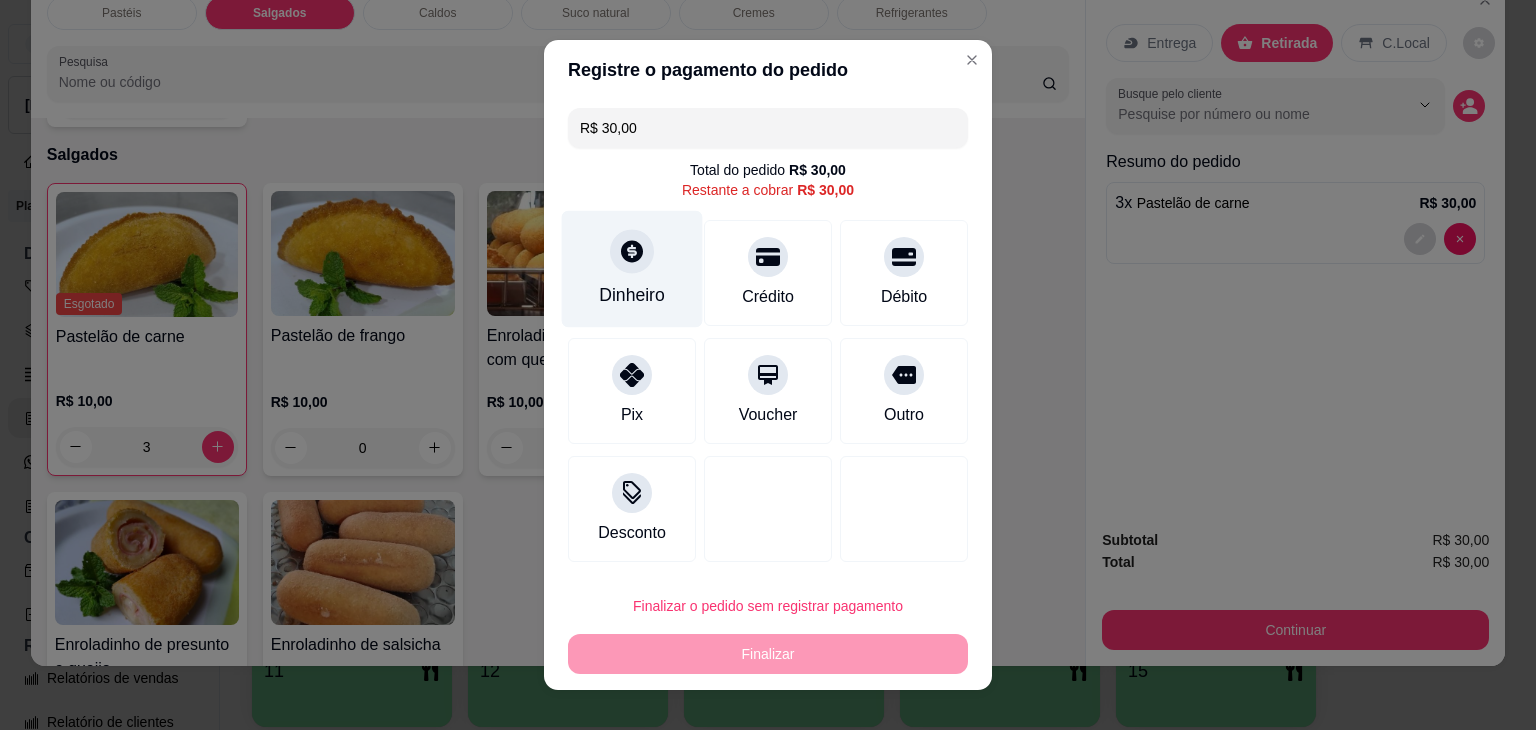 click on "Dinheiro" at bounding box center (632, 269) 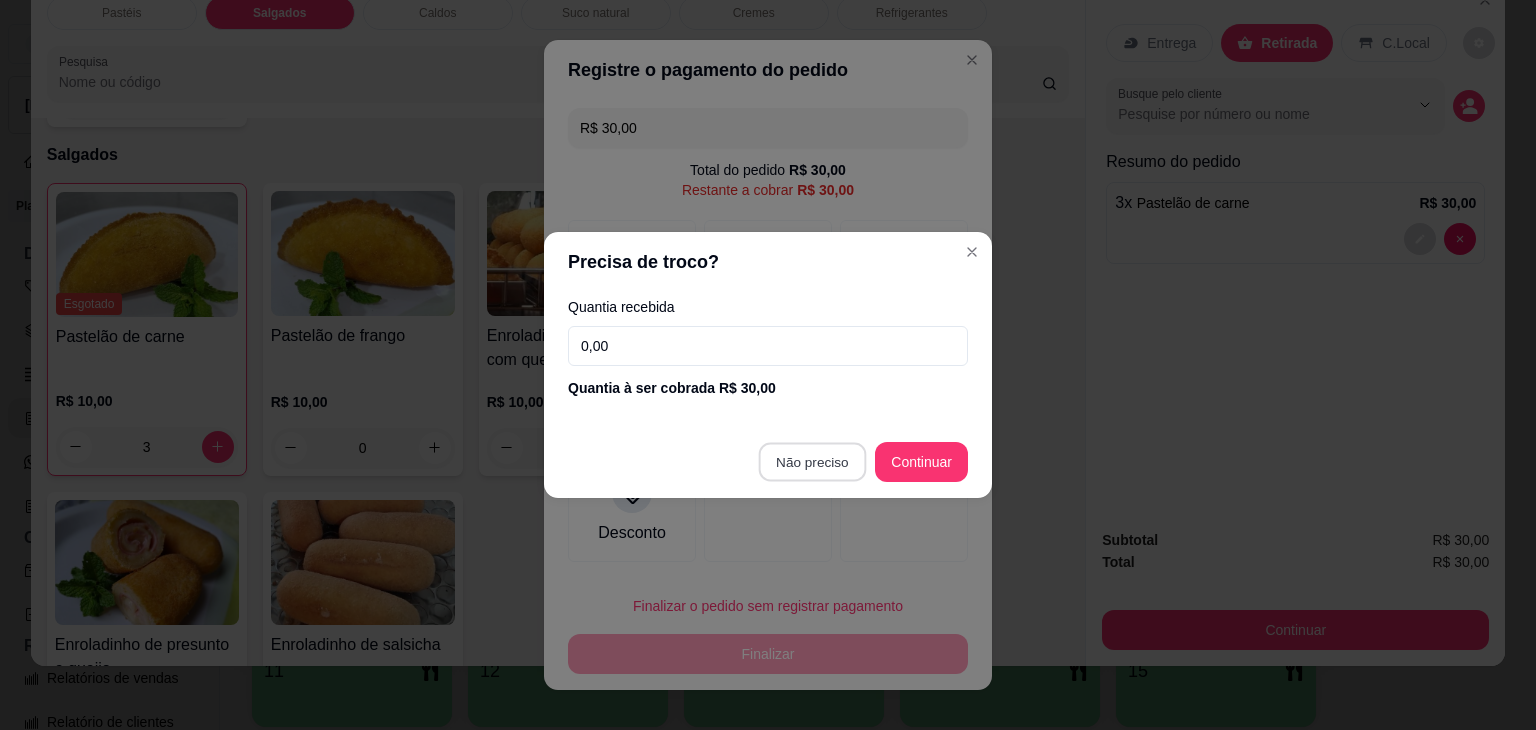 type on "R$ 0,00" 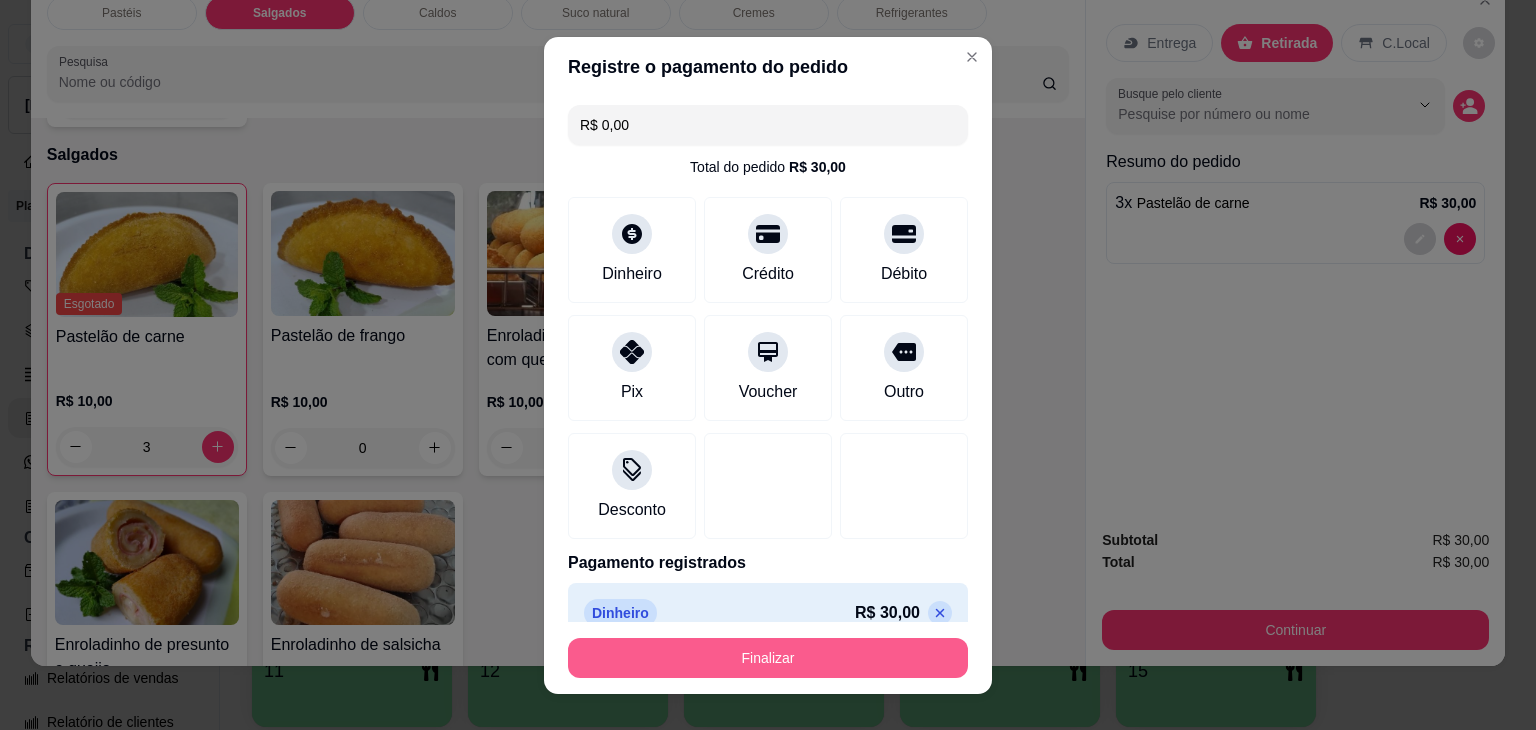 click on "Finalizar" at bounding box center [768, 658] 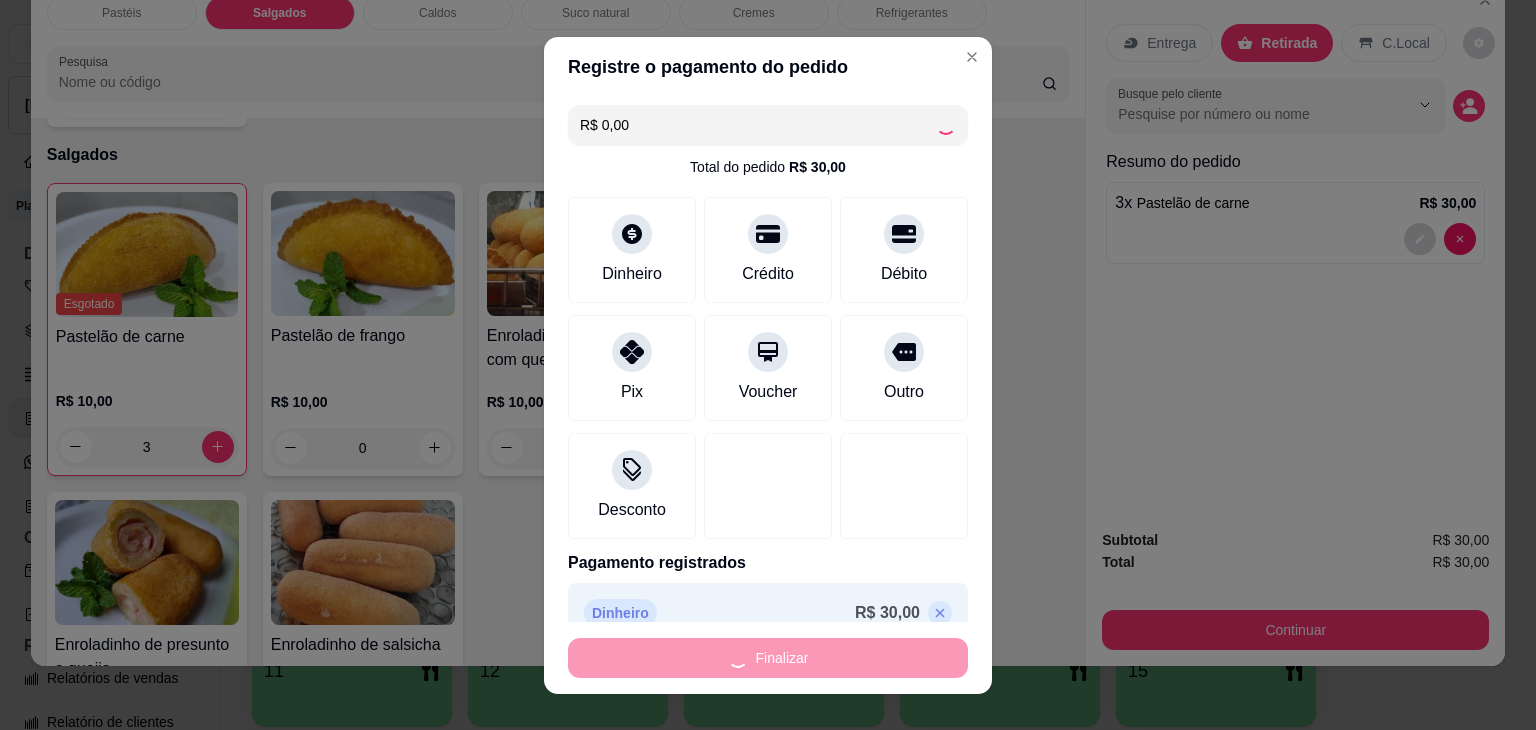 type on "0" 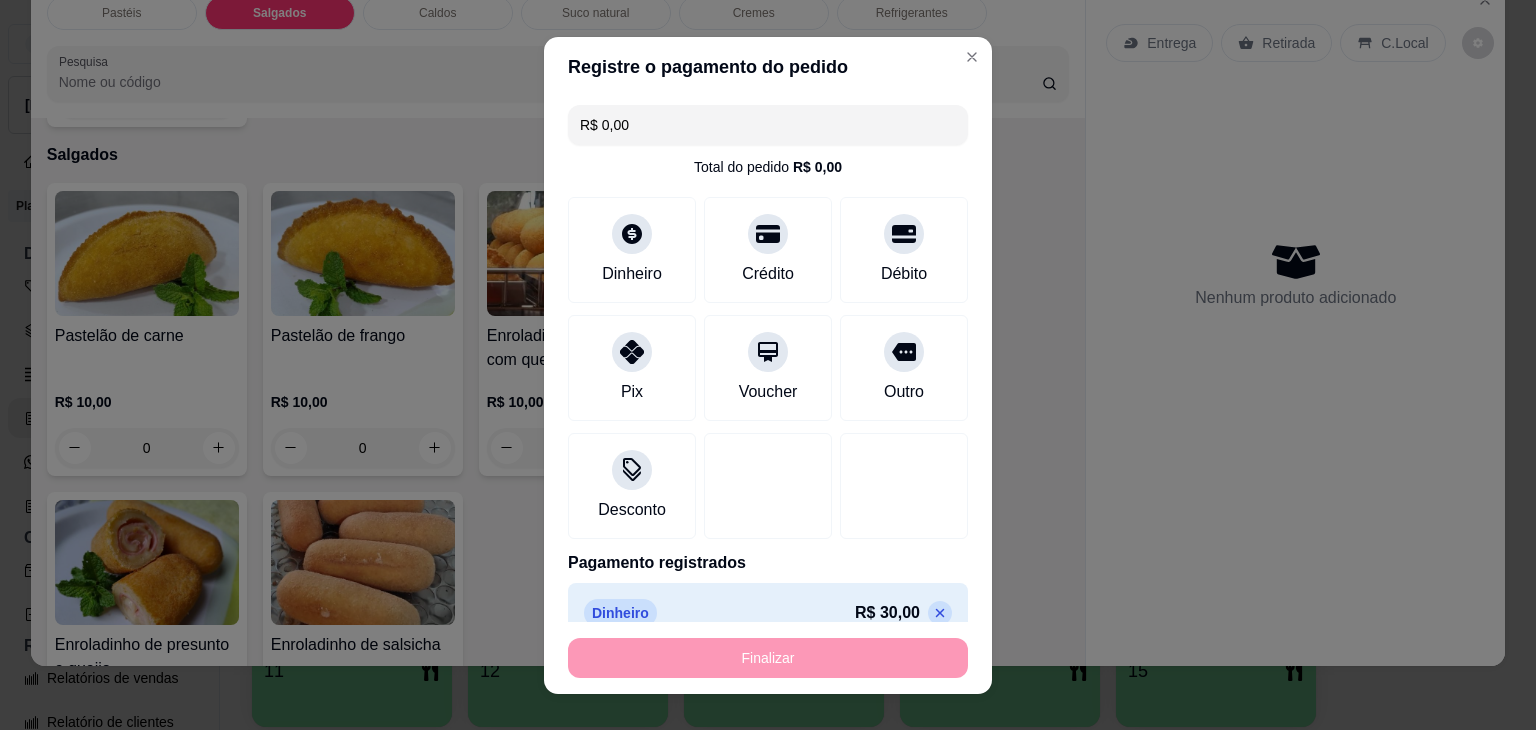 type on "-R$ 30,00" 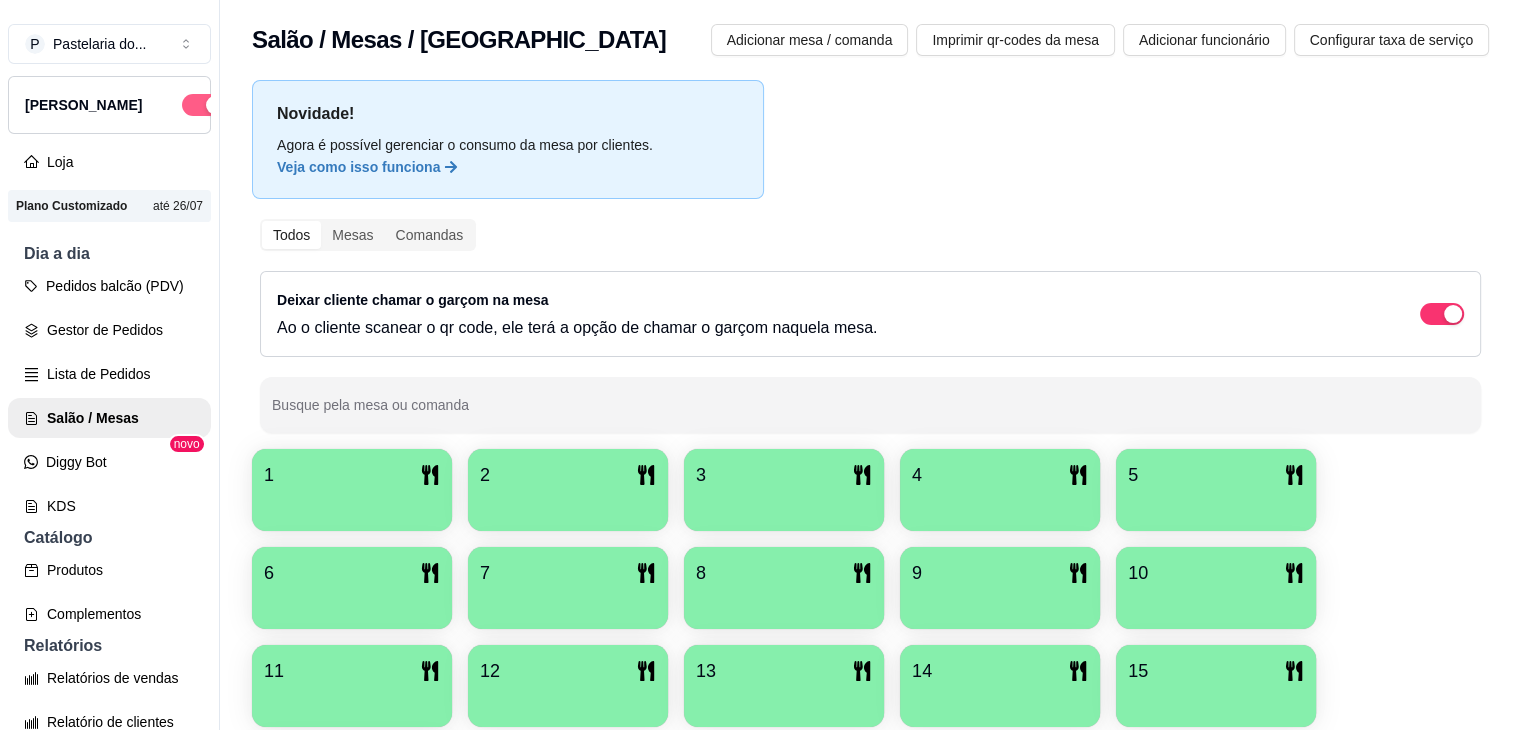 click at bounding box center (204, 105) 